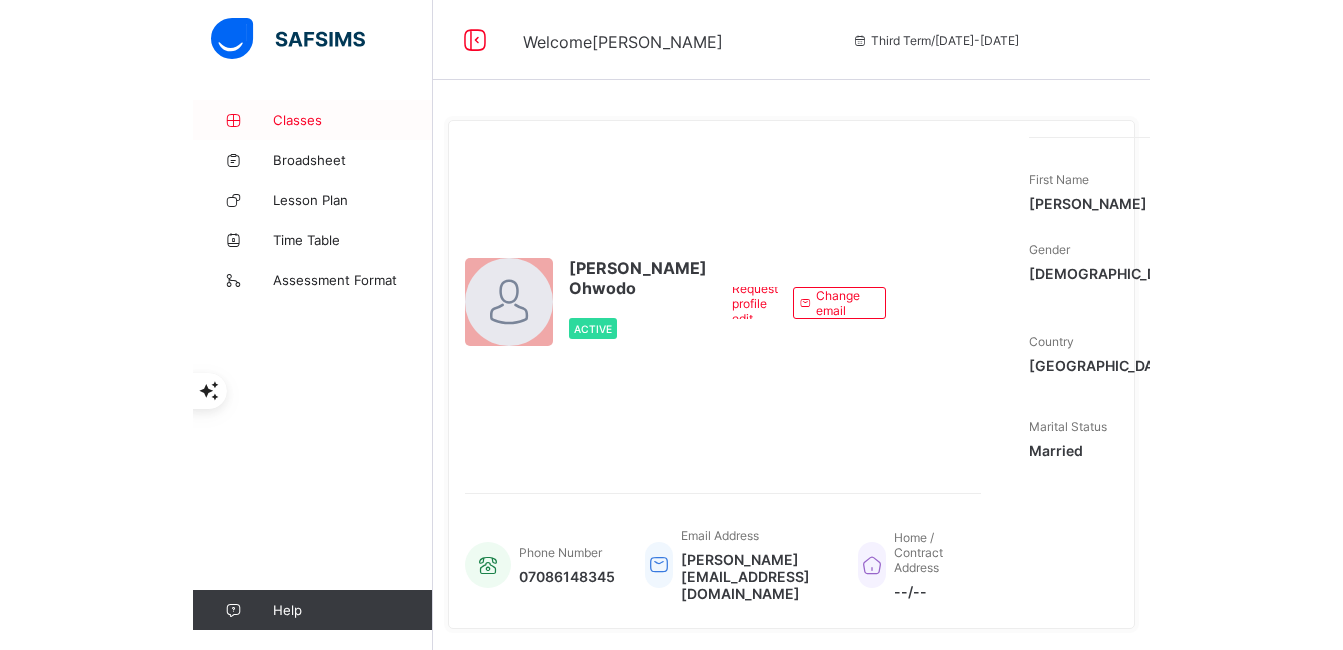 scroll, scrollTop: 0, scrollLeft: 0, axis: both 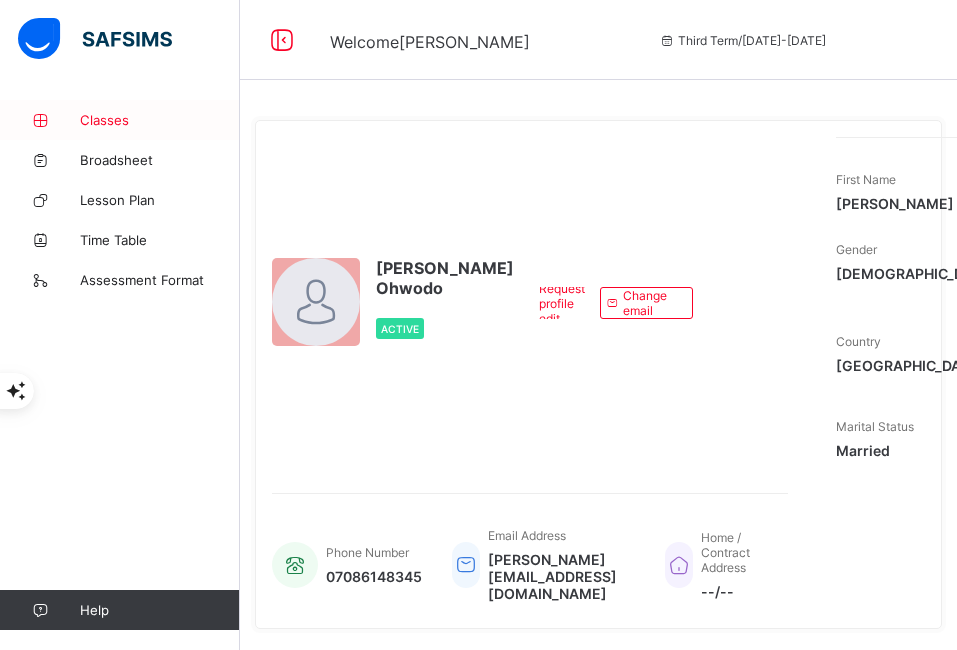 click on "Classes" at bounding box center [160, 120] 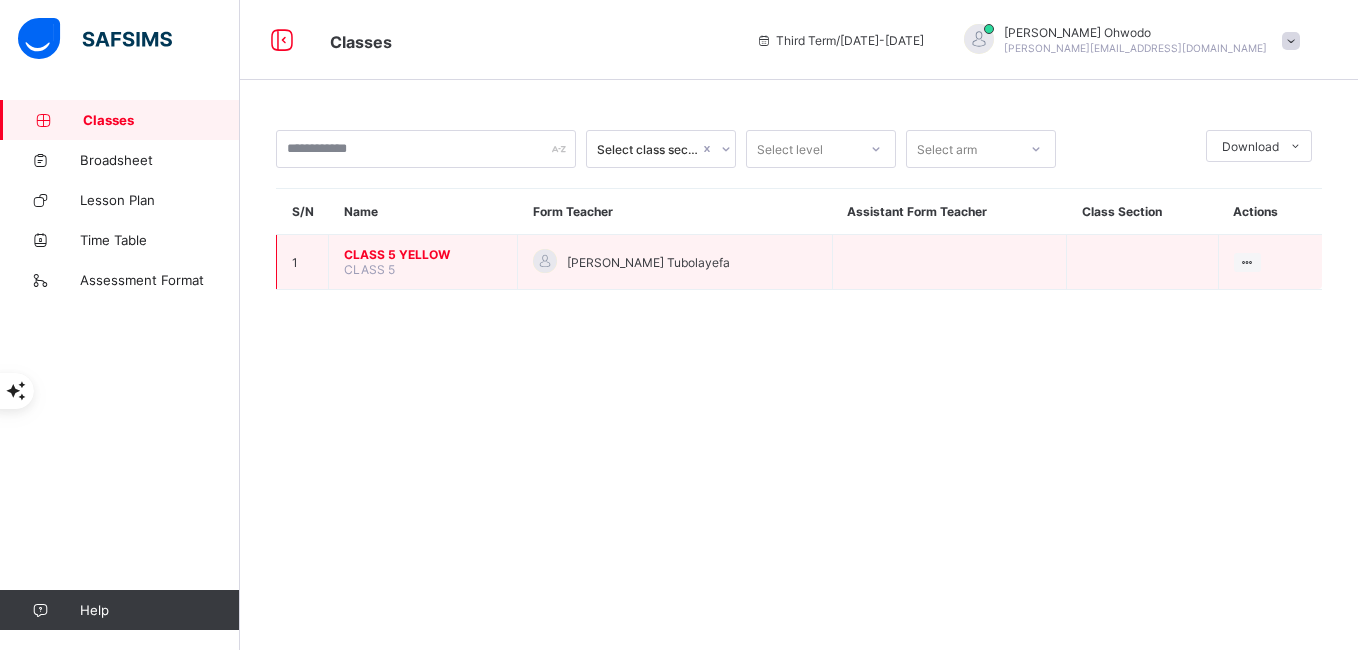 click on "CLASS 5   YELLOW" at bounding box center (423, 254) 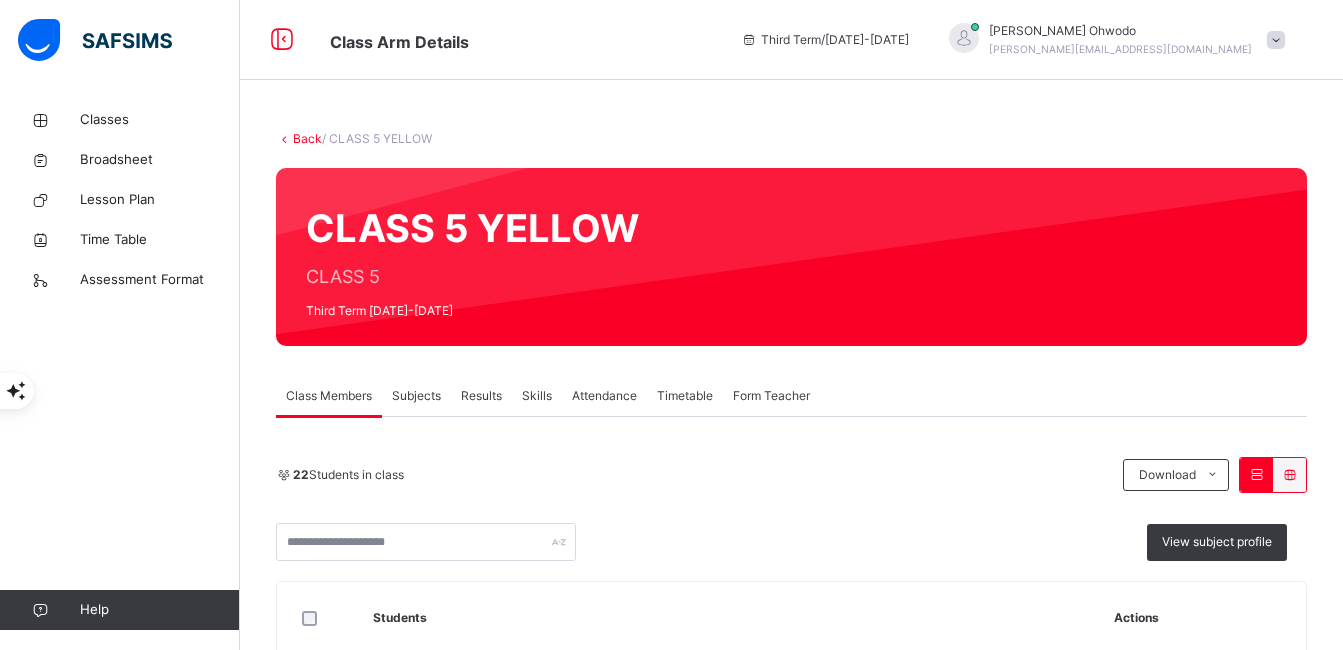 click on "Subjects" at bounding box center [416, 396] 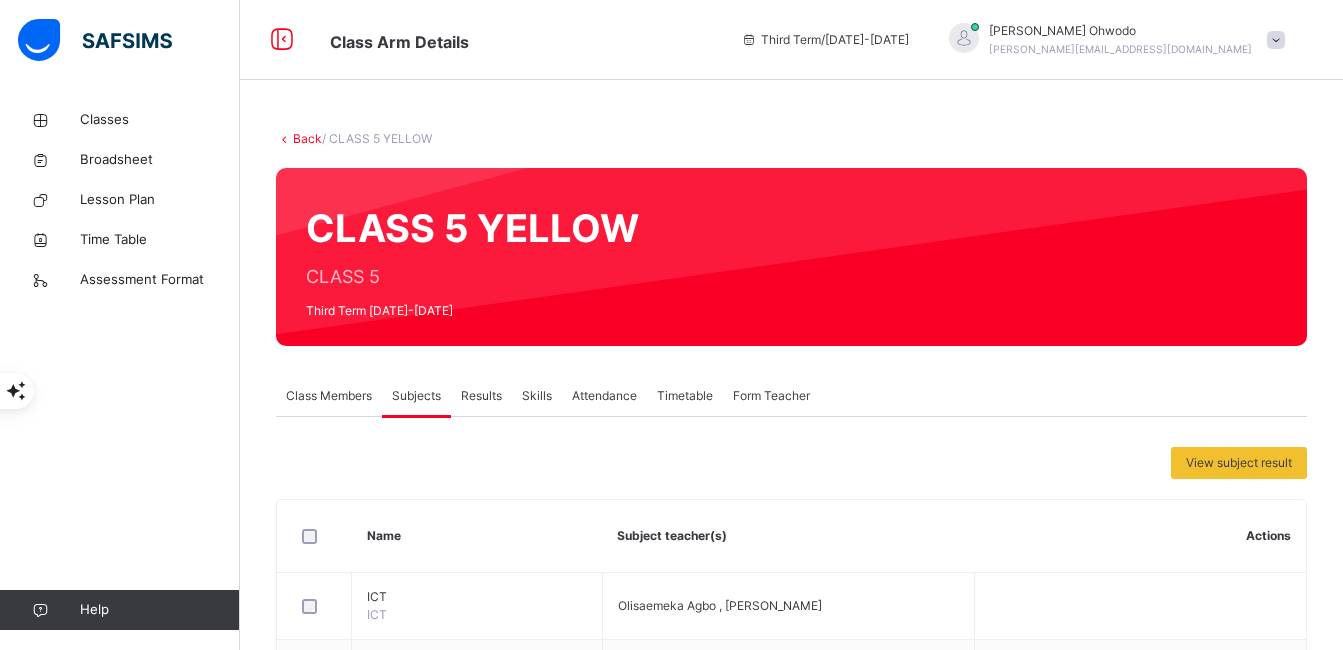 drag, startPoint x: 1337, startPoint y: 108, endPoint x: 1359, endPoint y: 208, distance: 102.3914 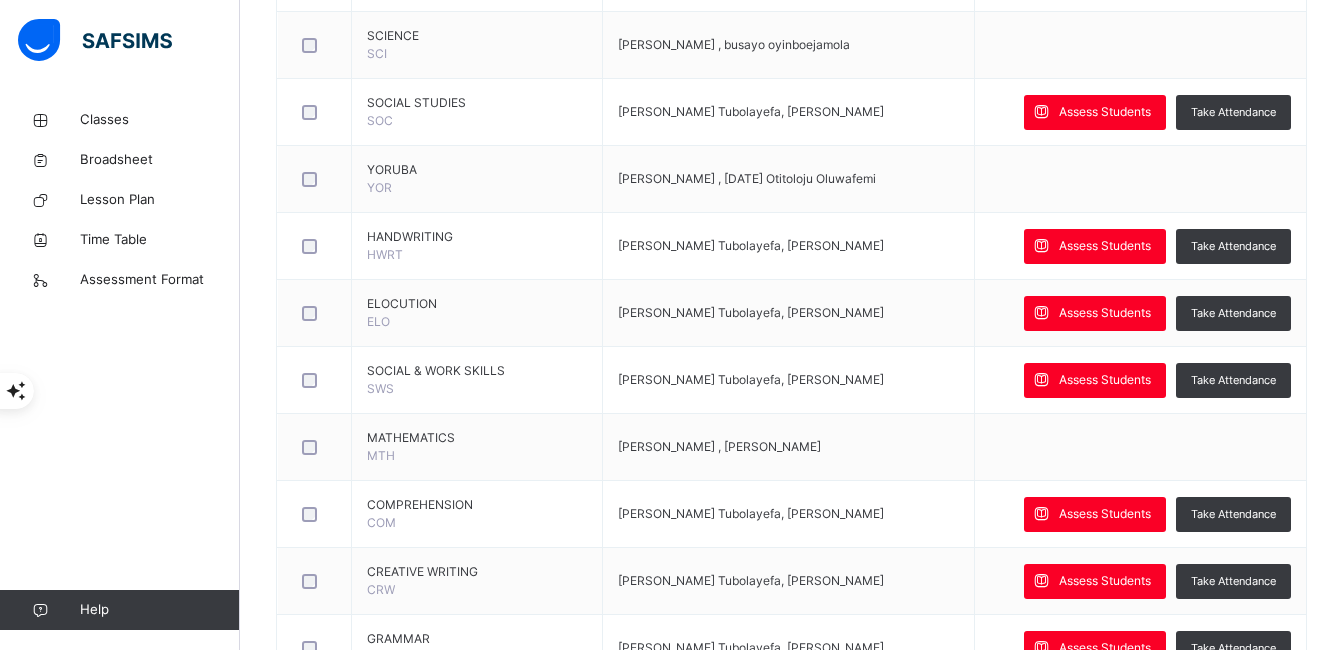scroll, scrollTop: 1034, scrollLeft: 0, axis: vertical 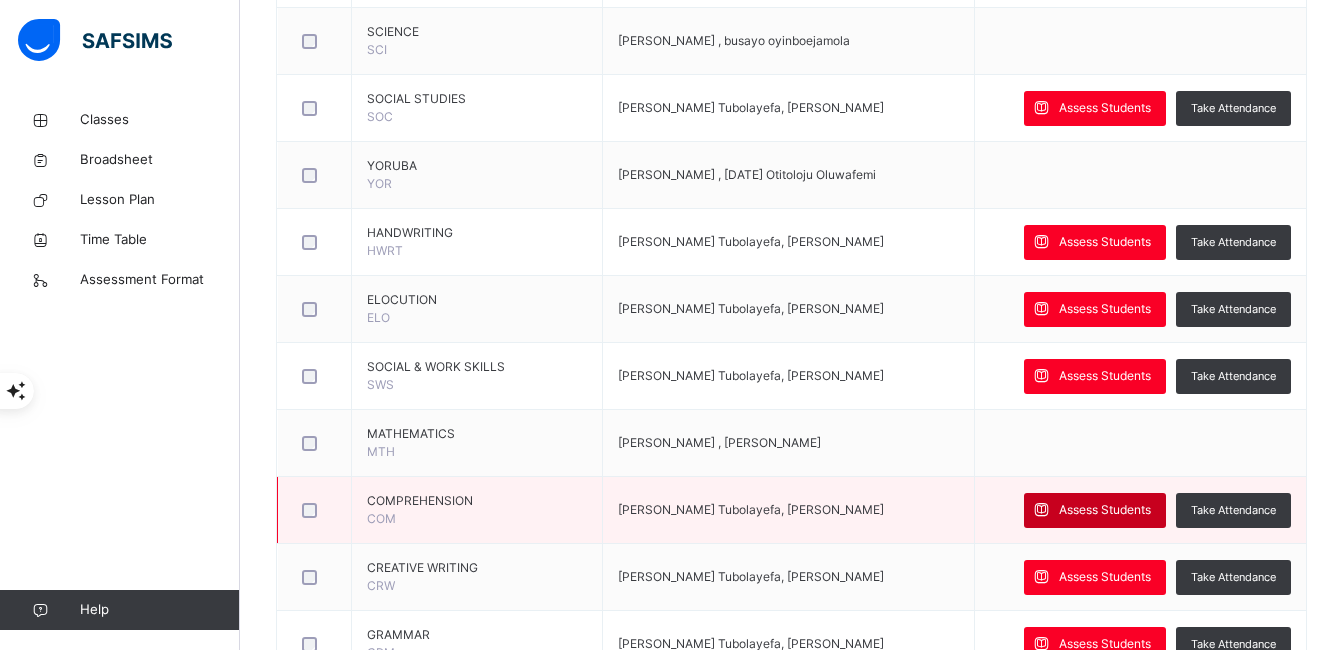 click on "Assess Students" at bounding box center (1105, 510) 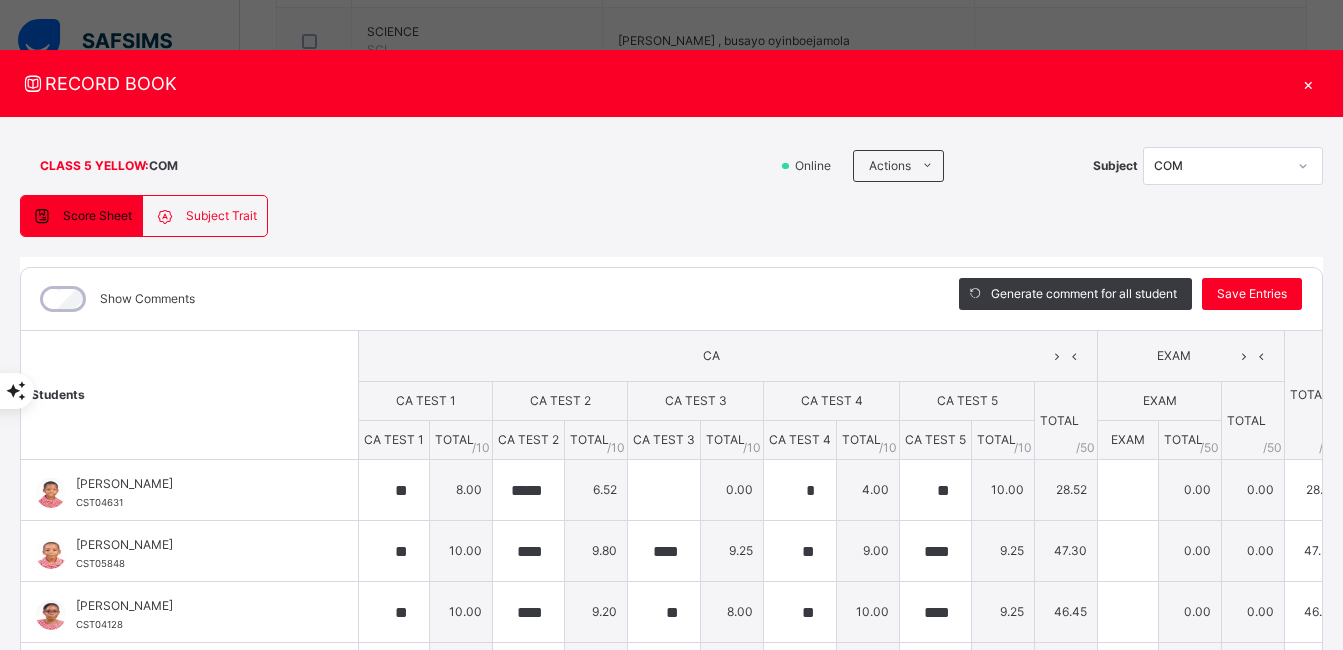 type on "**" 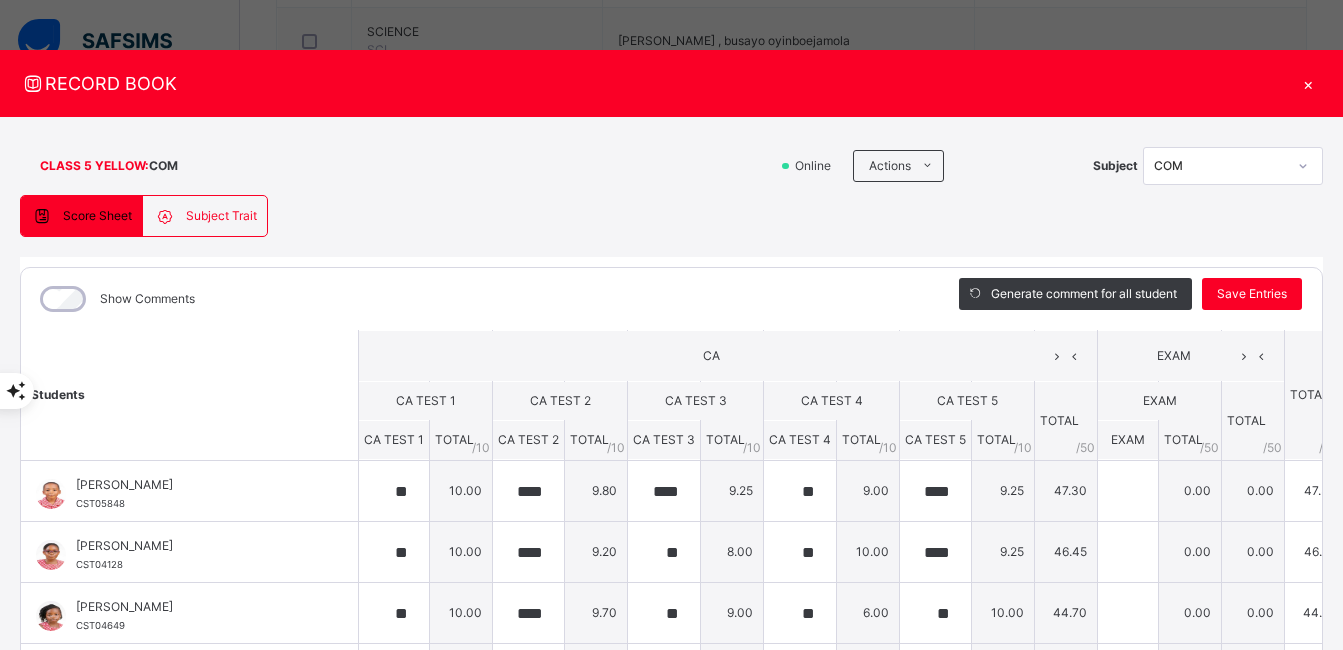 scroll, scrollTop: 7, scrollLeft: 0, axis: vertical 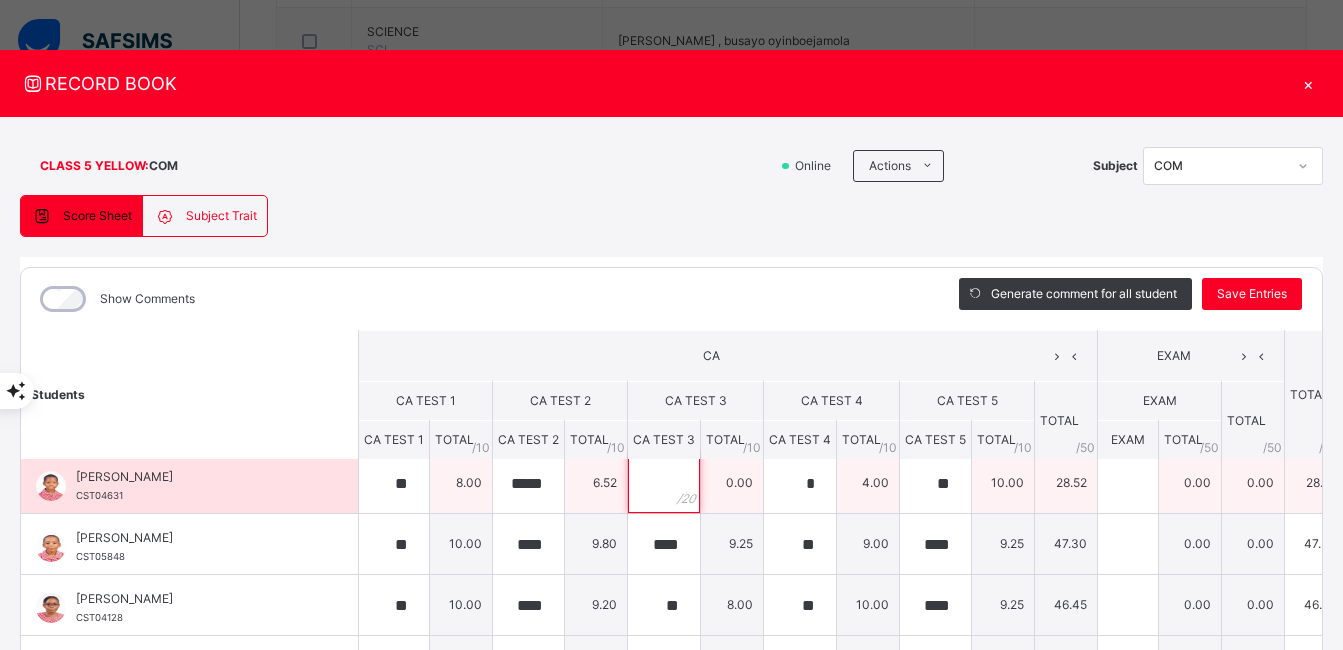 click at bounding box center (664, 483) 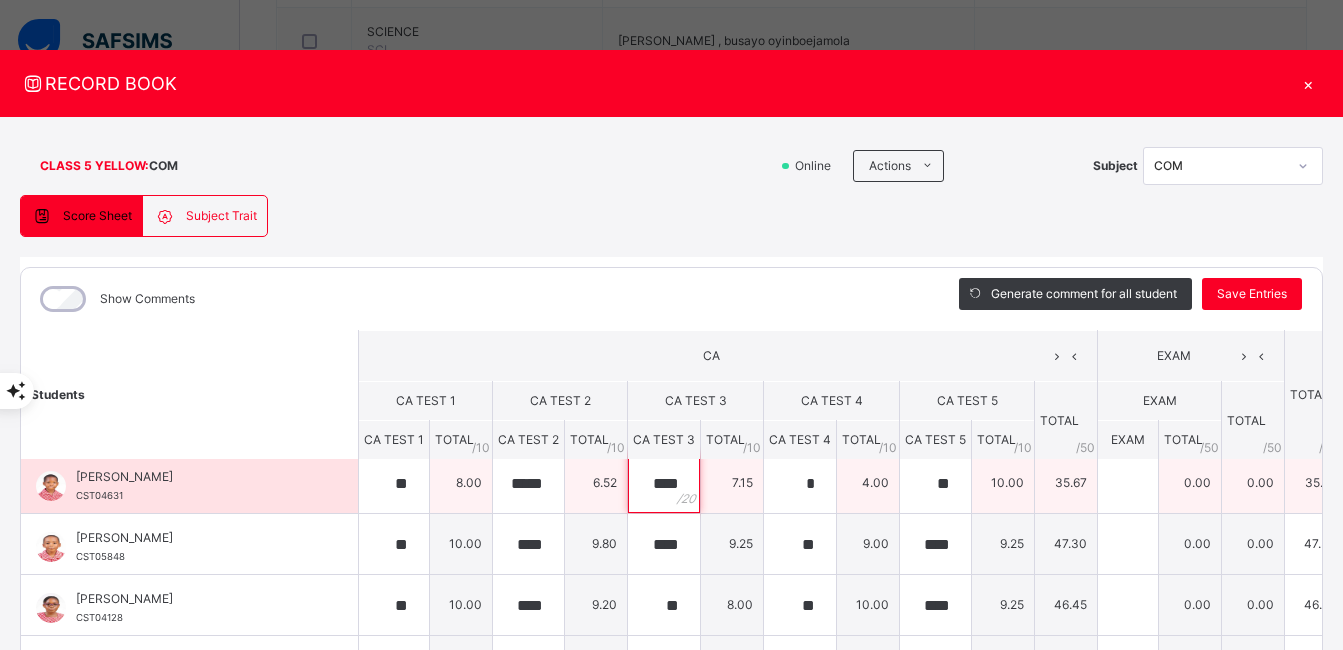 type on "****" 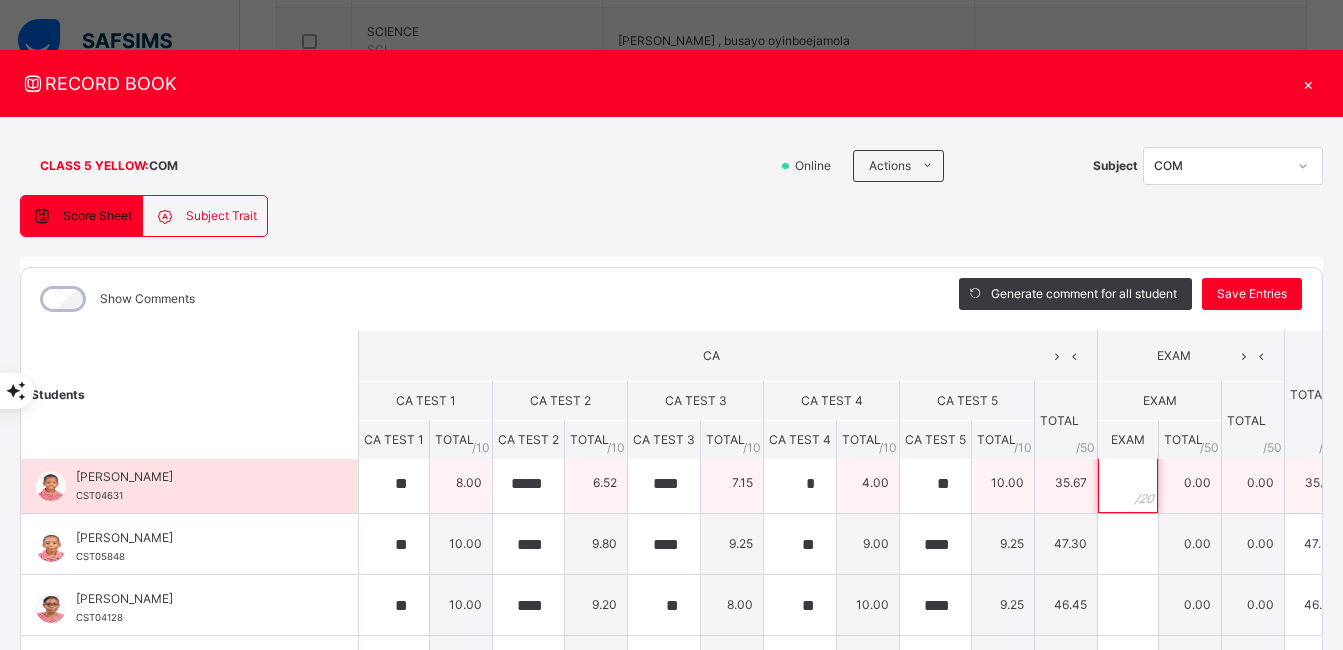 click at bounding box center [1128, 483] 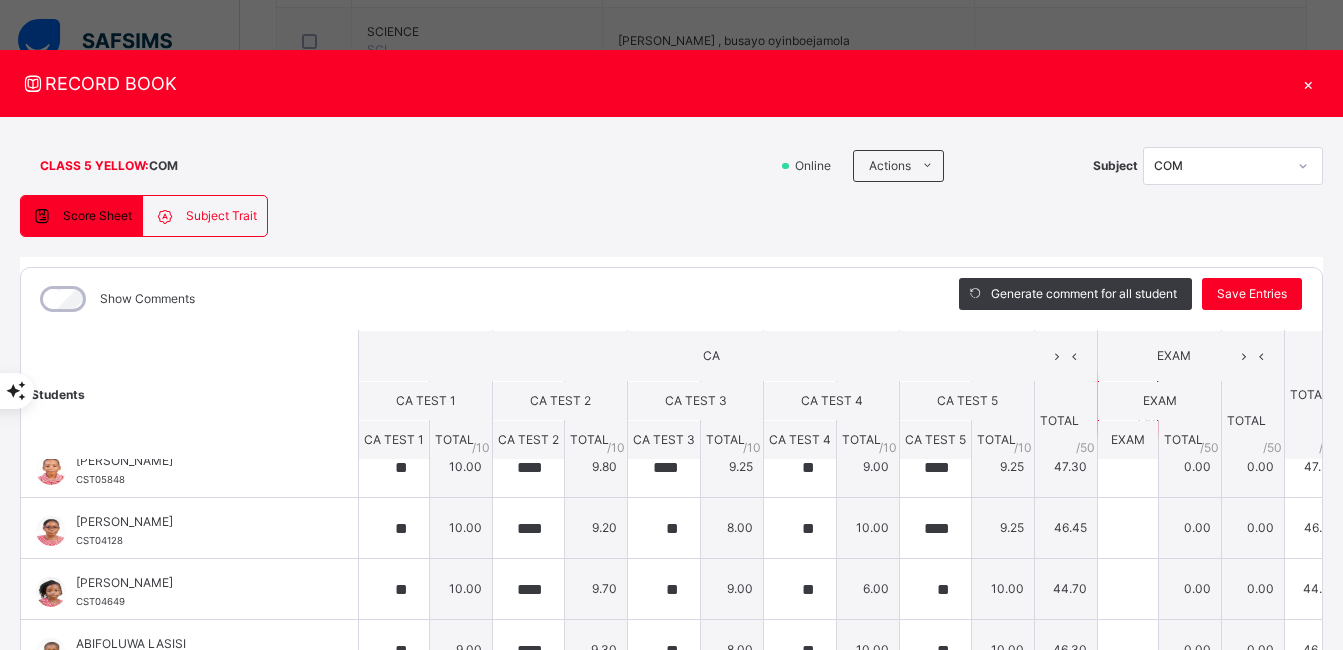 scroll, scrollTop: 57, scrollLeft: 0, axis: vertical 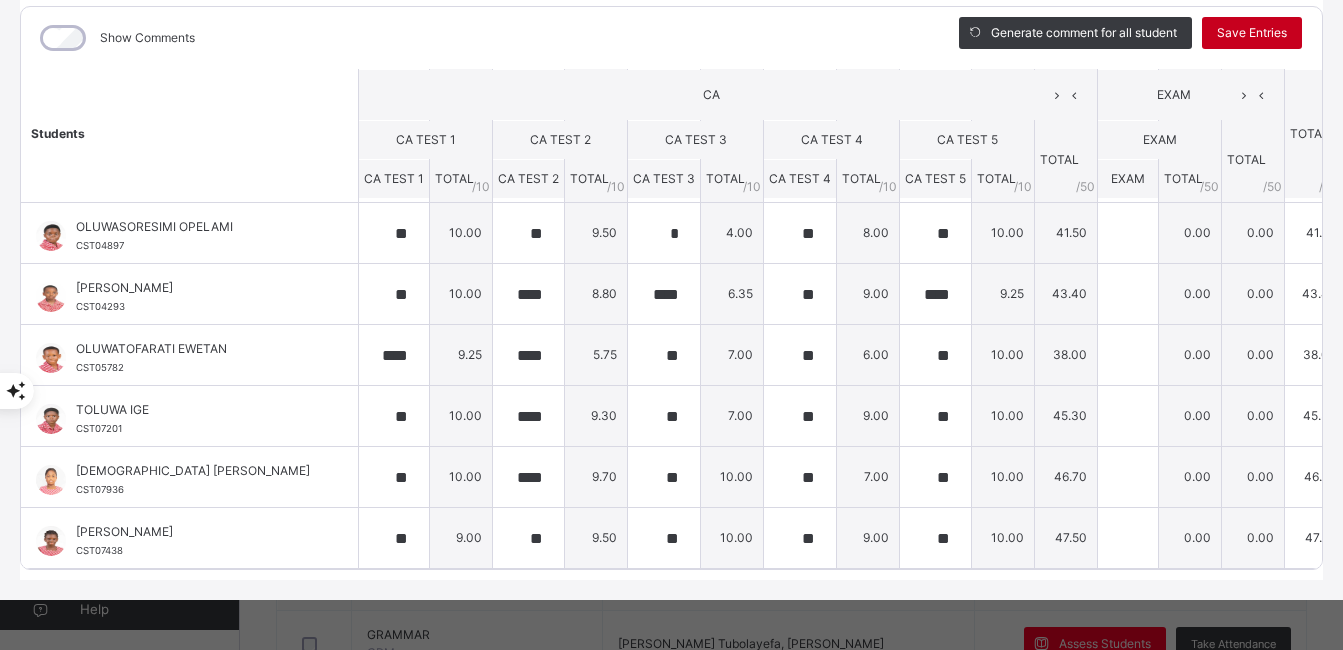 click on "Save Entries" at bounding box center (1252, 33) 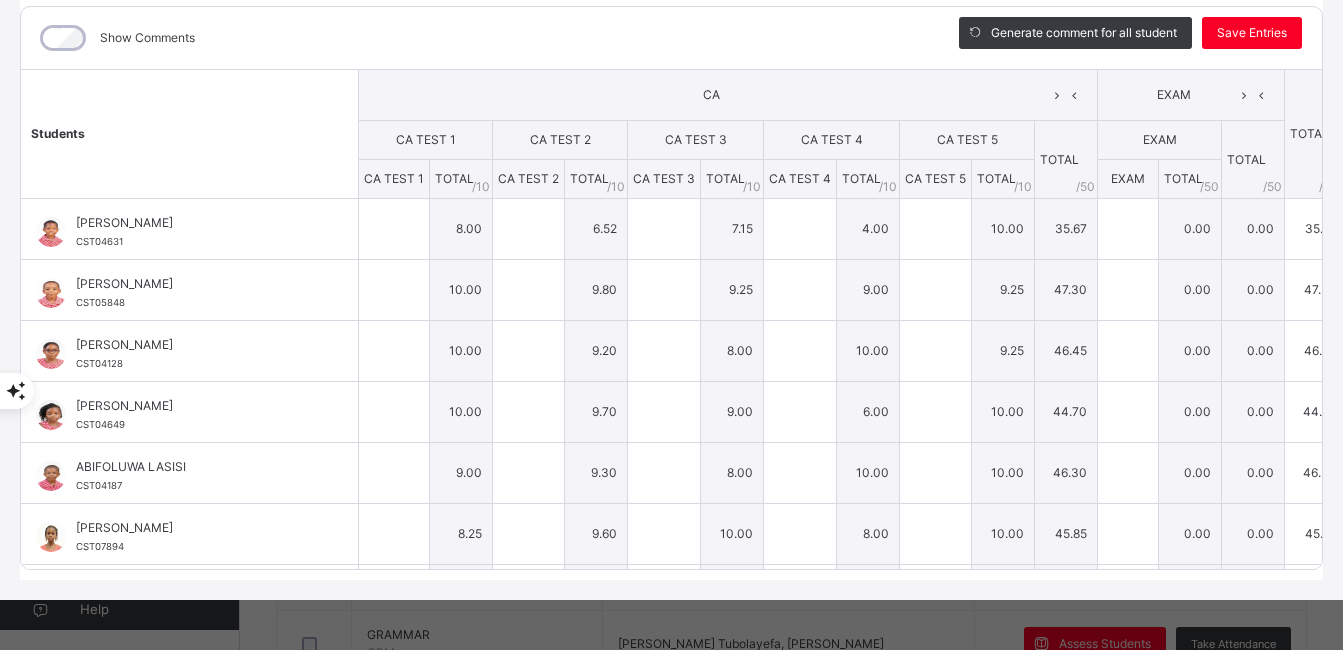 type on "**" 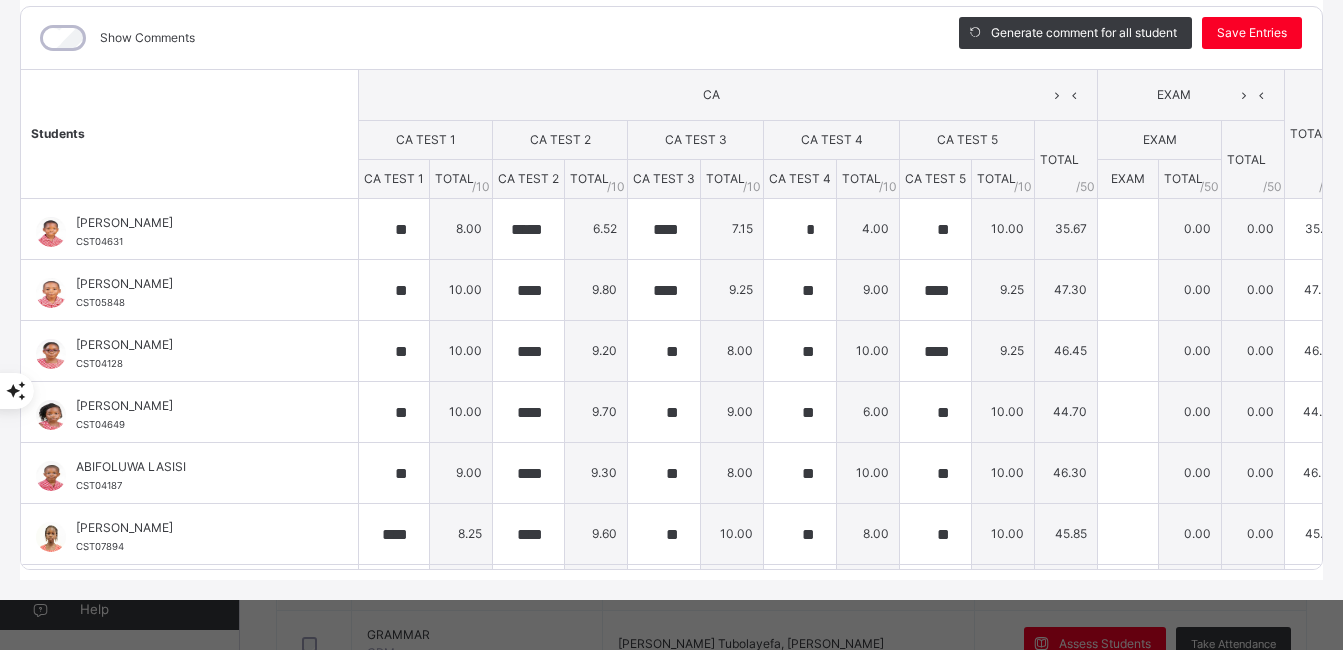 type on "****" 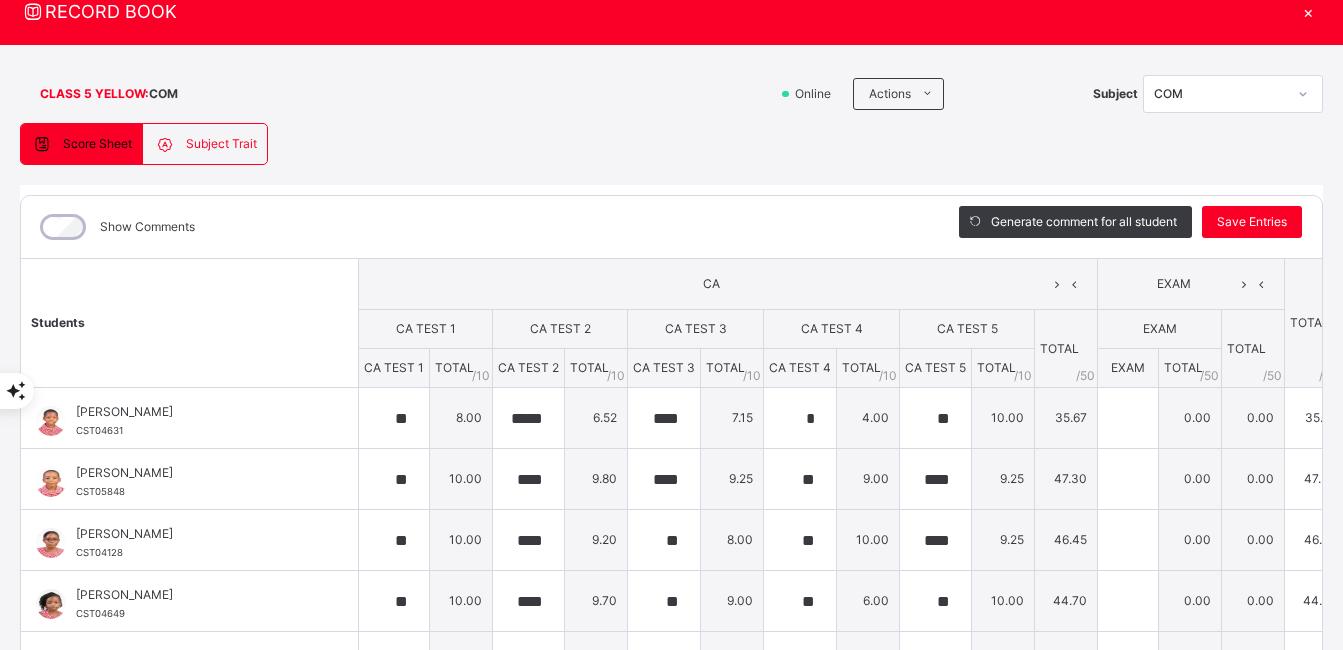 scroll, scrollTop: 40, scrollLeft: 0, axis: vertical 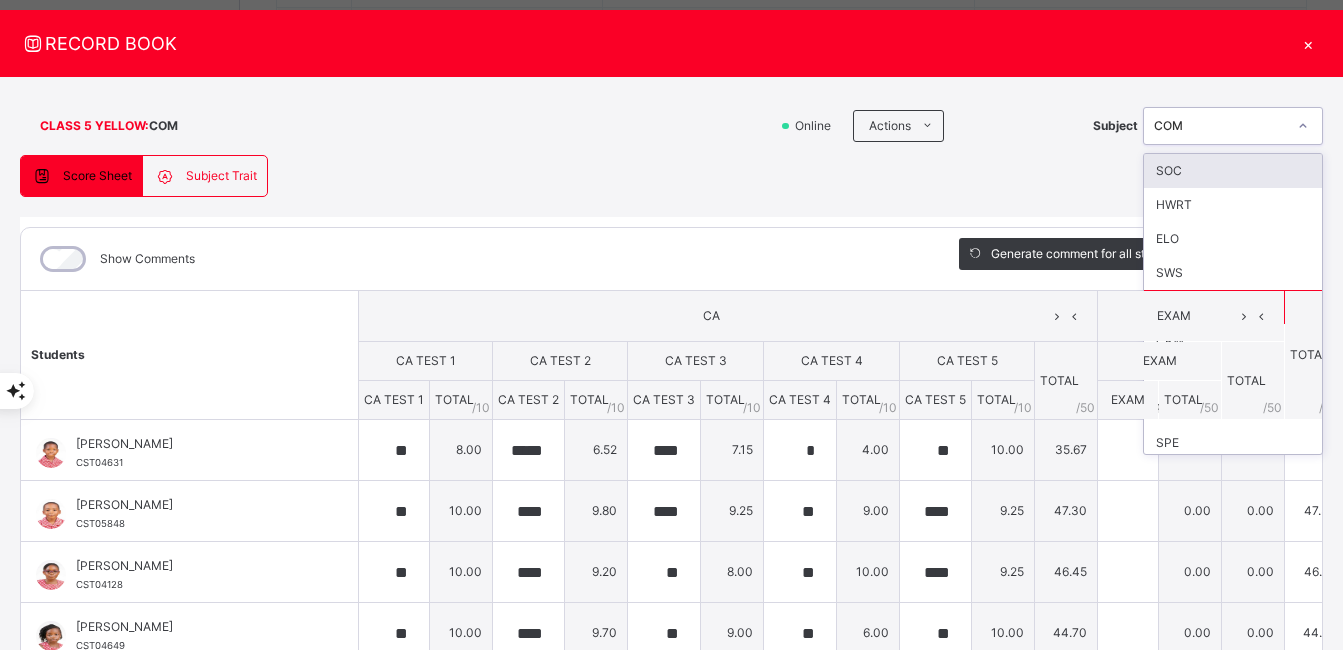 click at bounding box center [1303, 126] 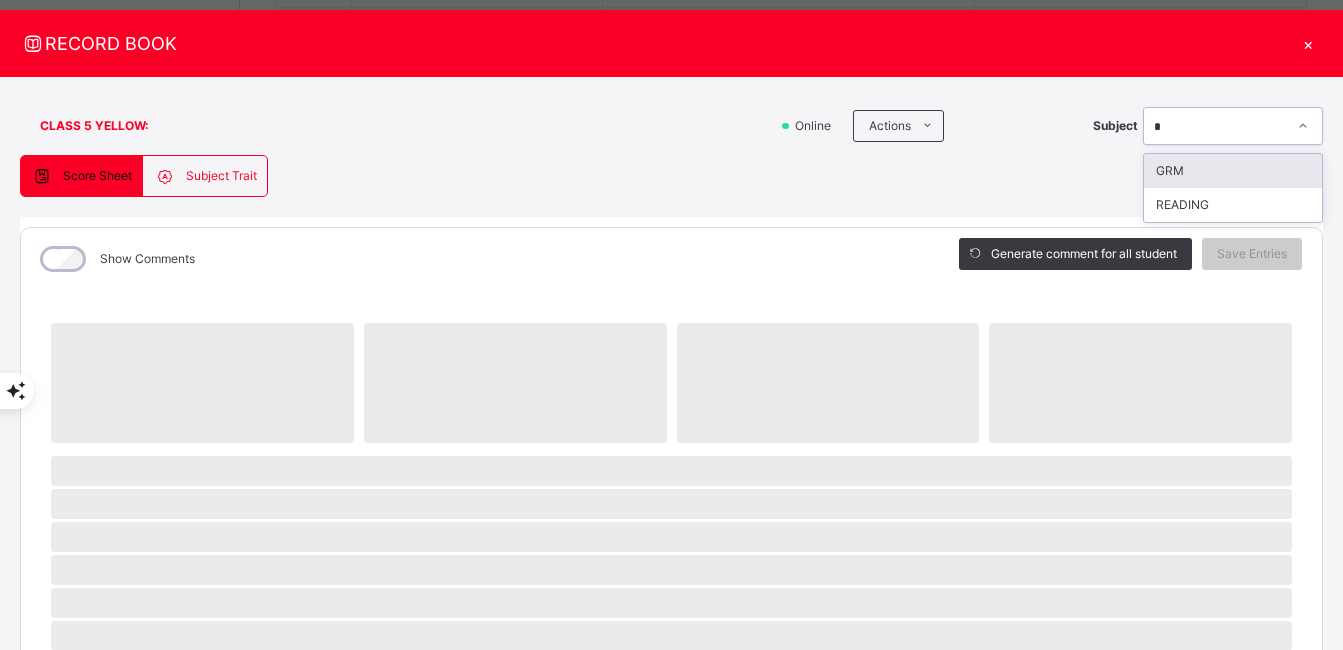 click on "GRM" at bounding box center (1233, 171) 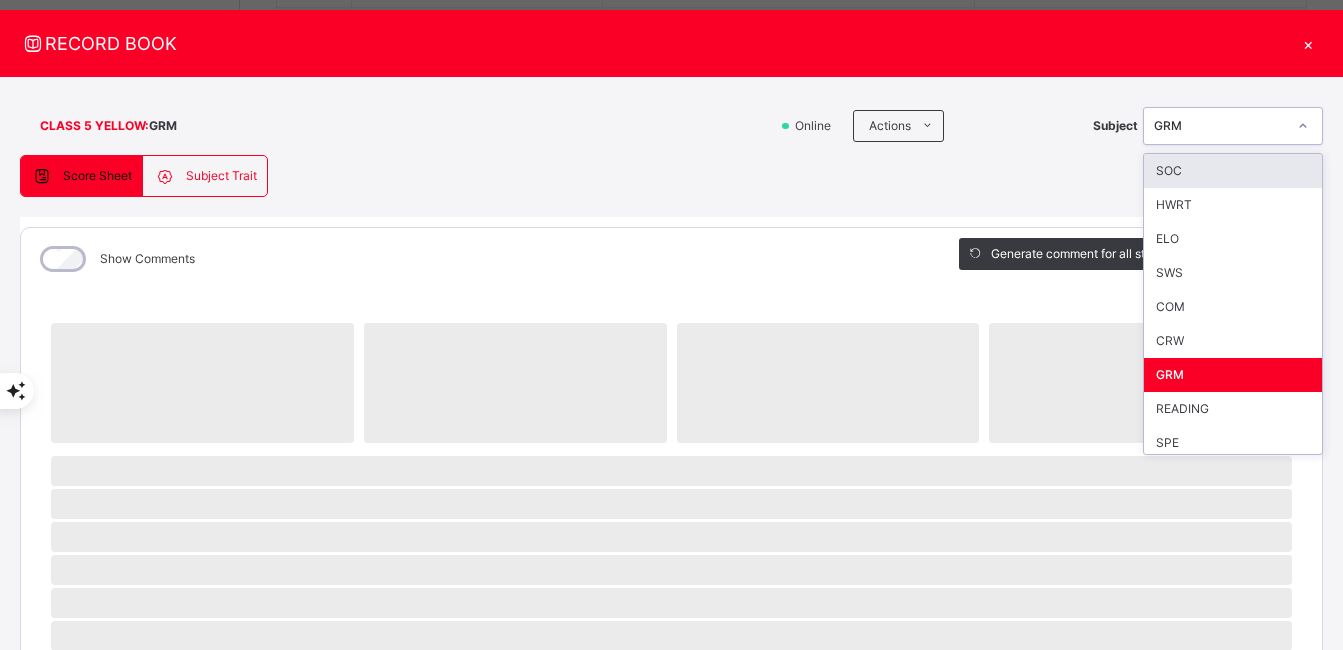 click 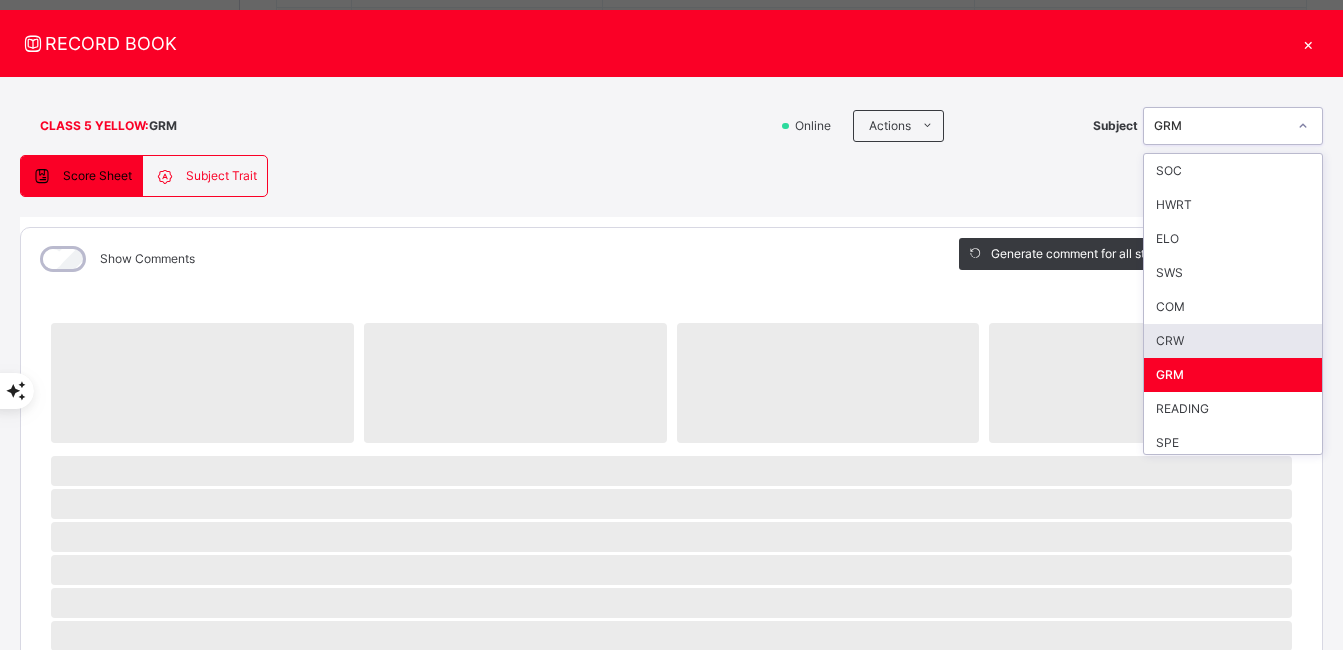 click on "CRW" at bounding box center [1233, 341] 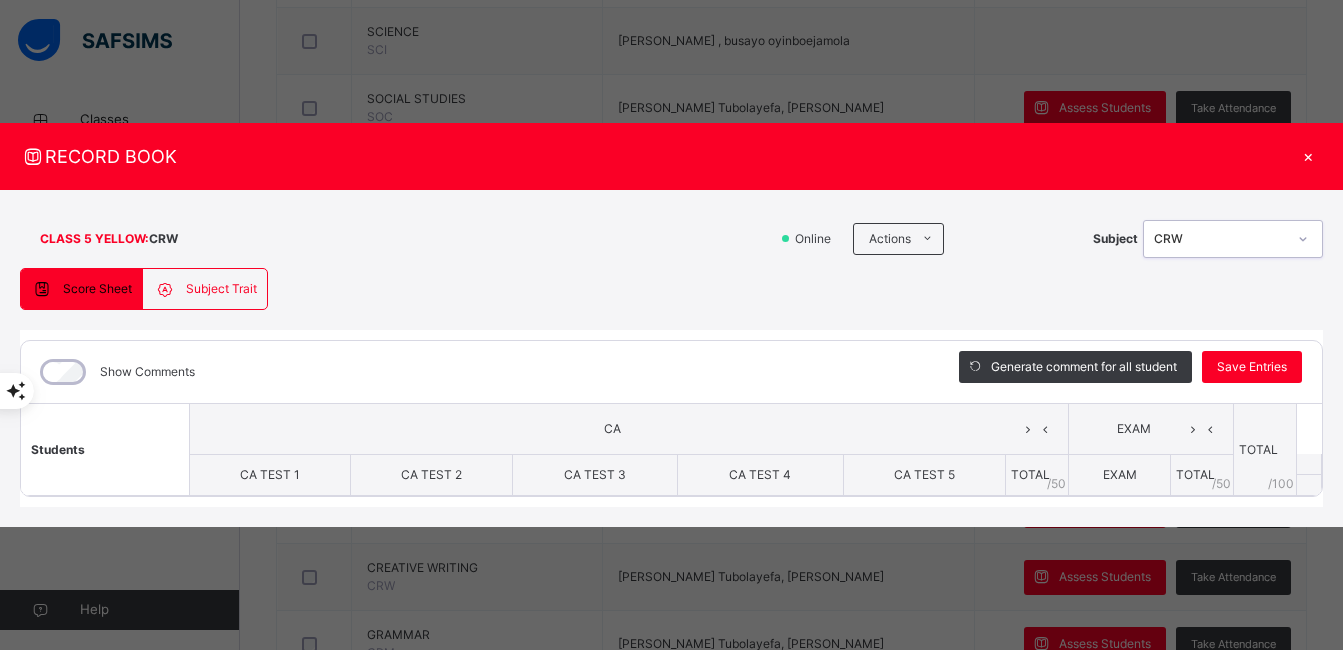 scroll, scrollTop: 0, scrollLeft: 0, axis: both 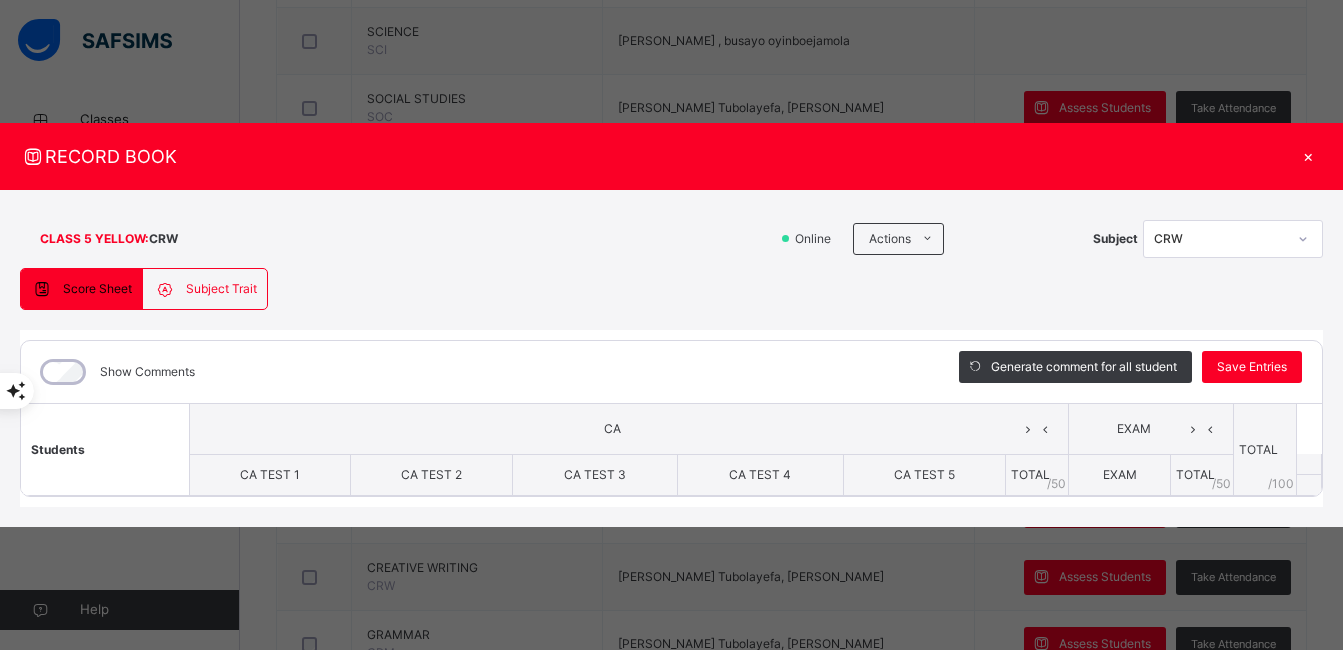 click on "×" at bounding box center [1308, 156] 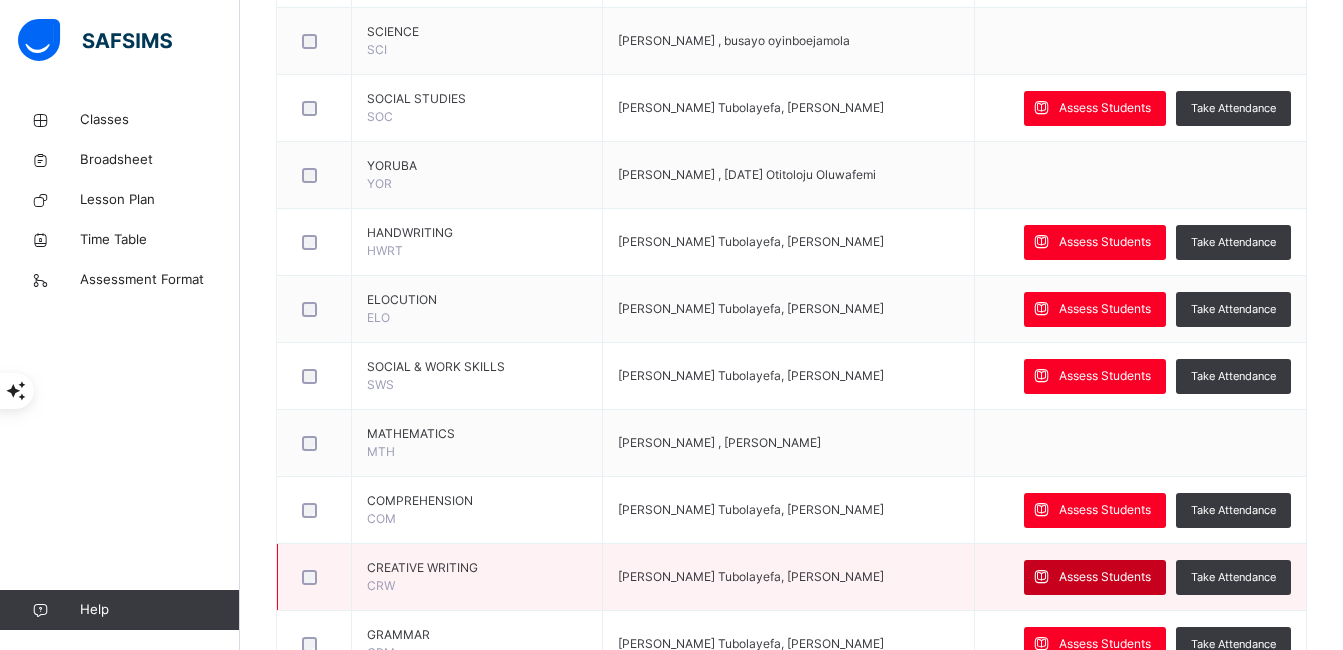 click on "Assess Students" at bounding box center (1095, 577) 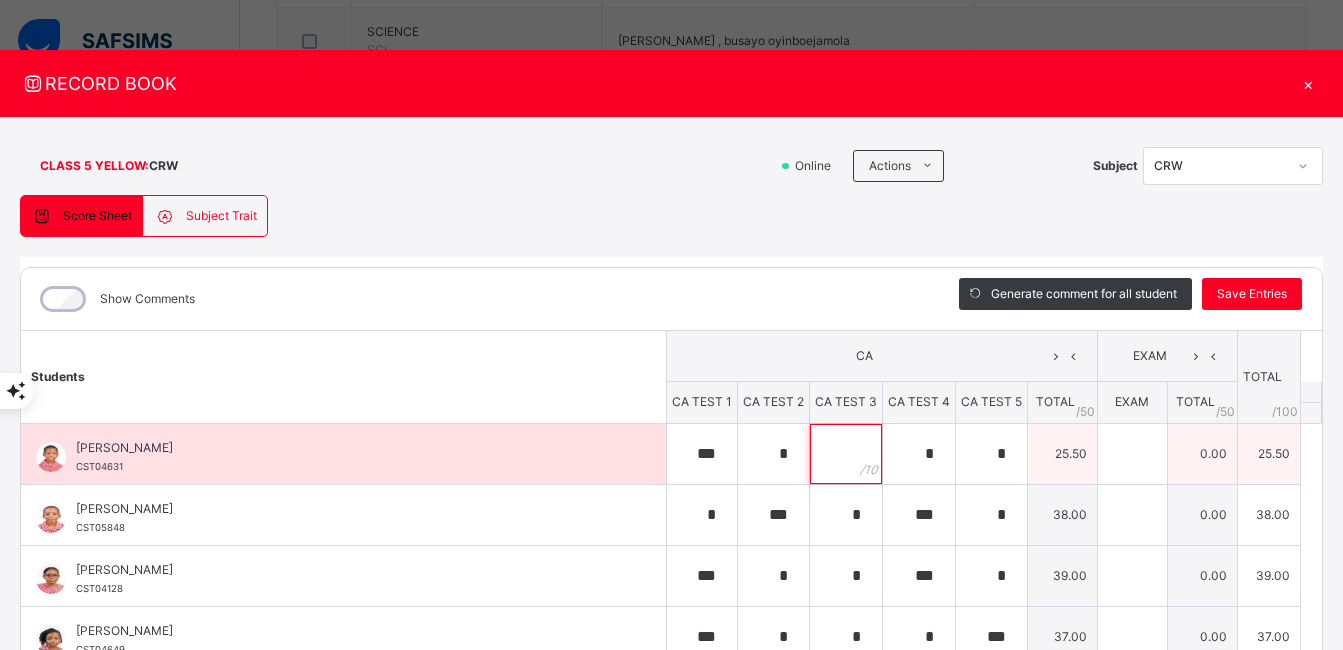 click at bounding box center (846, 454) 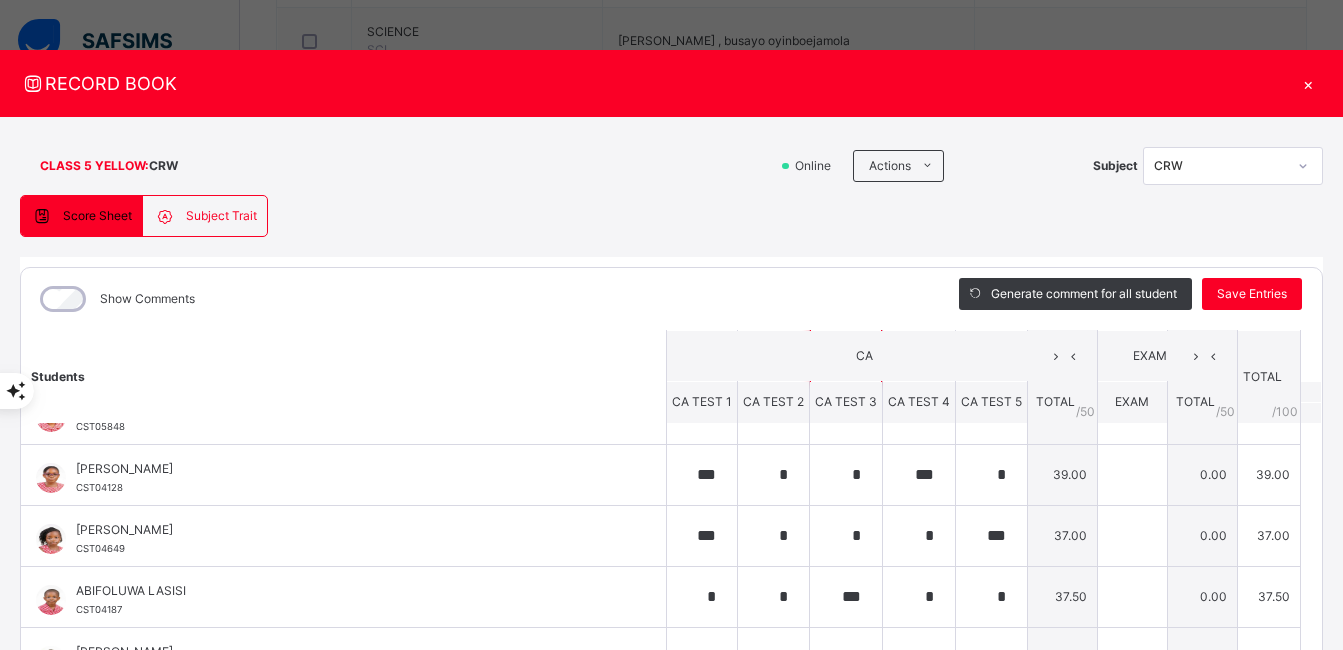 scroll, scrollTop: 0, scrollLeft: 0, axis: both 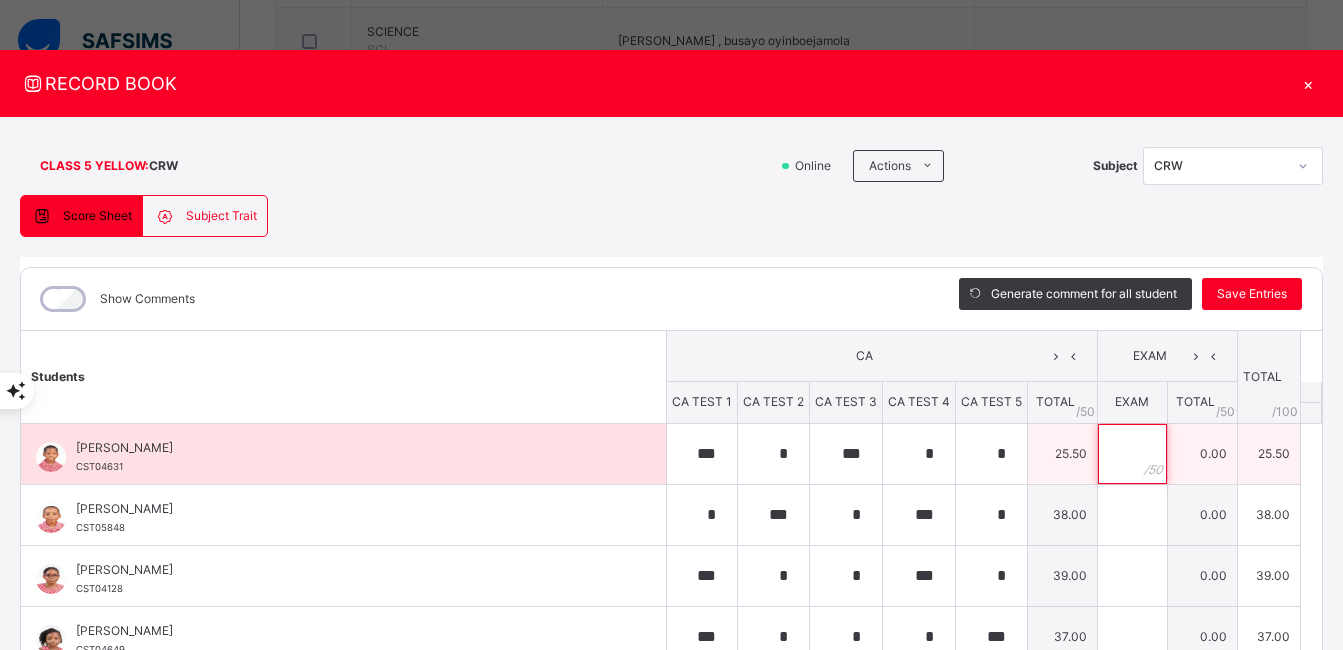 click at bounding box center (1132, 454) 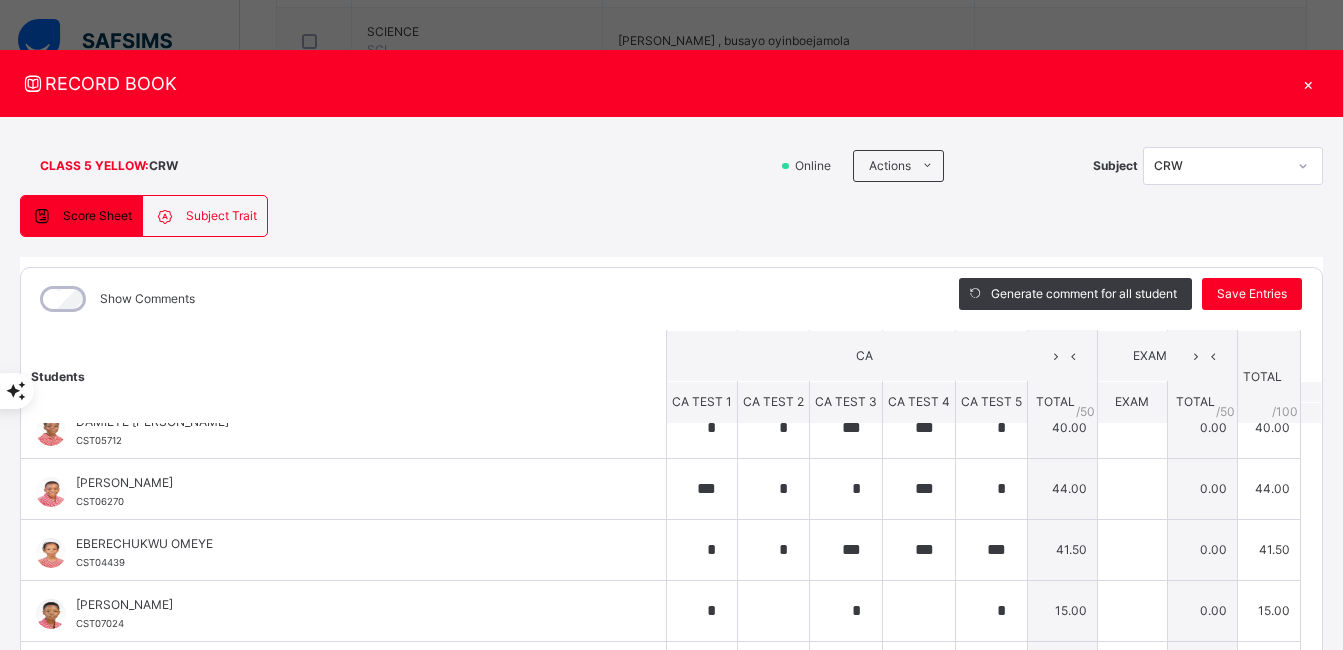 scroll, scrollTop: 427, scrollLeft: 0, axis: vertical 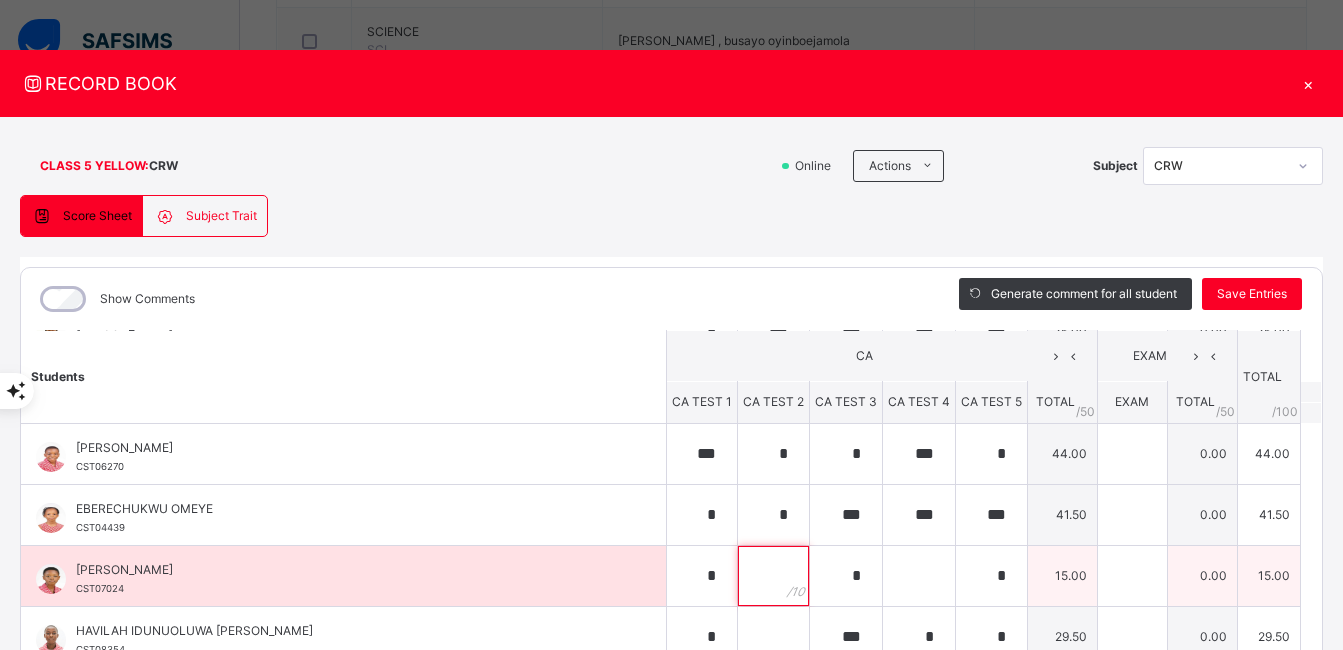 click at bounding box center [773, 576] 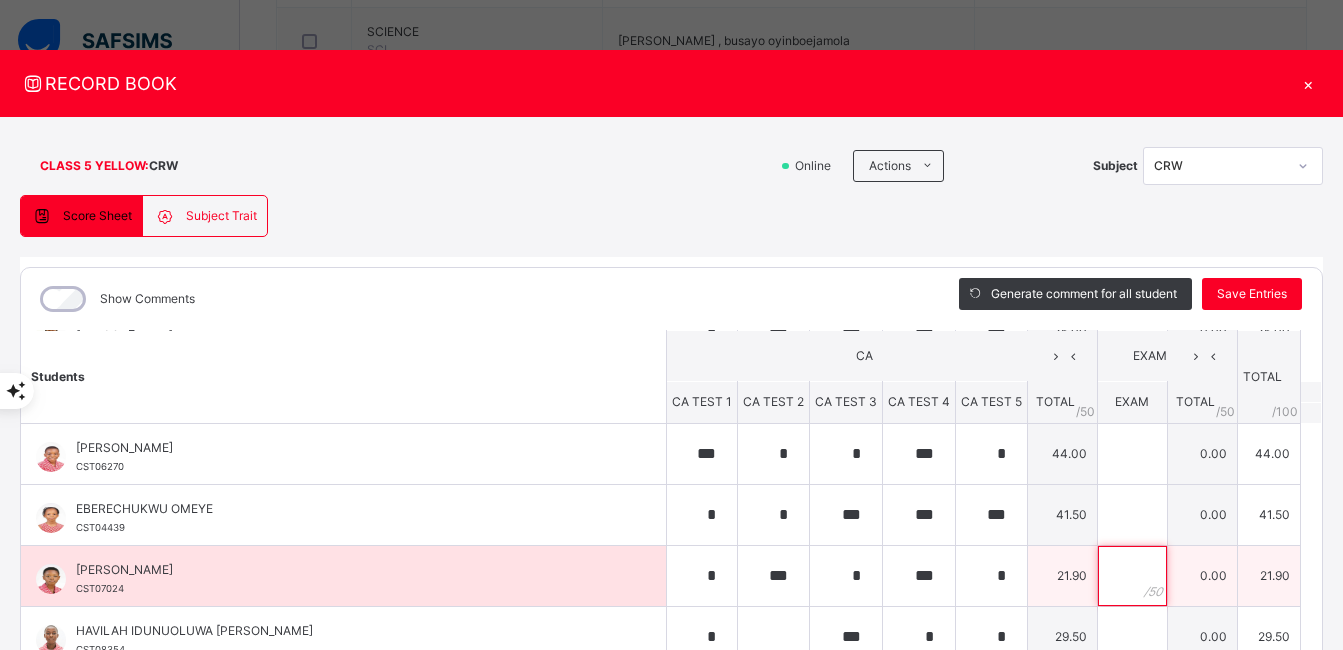 click at bounding box center [1132, 576] 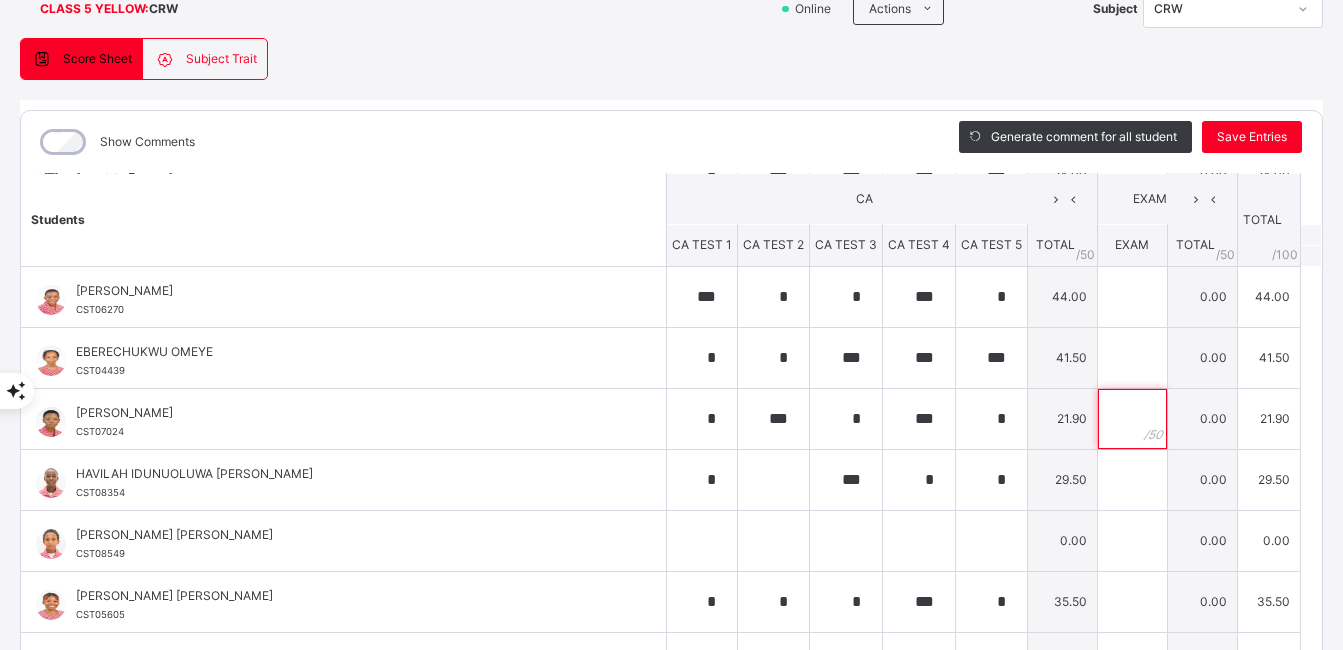 scroll, scrollTop: 205, scrollLeft: 0, axis: vertical 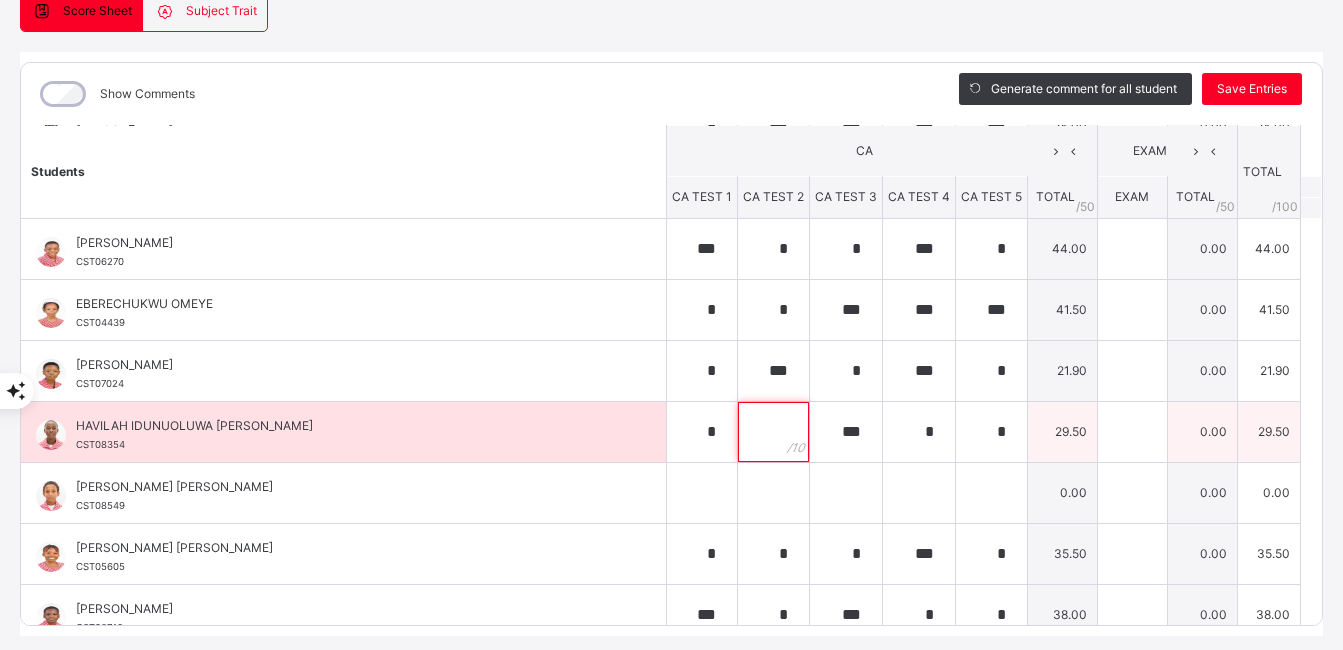 click at bounding box center [773, 432] 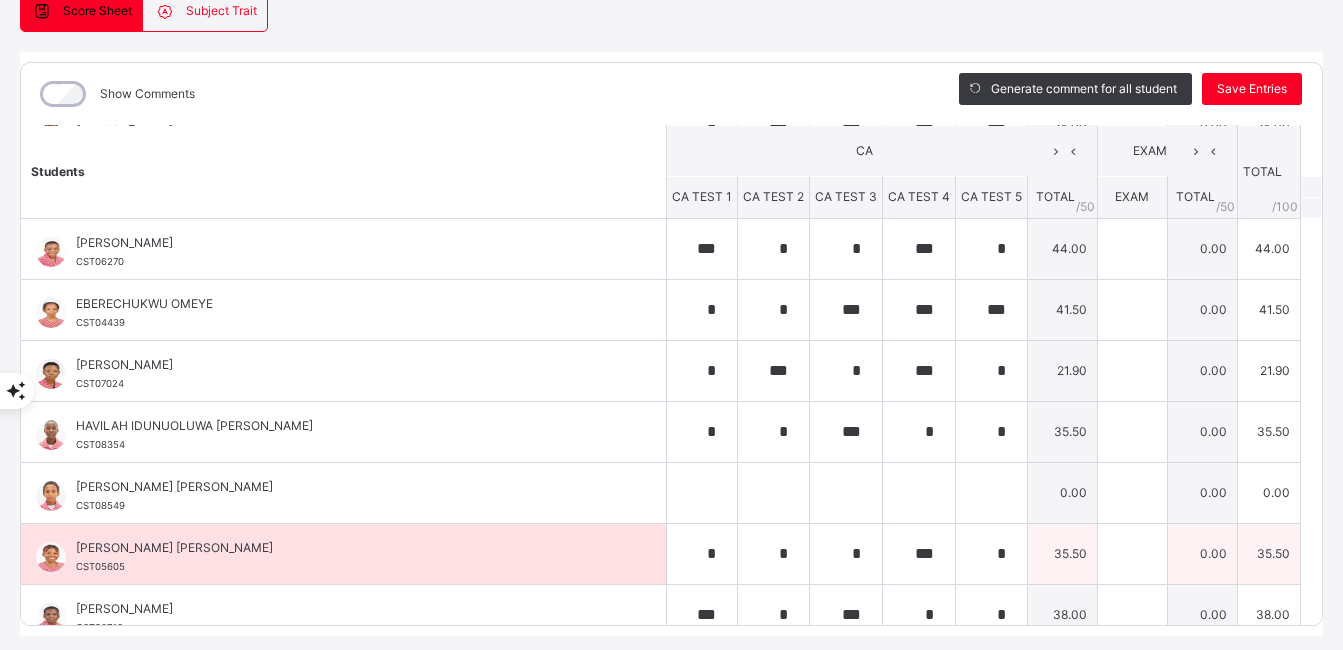 click on "35.50" at bounding box center [1062, 553] 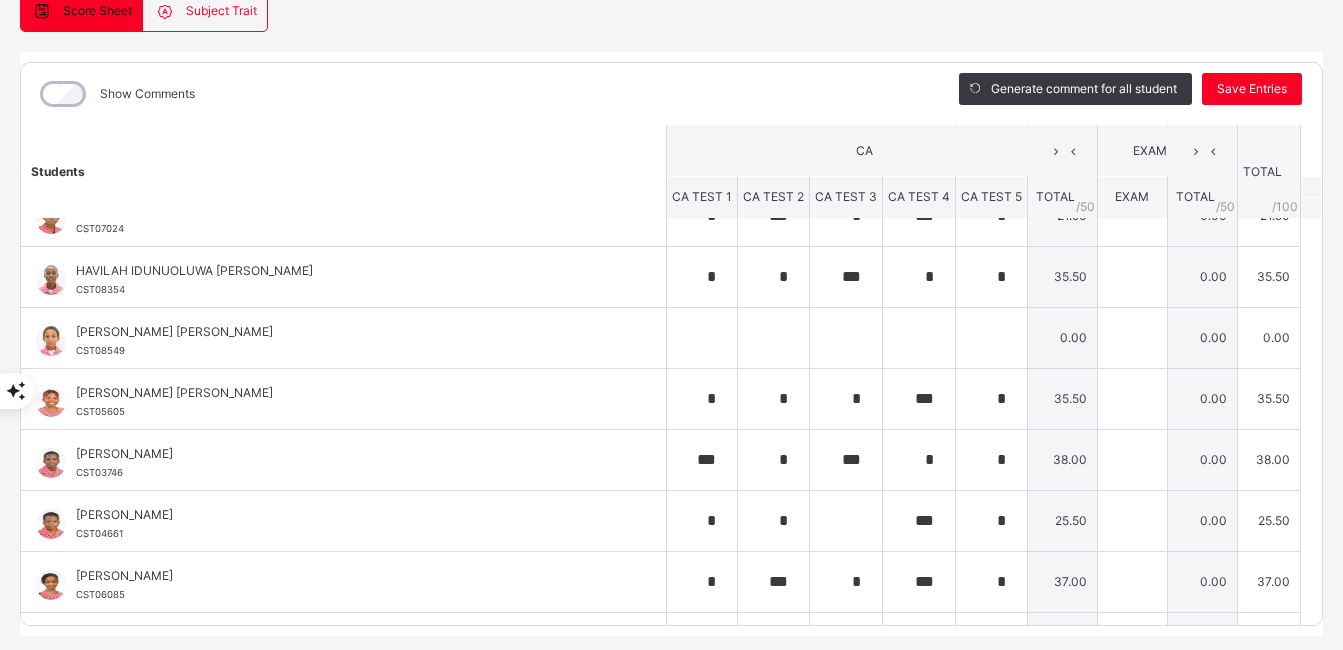scroll, scrollTop: 604, scrollLeft: 0, axis: vertical 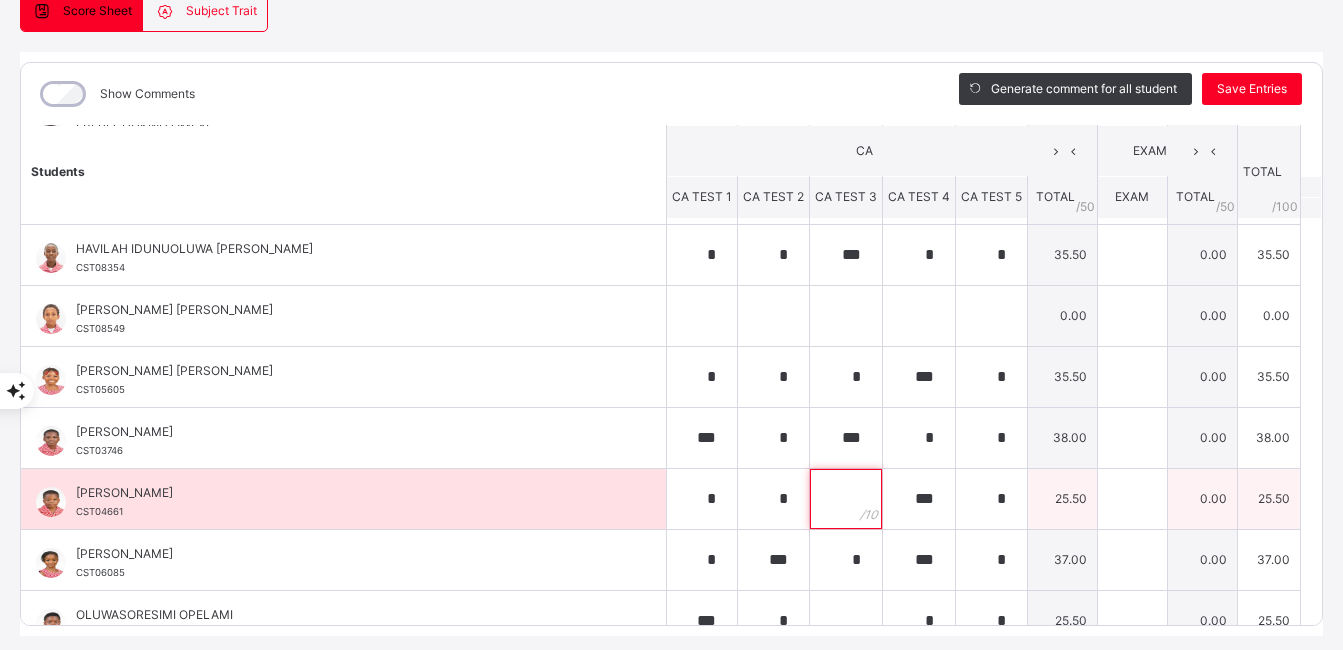 click at bounding box center [846, 499] 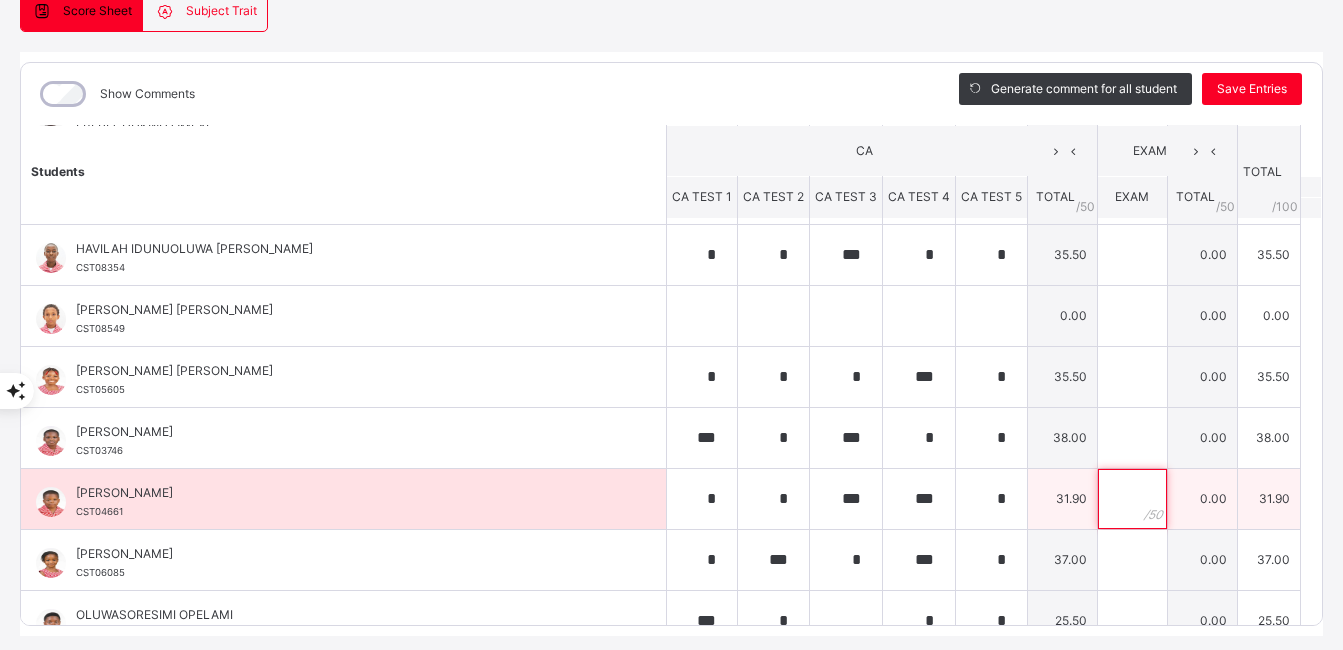 click at bounding box center [1132, 499] 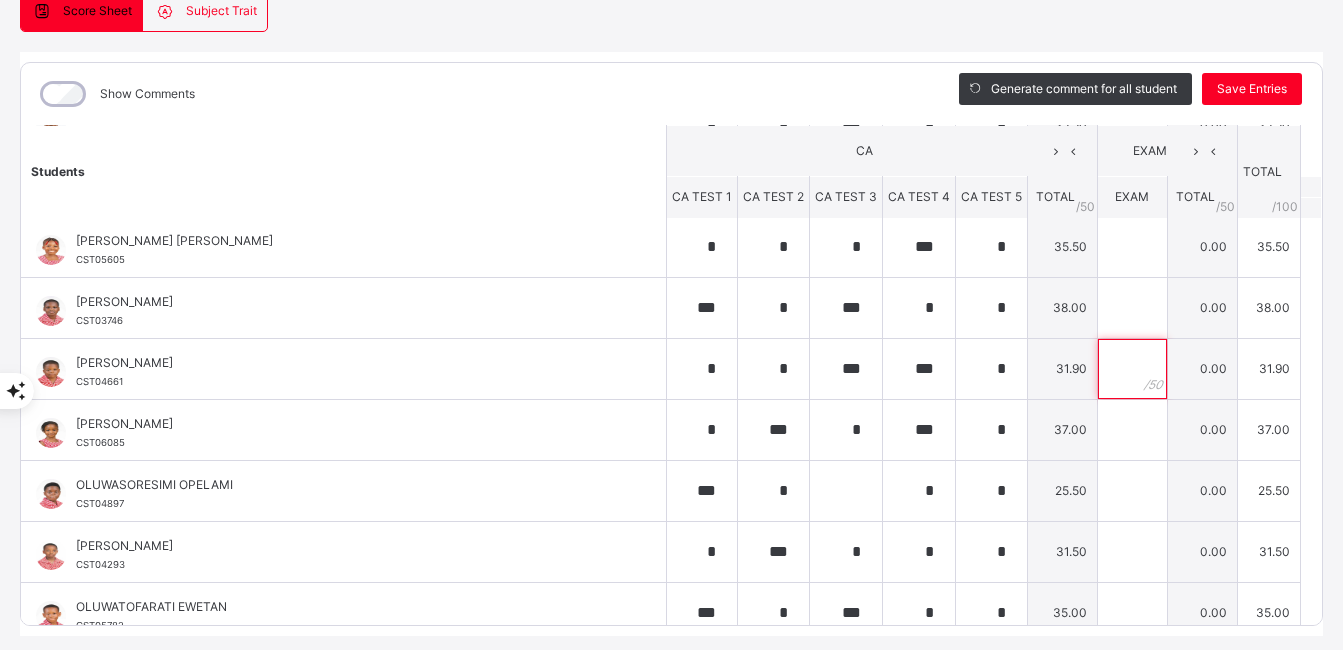 scroll, scrollTop: 762, scrollLeft: 0, axis: vertical 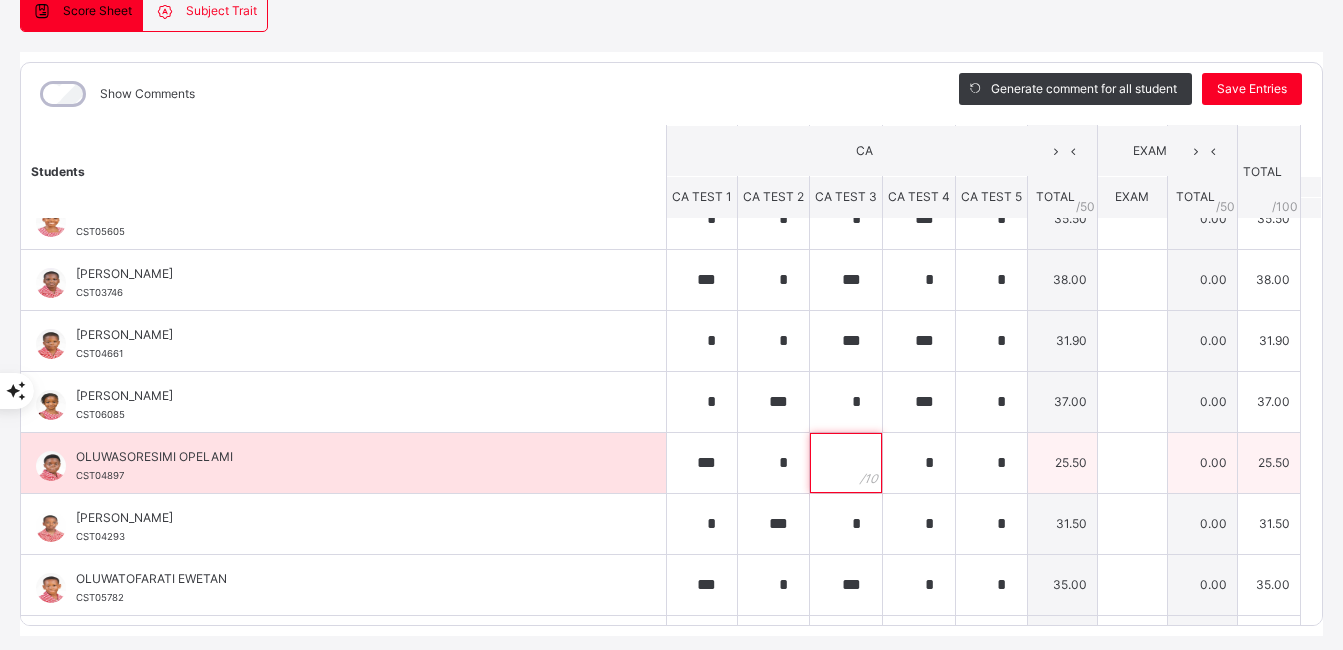 click at bounding box center [846, 463] 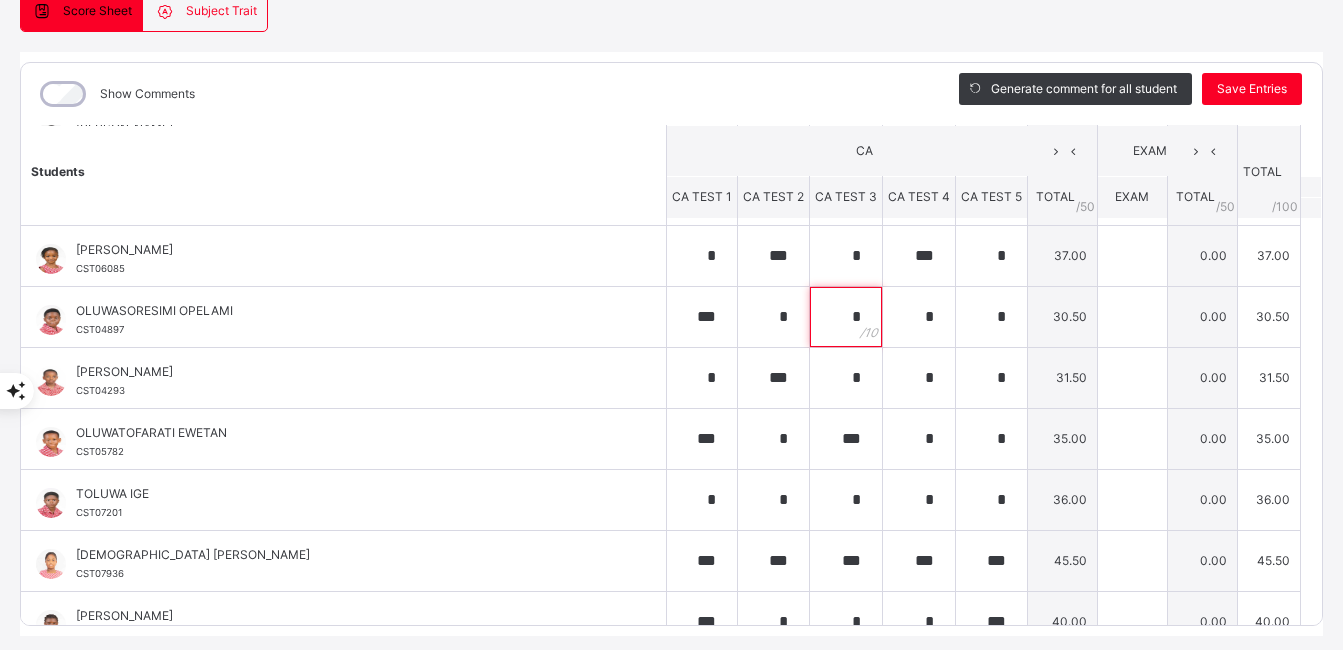 scroll, scrollTop: 936, scrollLeft: 0, axis: vertical 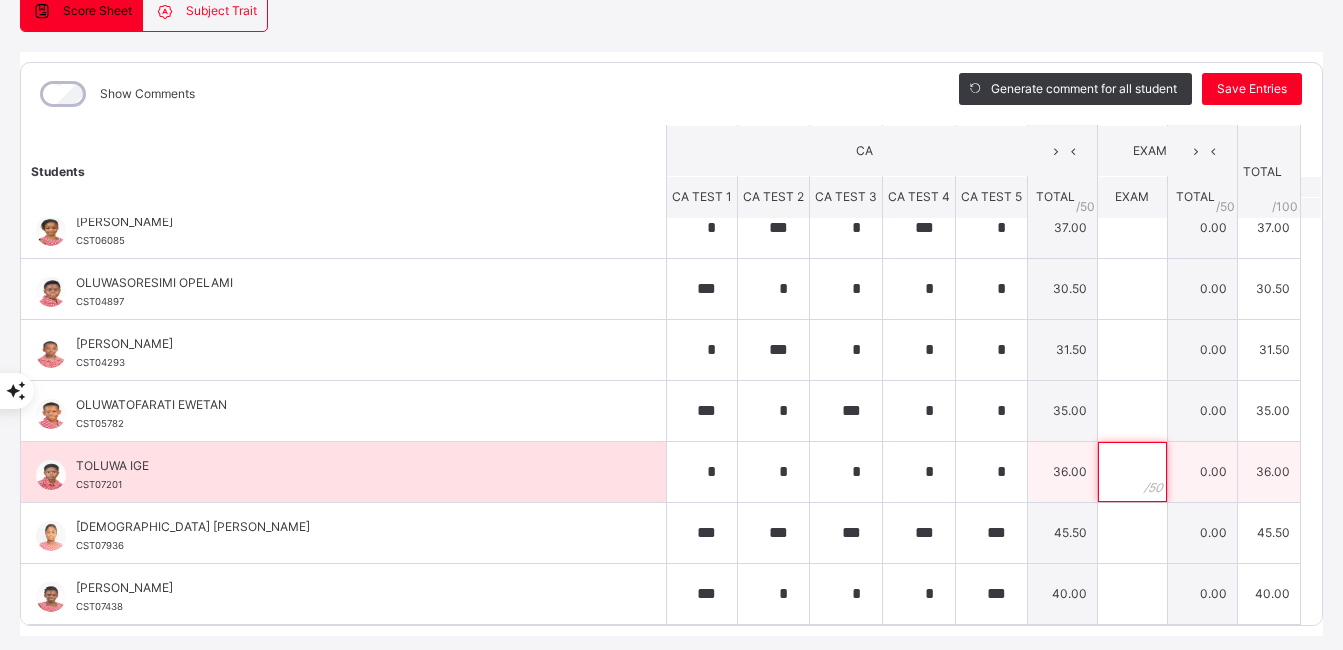 click at bounding box center [1132, 472] 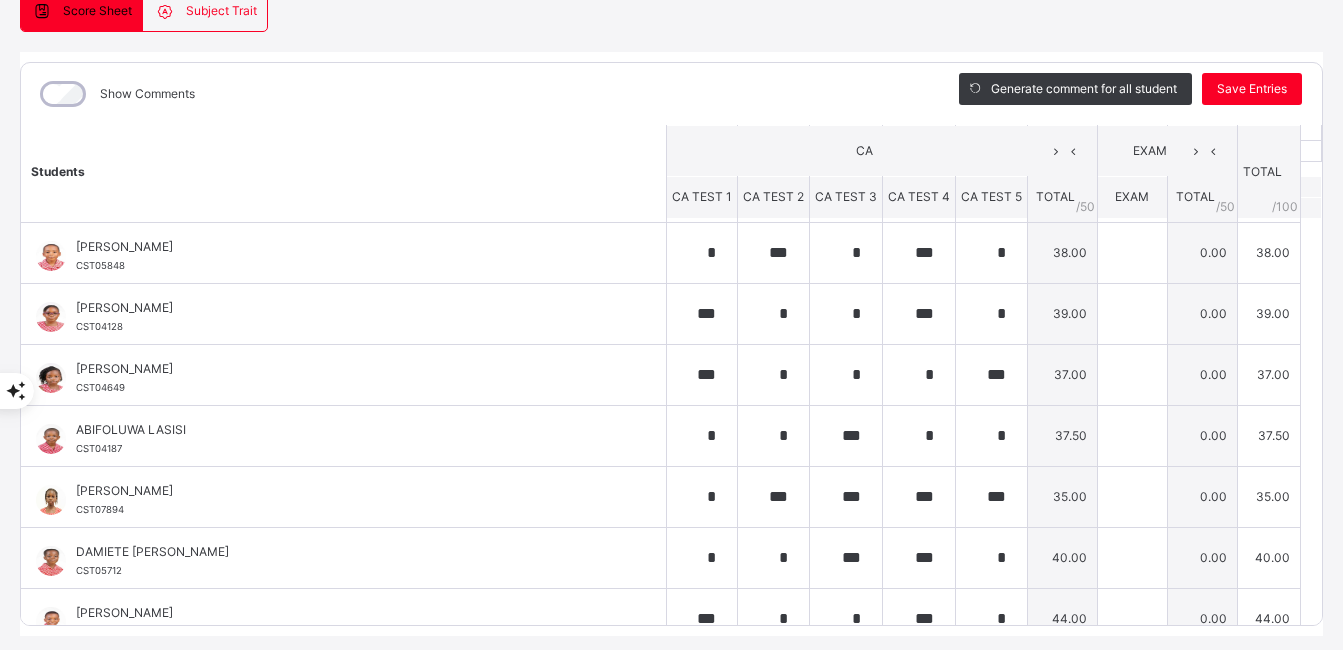 scroll, scrollTop: 0, scrollLeft: 0, axis: both 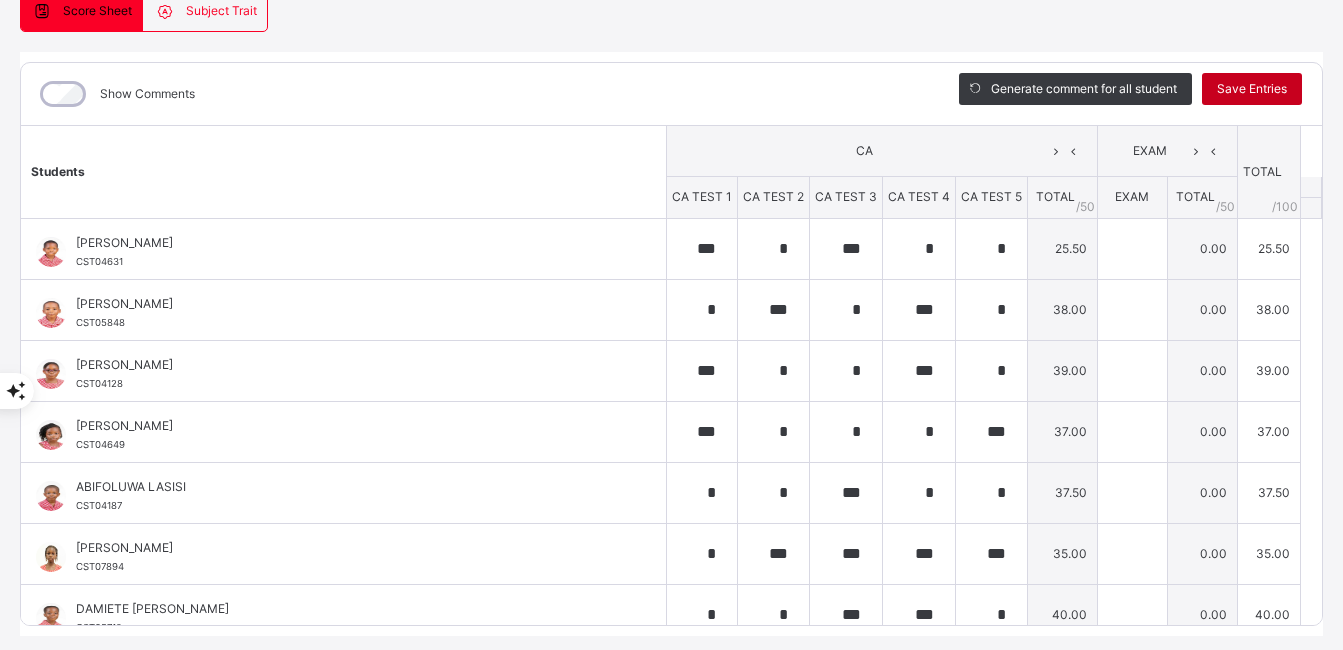 click on "Save Entries" at bounding box center [1252, 89] 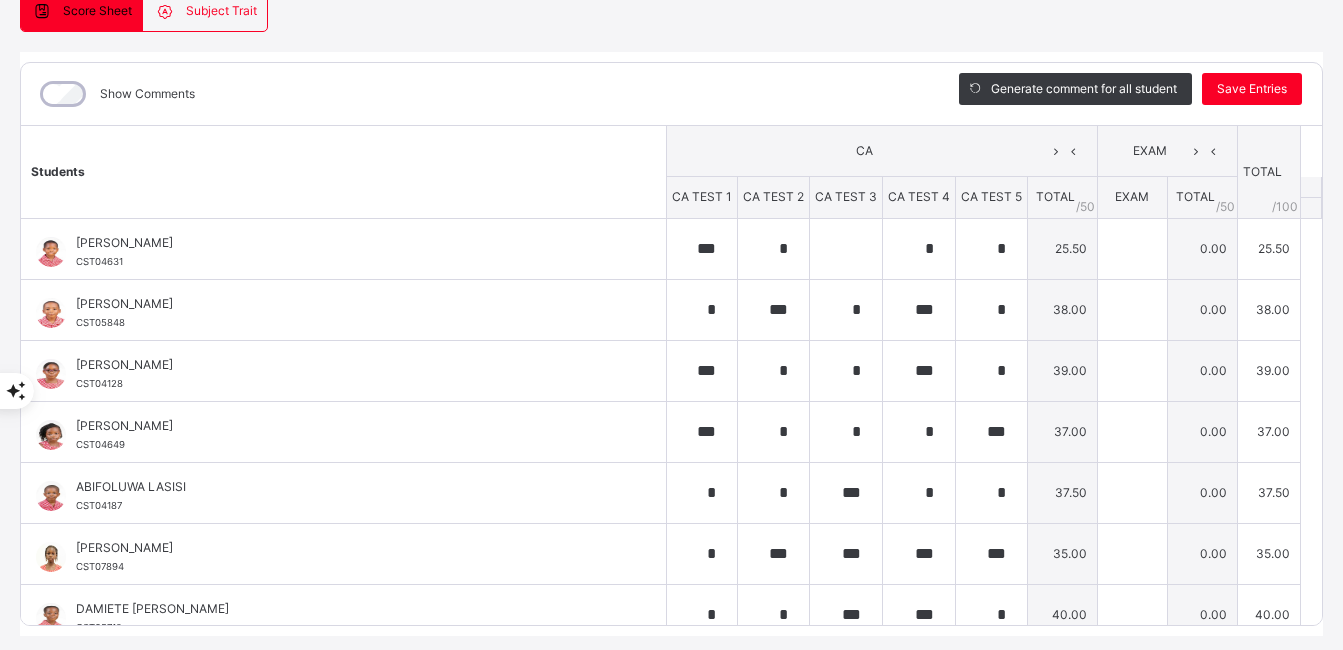 scroll, scrollTop: 0, scrollLeft: 0, axis: both 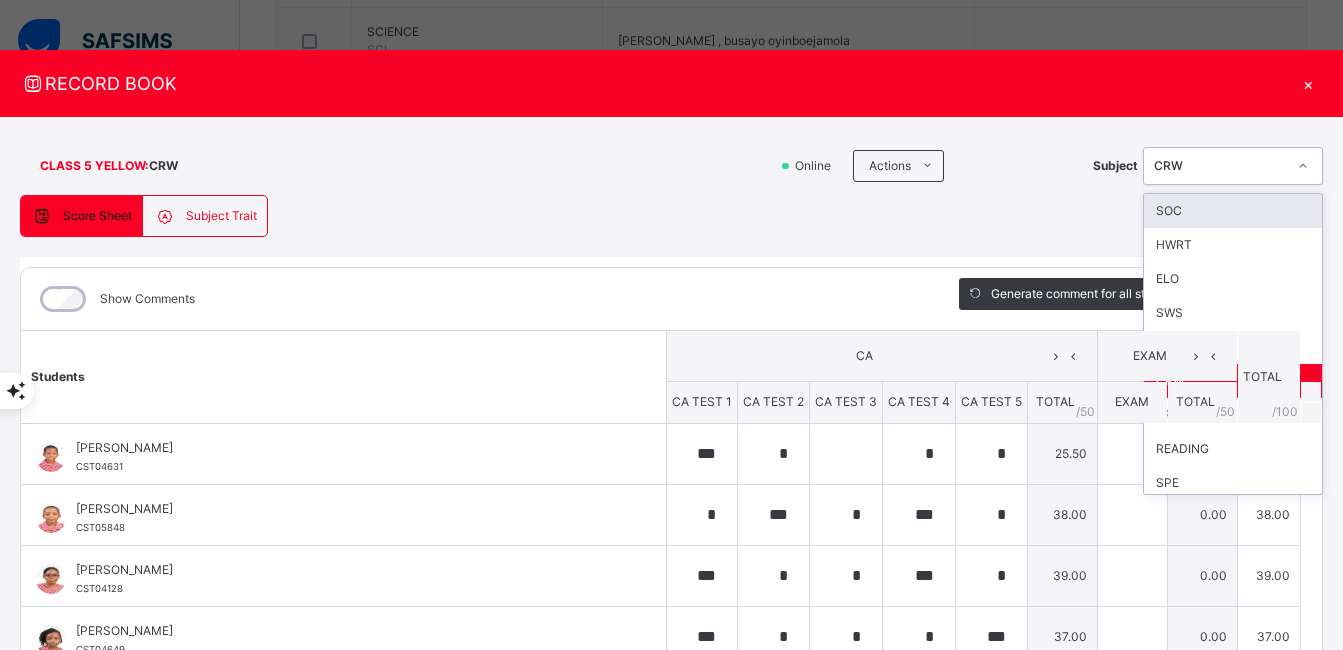 click at bounding box center [1303, 166] 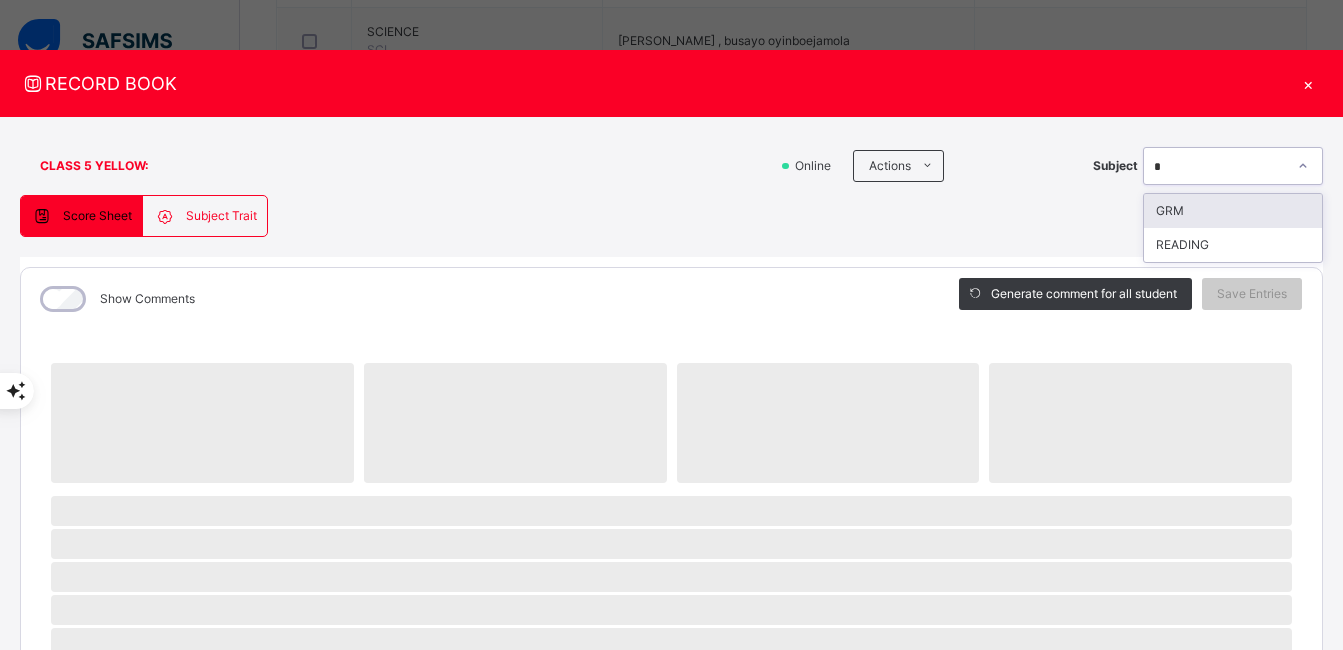 click on "GRM" at bounding box center [1233, 211] 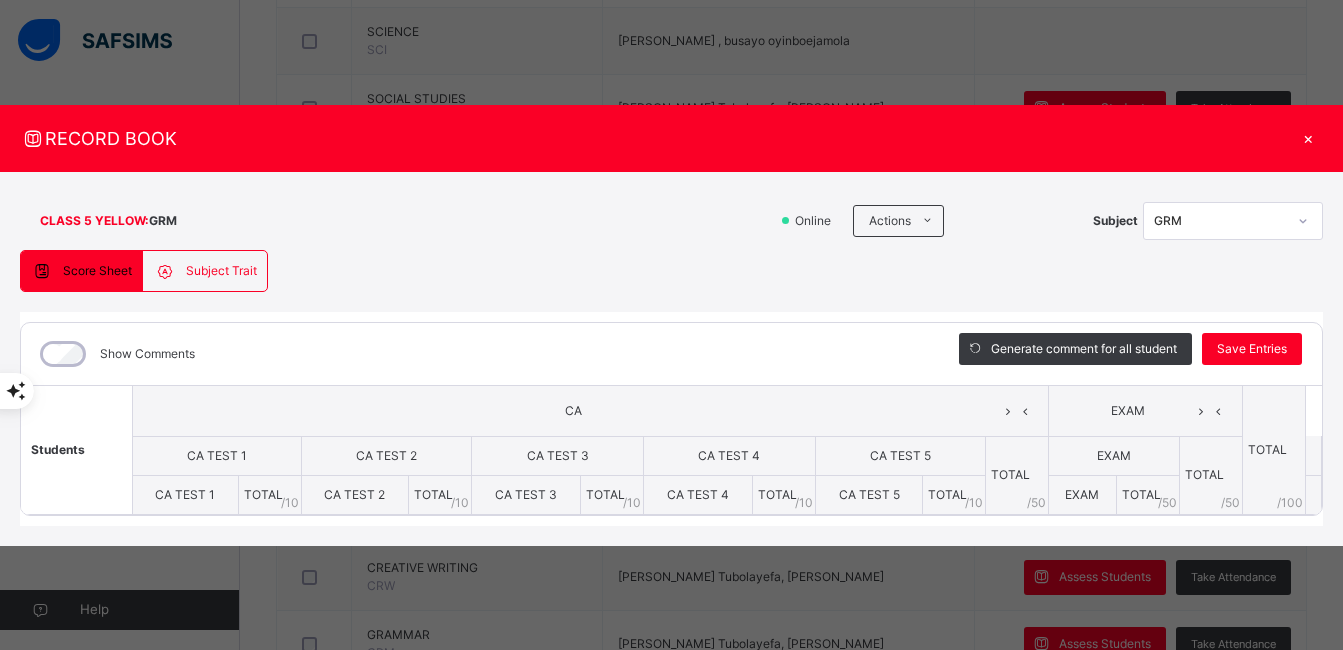 click on "×" at bounding box center (1308, 138) 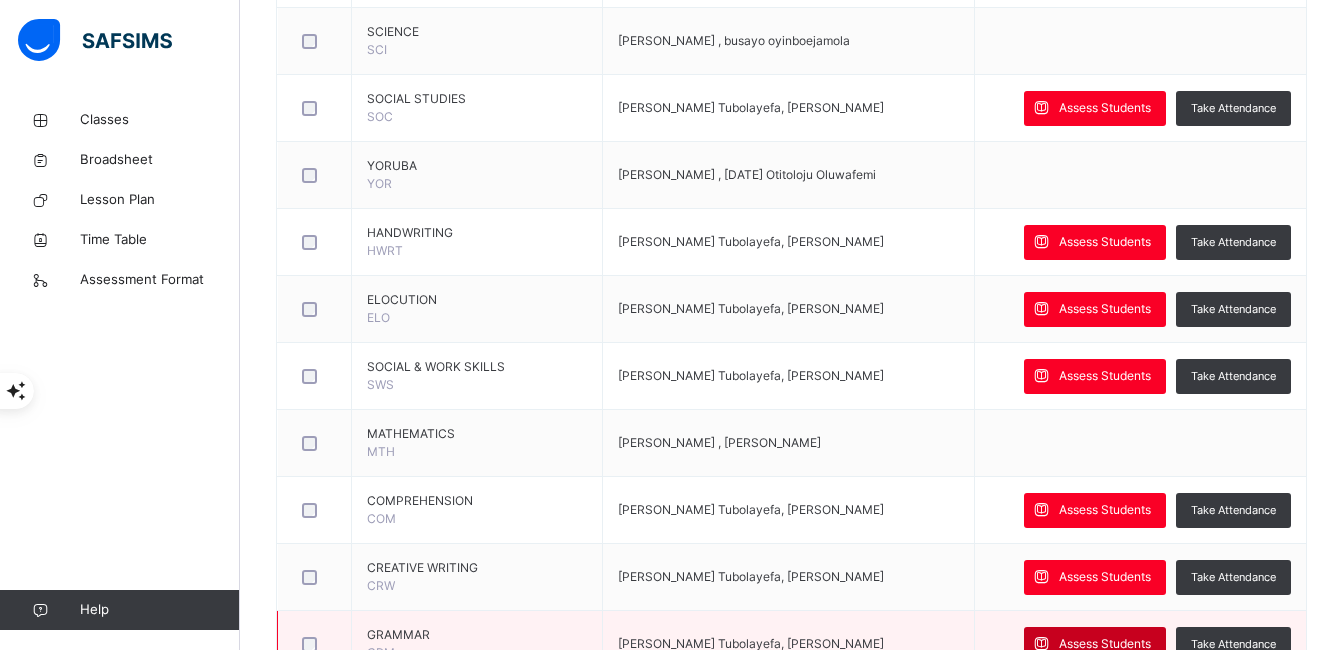 click on "Assess Students" at bounding box center [1105, 644] 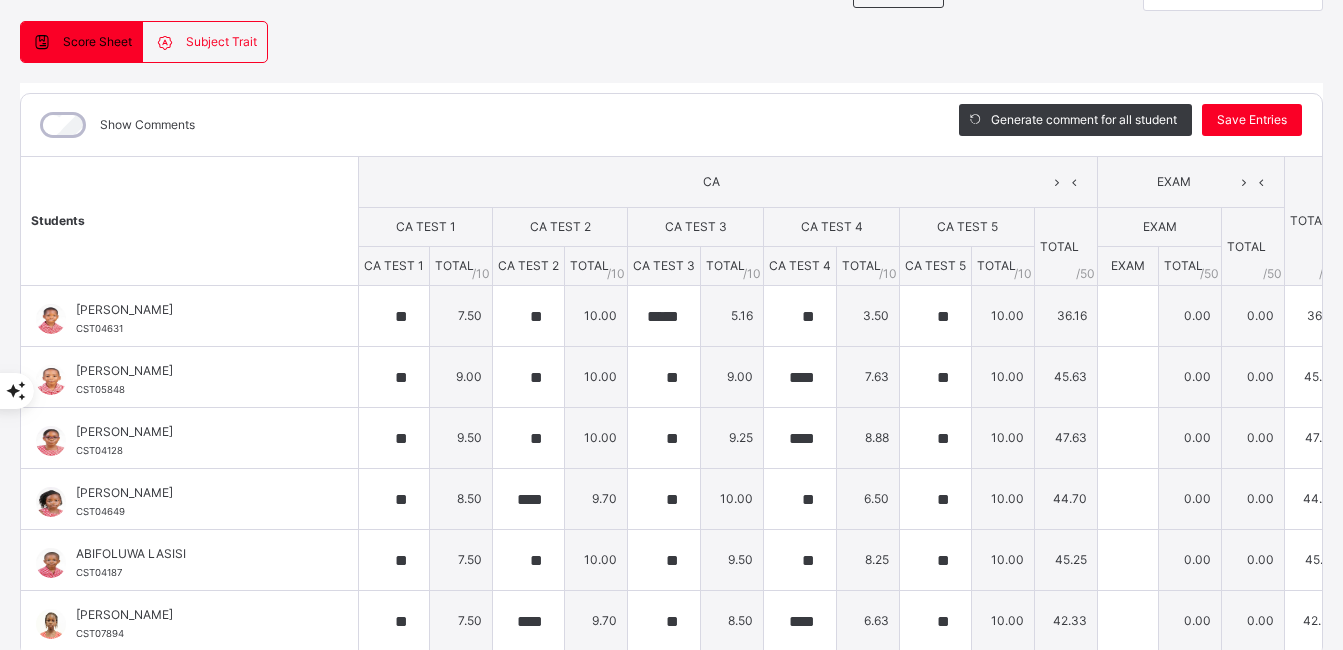 scroll, scrollTop: 193, scrollLeft: 0, axis: vertical 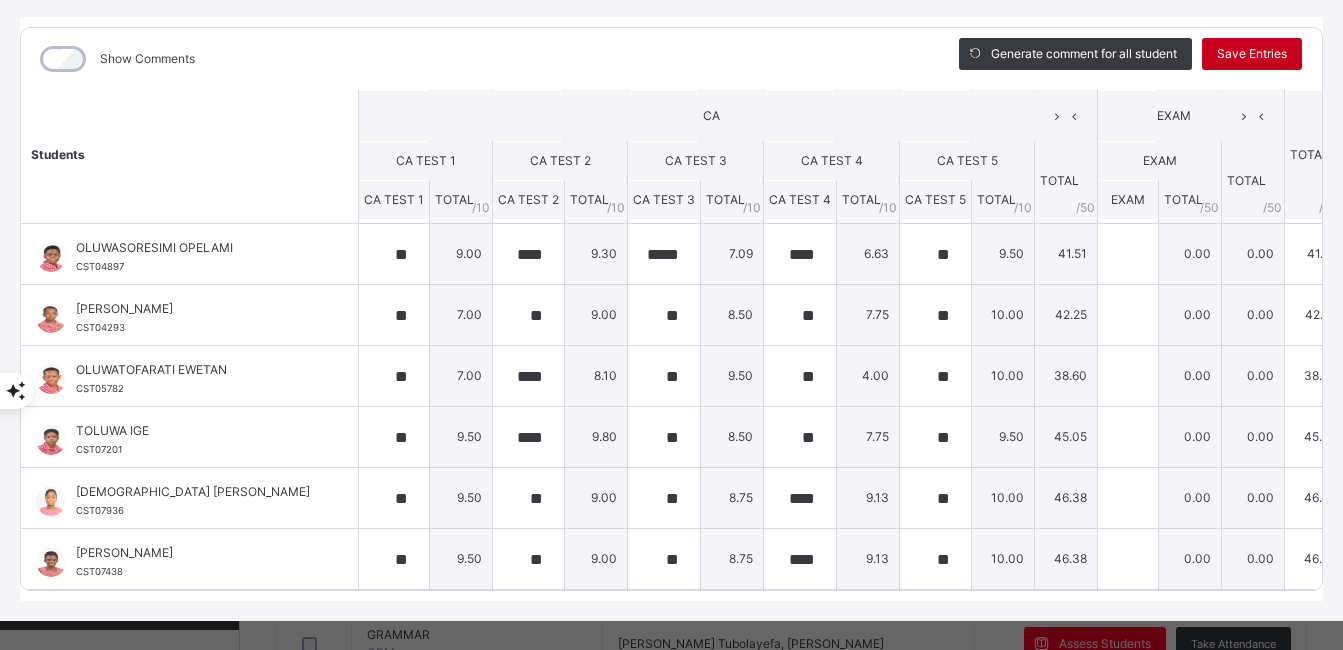 click on "Save Entries" at bounding box center (1252, 54) 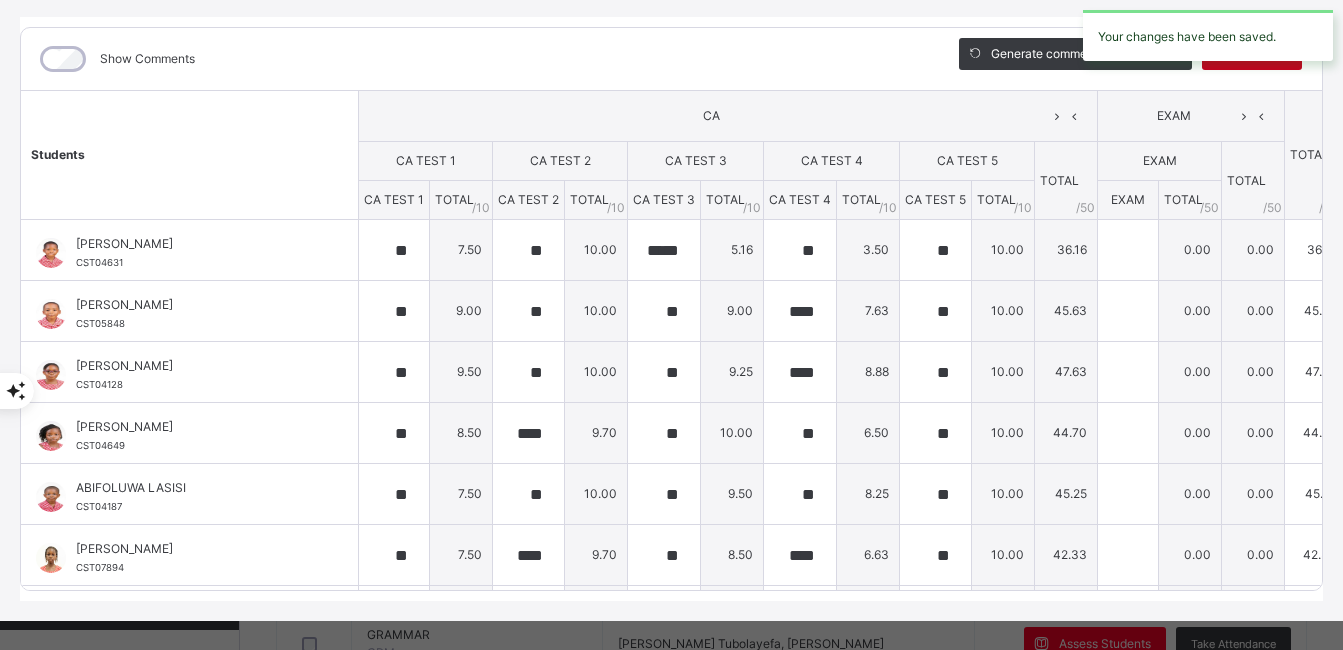 click on "Your changes have been saved." at bounding box center (1208, 35) 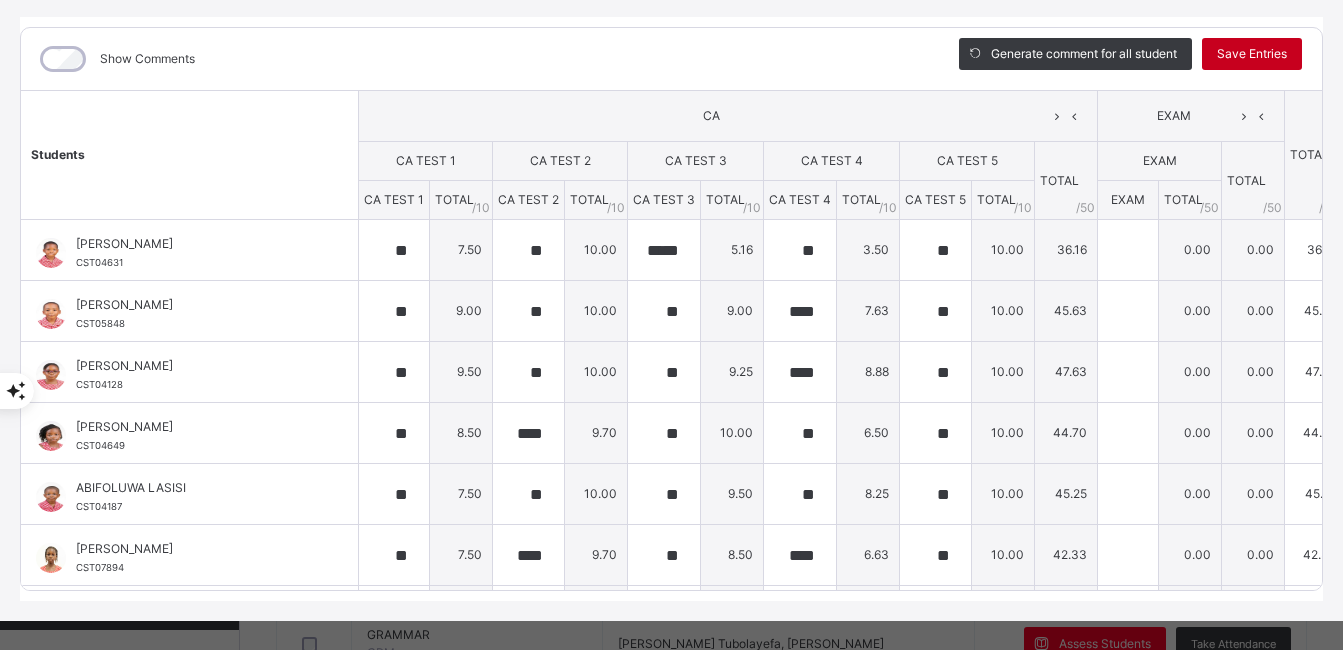 click on "Save Entries" at bounding box center (1252, 54) 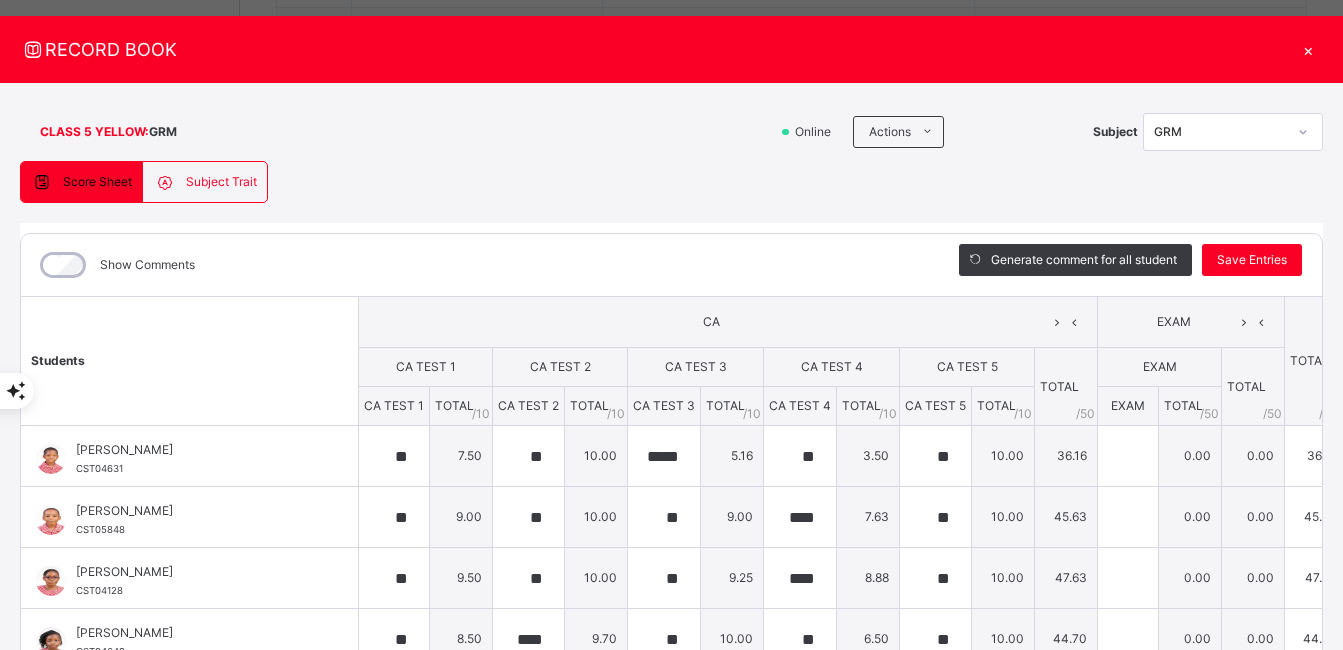 scroll, scrollTop: 12, scrollLeft: 0, axis: vertical 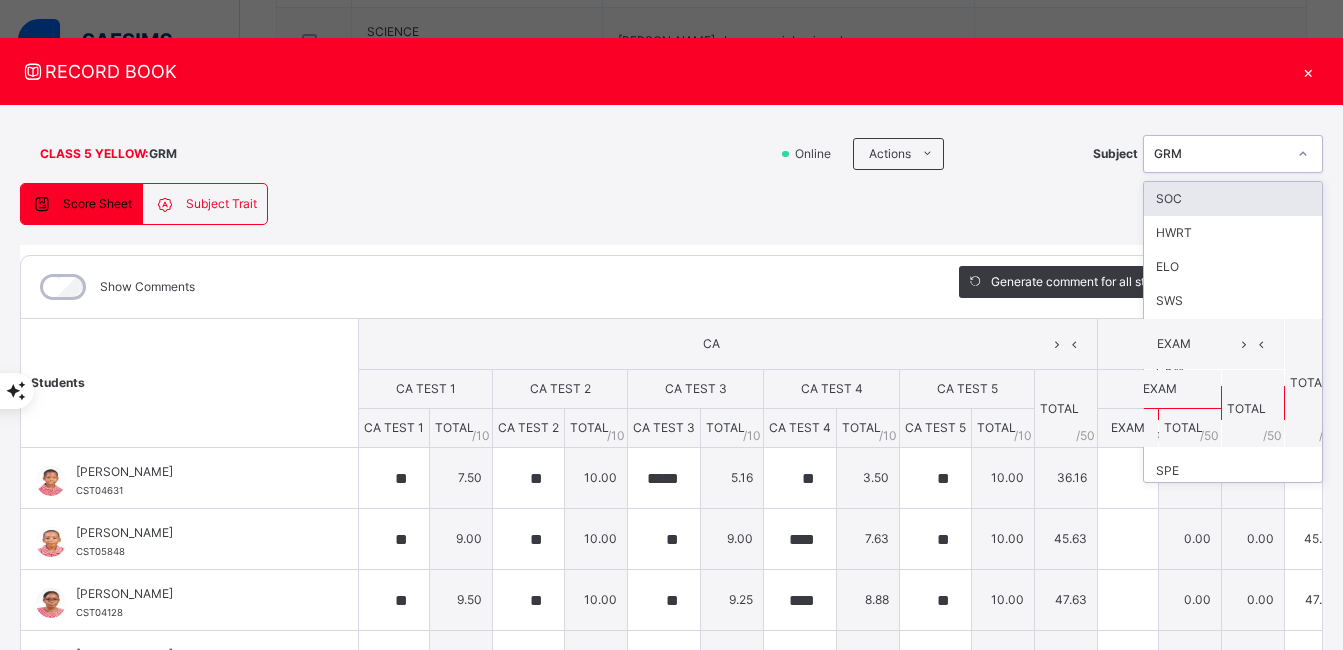 click 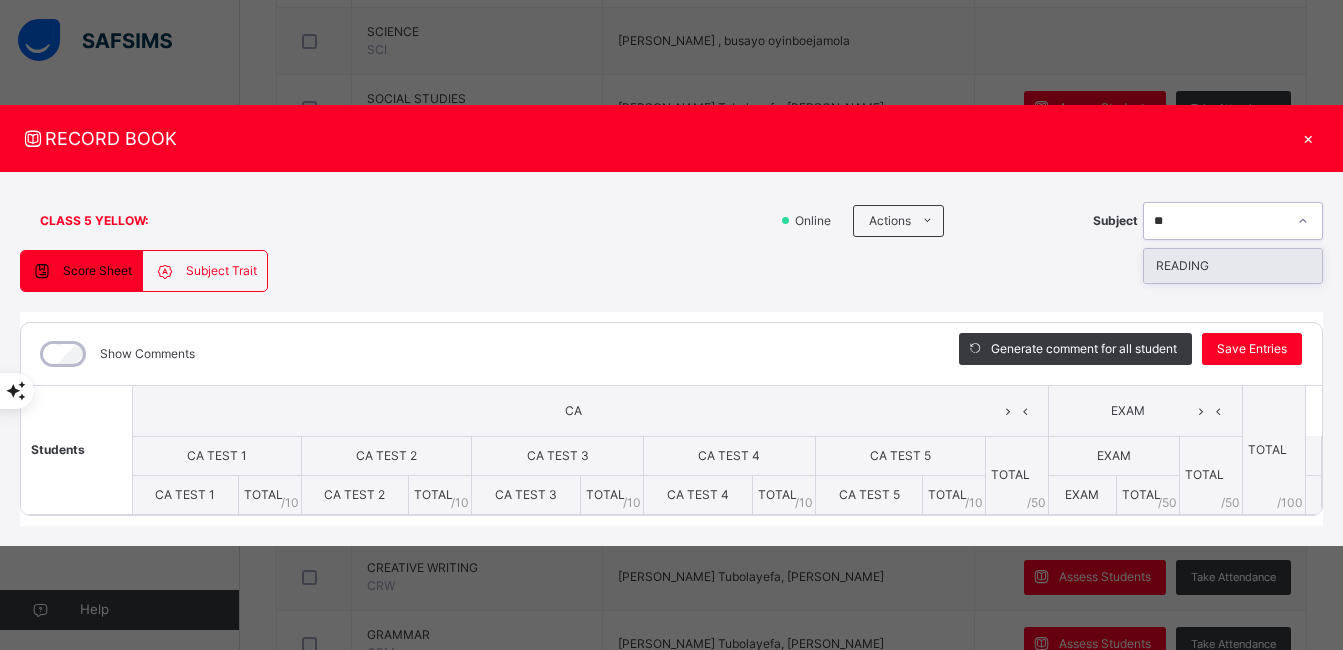 scroll, scrollTop: 0, scrollLeft: 0, axis: both 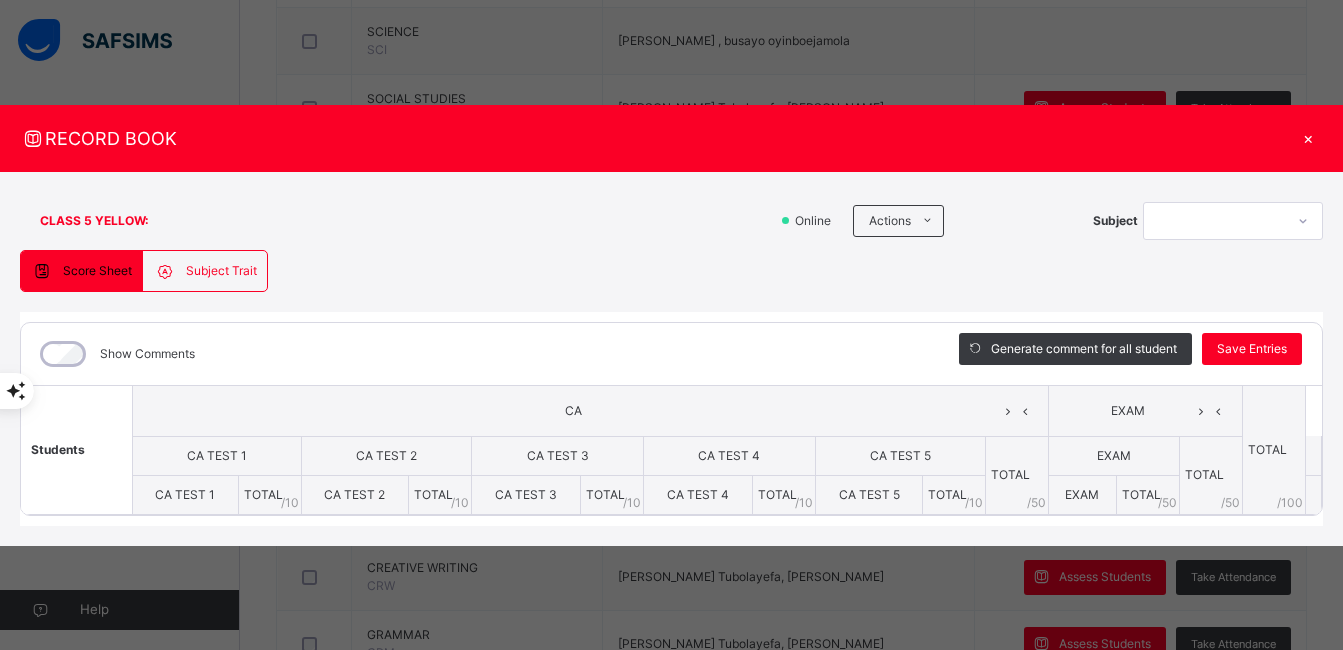 click on "×" at bounding box center (1308, 138) 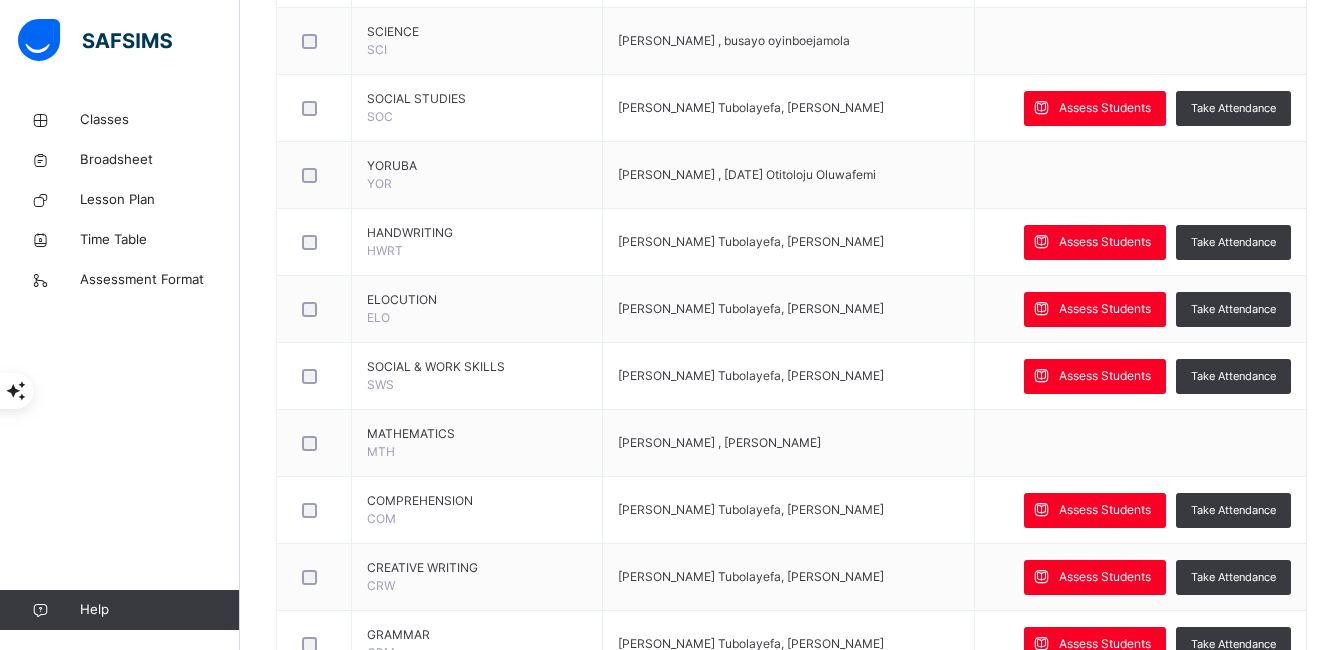 scroll, scrollTop: 1183, scrollLeft: 0, axis: vertical 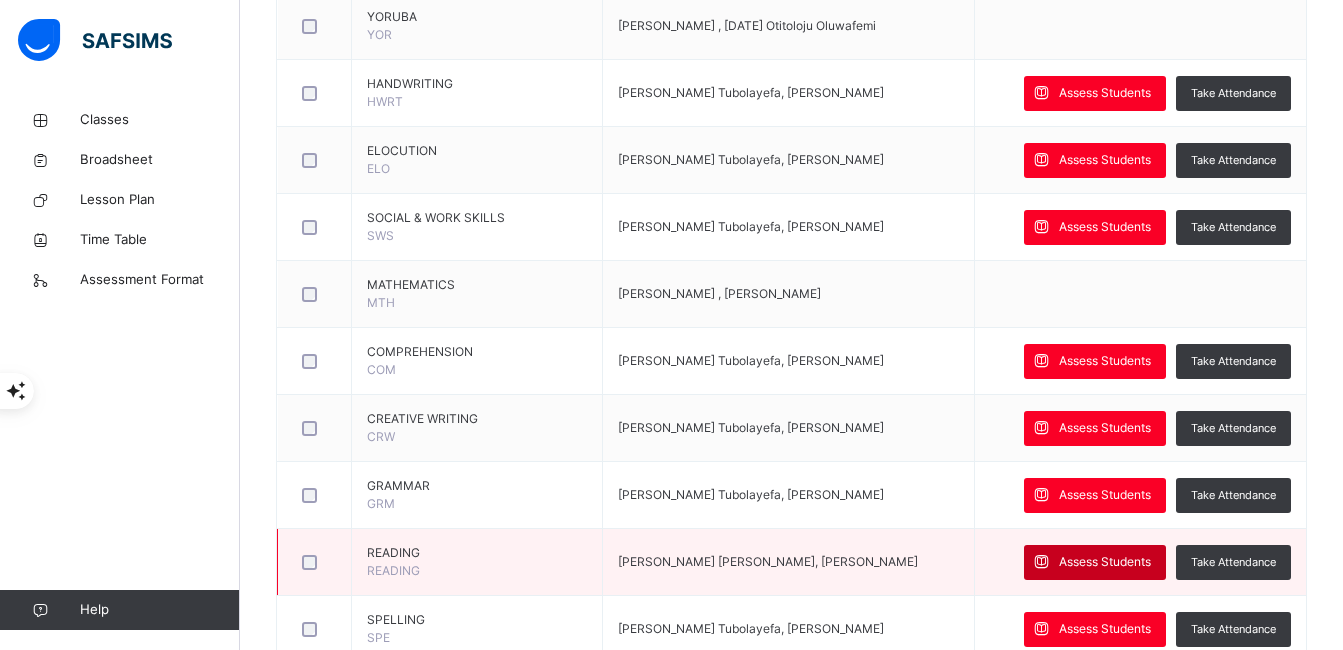 click on "Assess Students" at bounding box center [1095, 562] 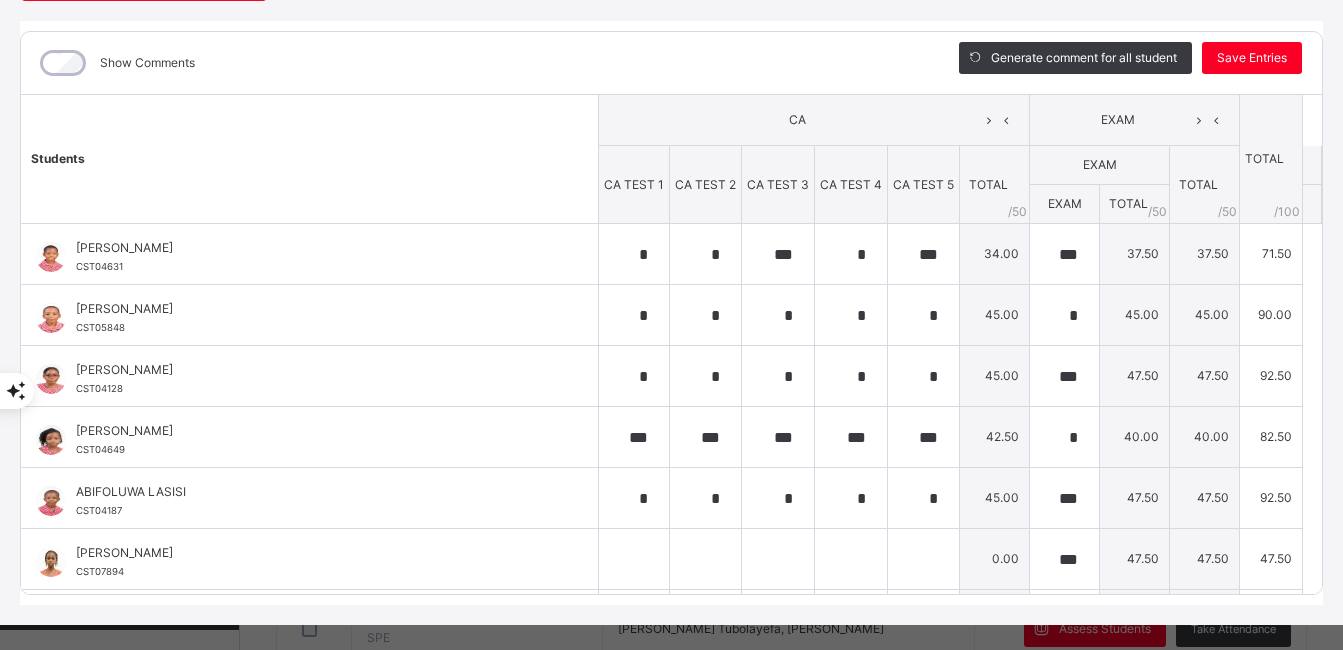 scroll, scrollTop: 261, scrollLeft: 0, axis: vertical 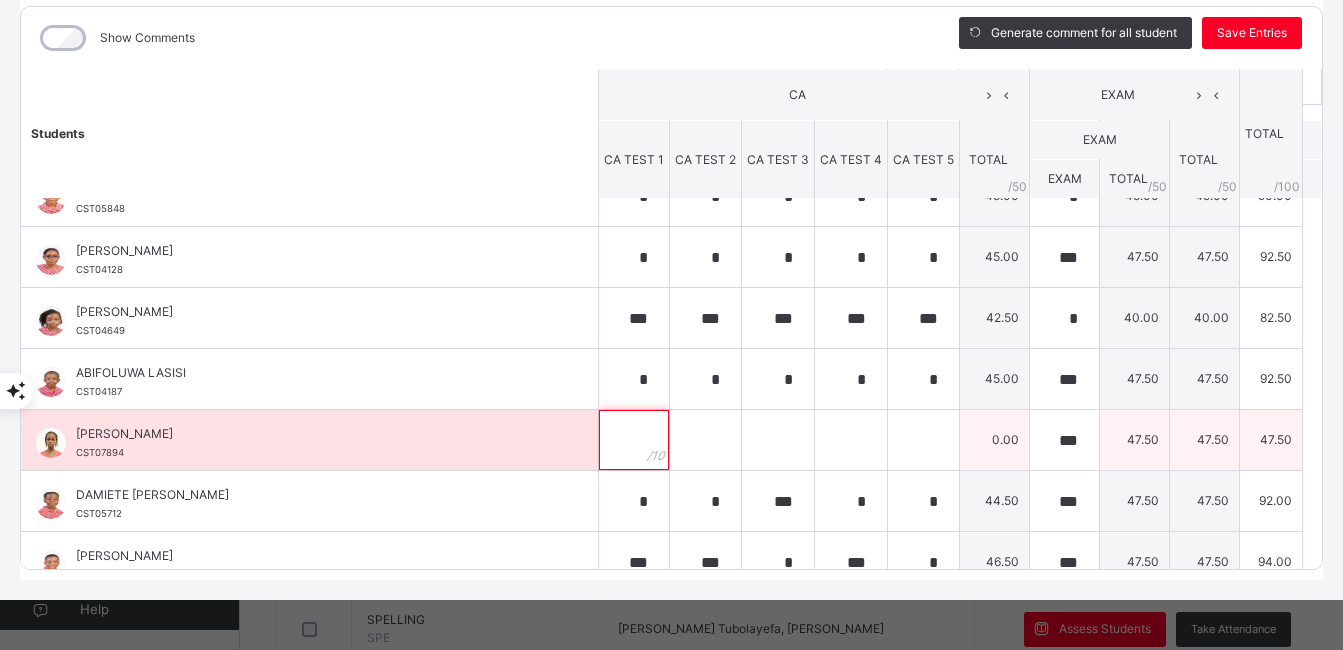 click at bounding box center [634, 440] 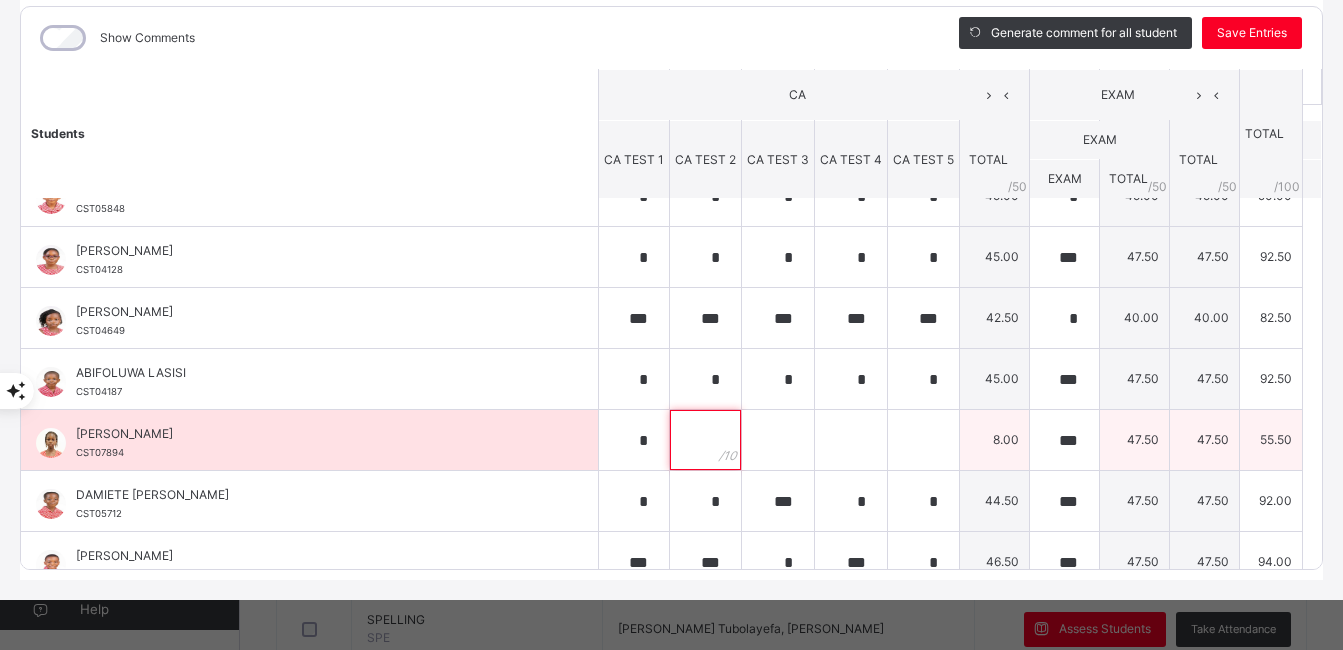 click at bounding box center (705, 440) 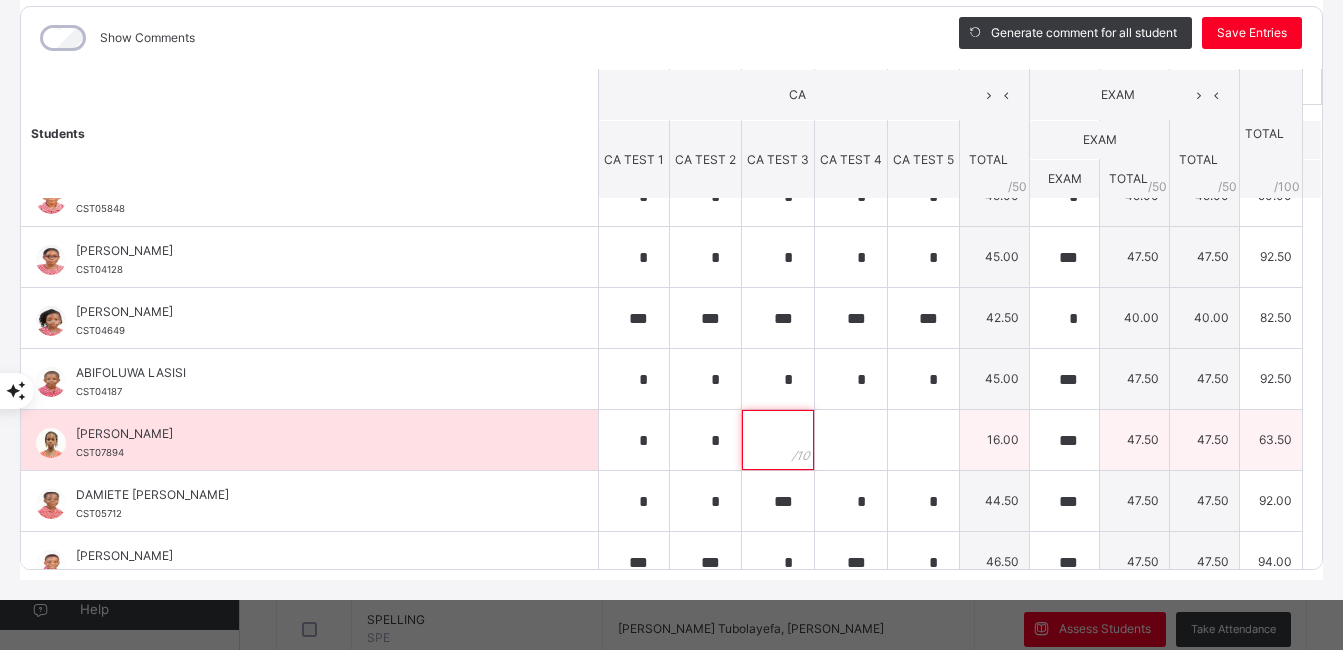 click at bounding box center (778, 440) 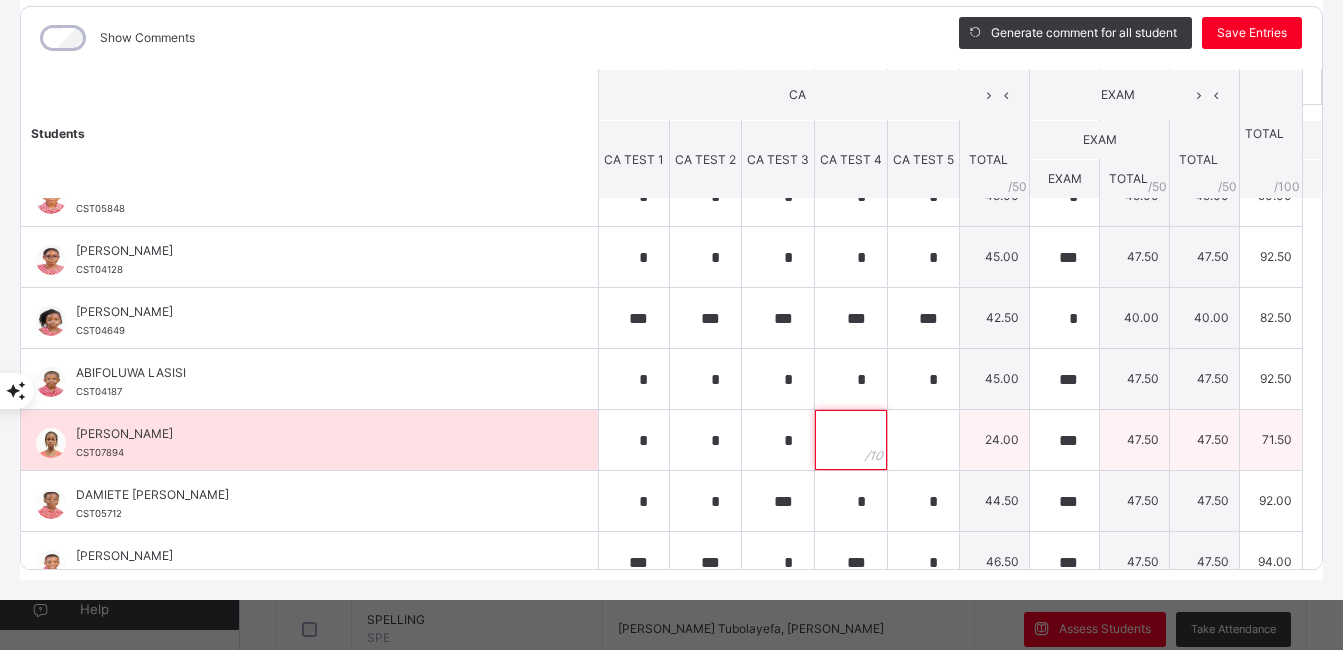 click at bounding box center [851, 440] 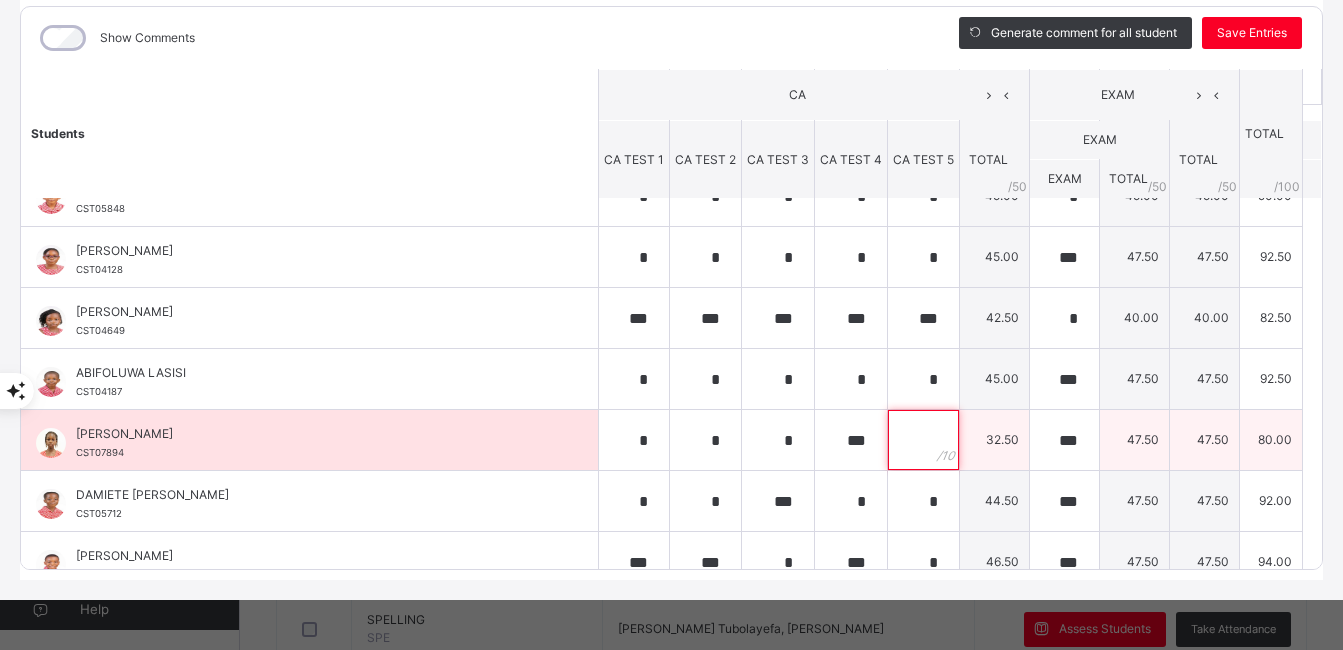 click at bounding box center (923, 440) 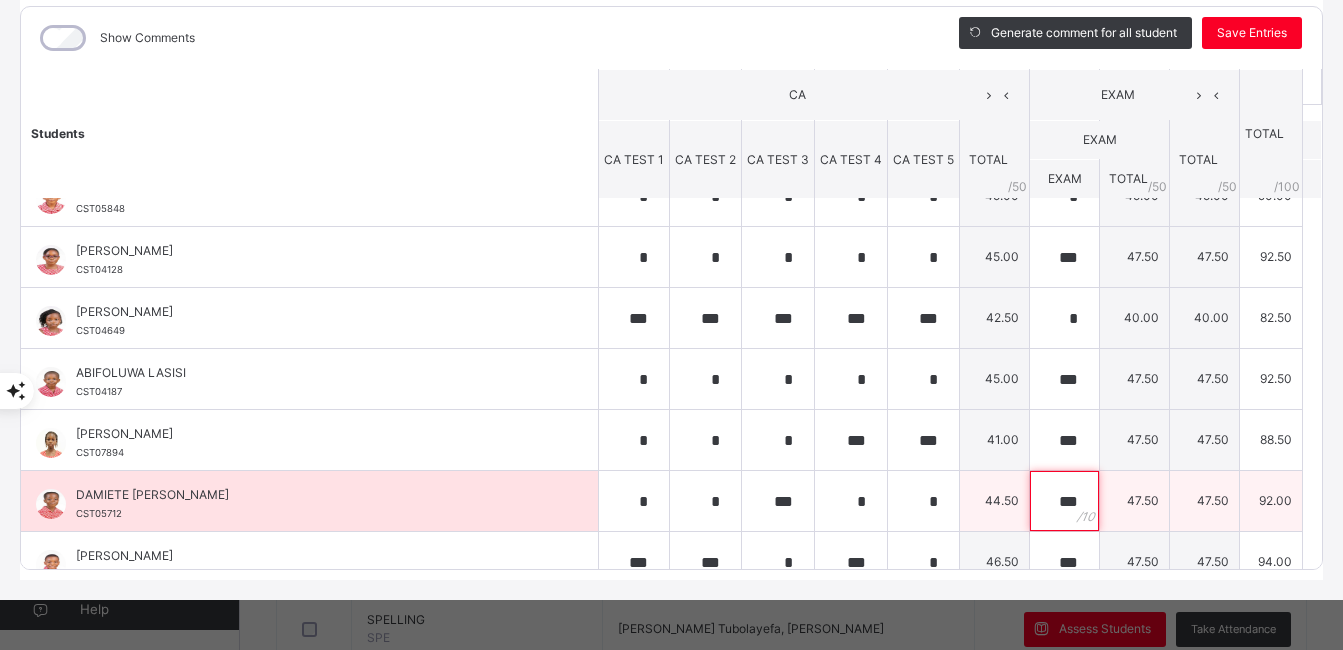 click on "***" at bounding box center [1064, 501] 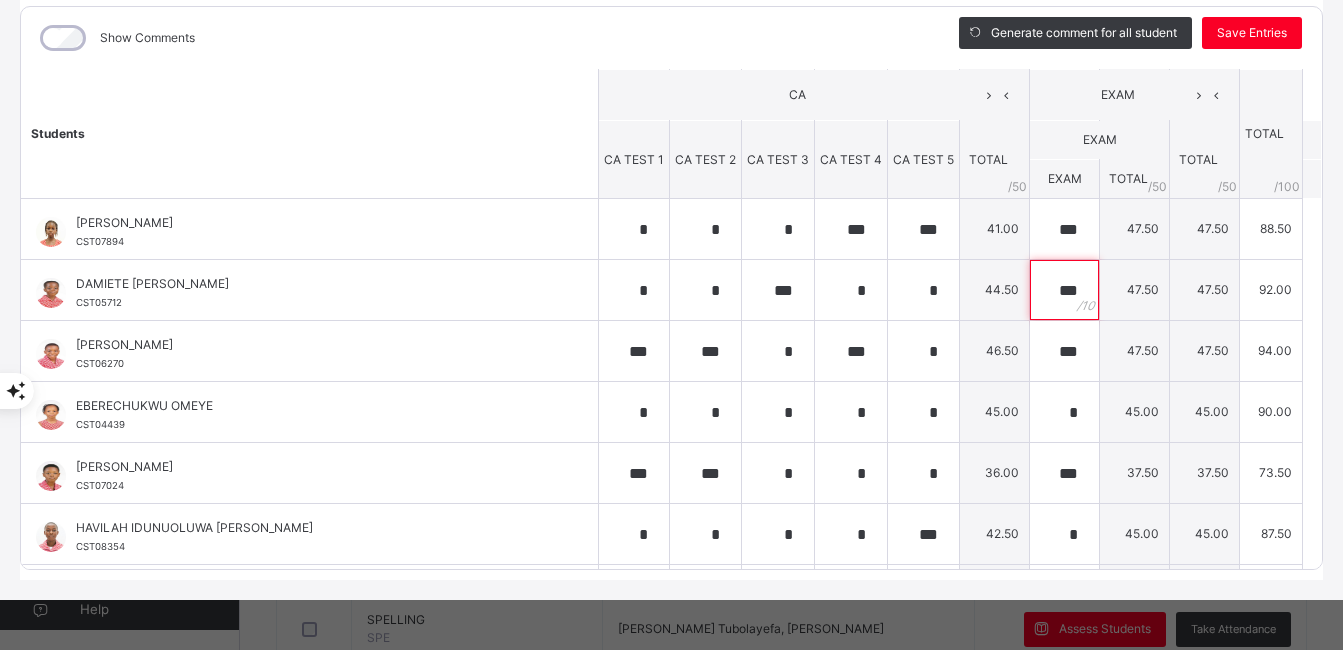 scroll, scrollTop: 0, scrollLeft: 0, axis: both 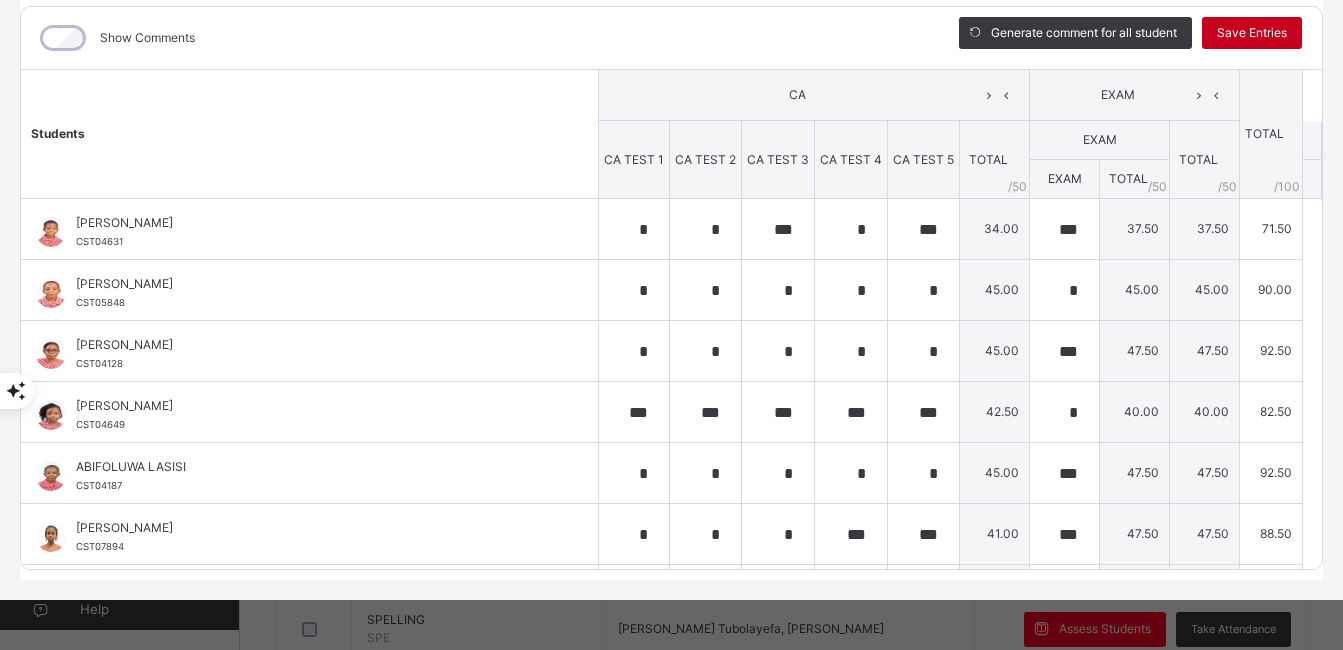 click on "Save Entries" at bounding box center [1252, 33] 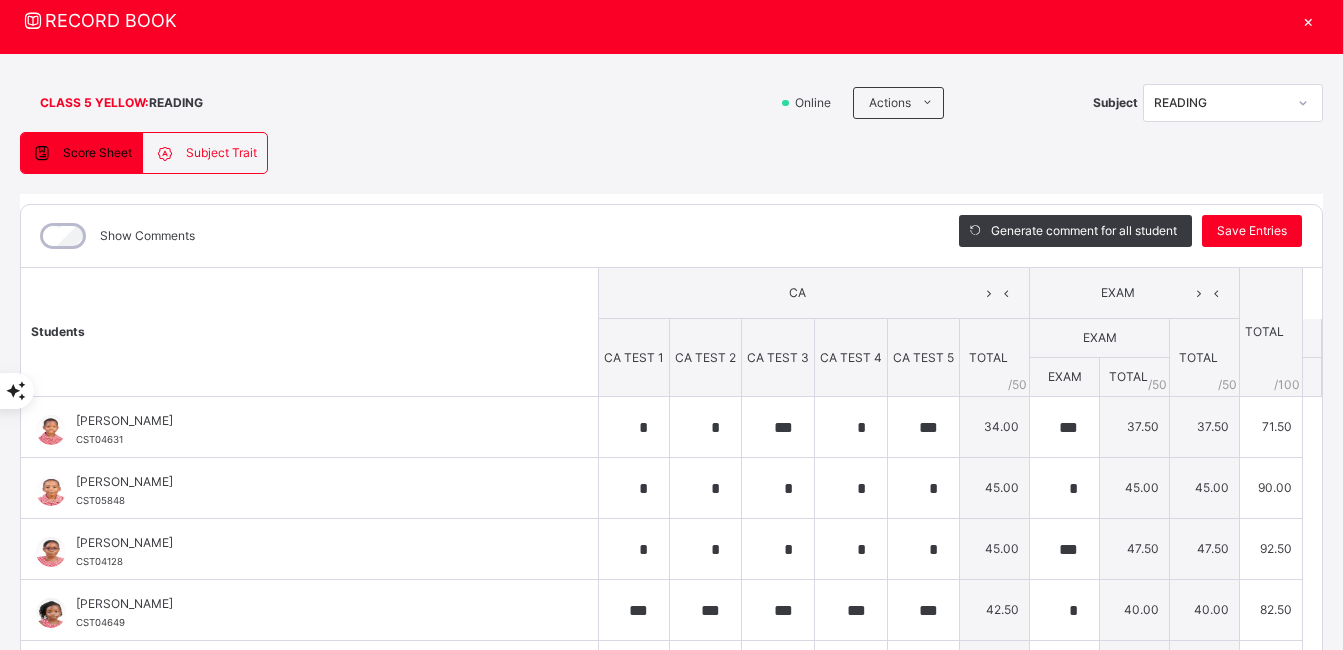 scroll, scrollTop: 57, scrollLeft: 0, axis: vertical 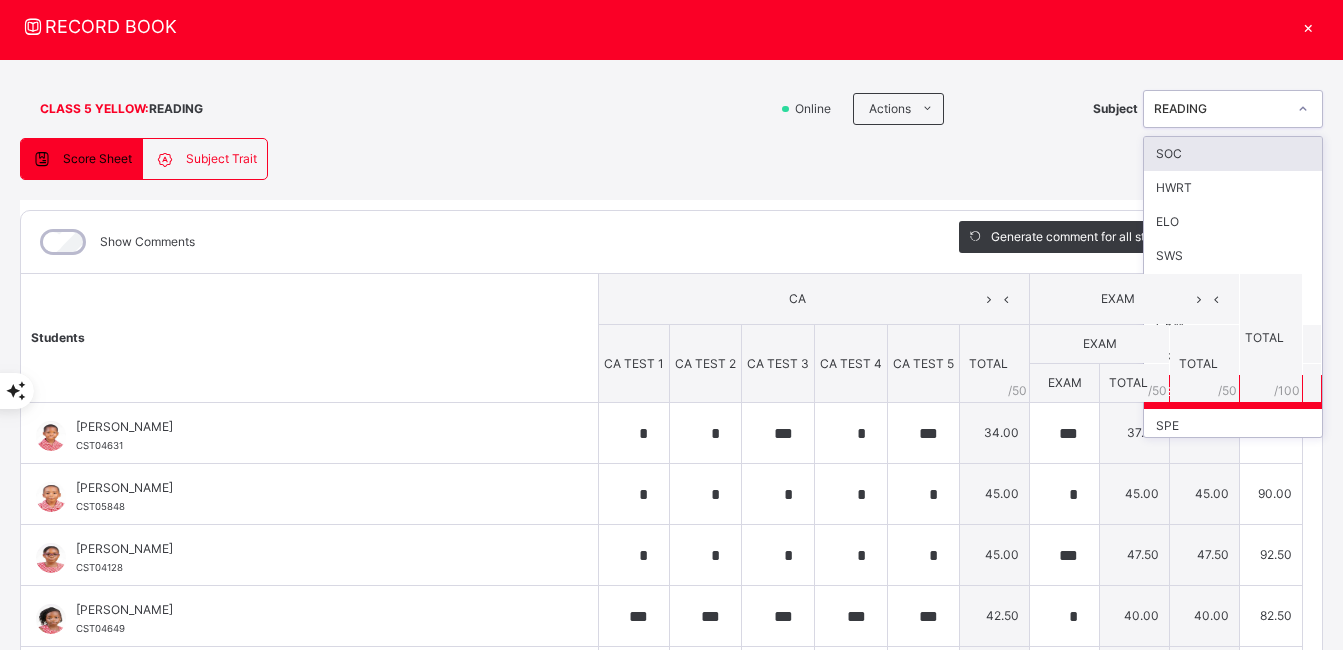 click 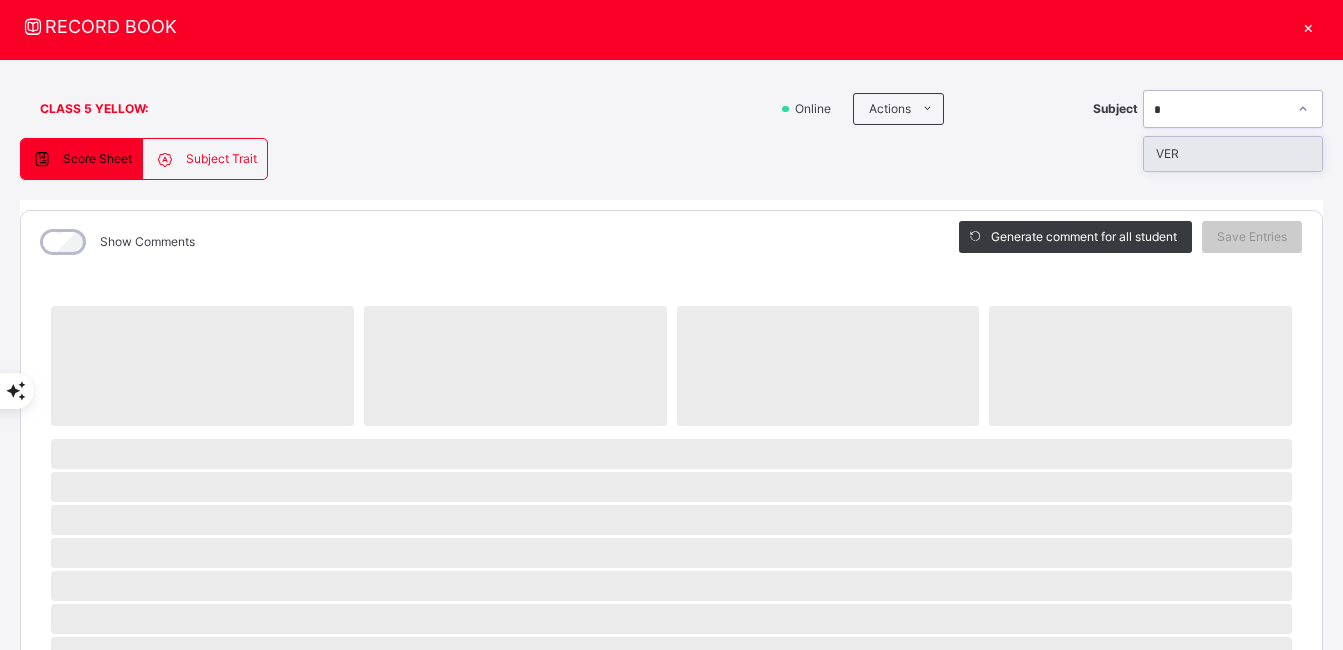 click on "VER" at bounding box center (1233, 154) 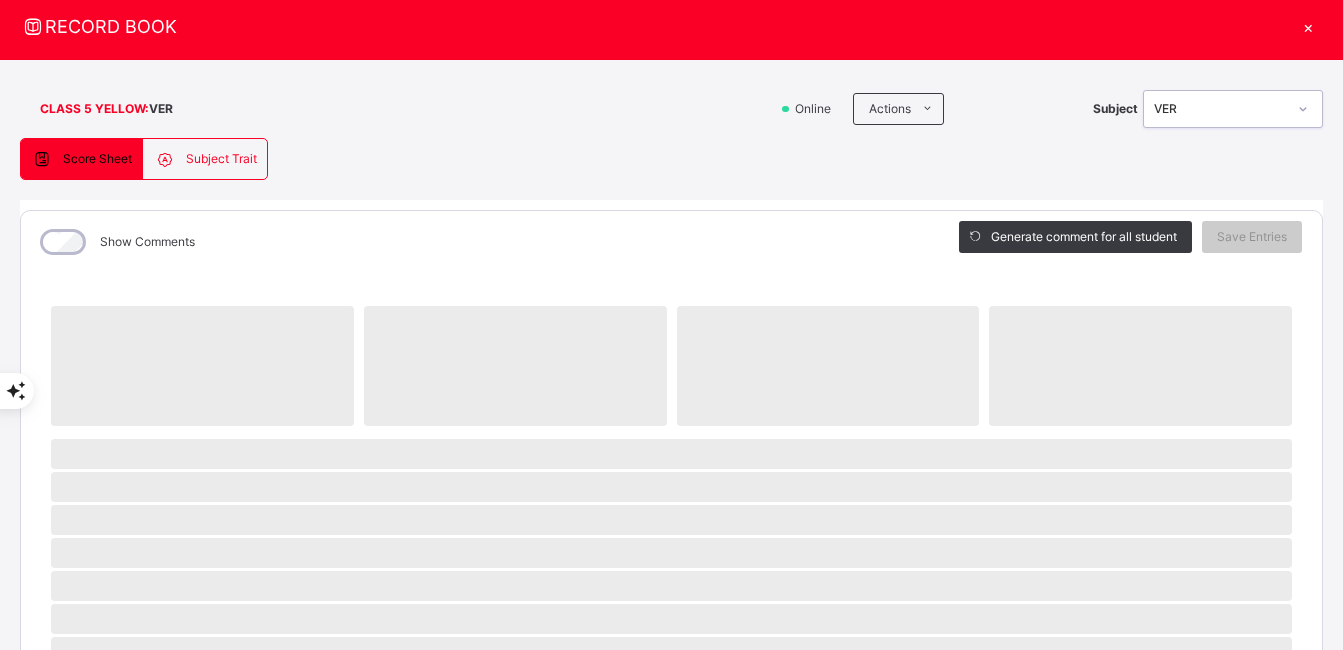 click on "×" at bounding box center (1308, 26) 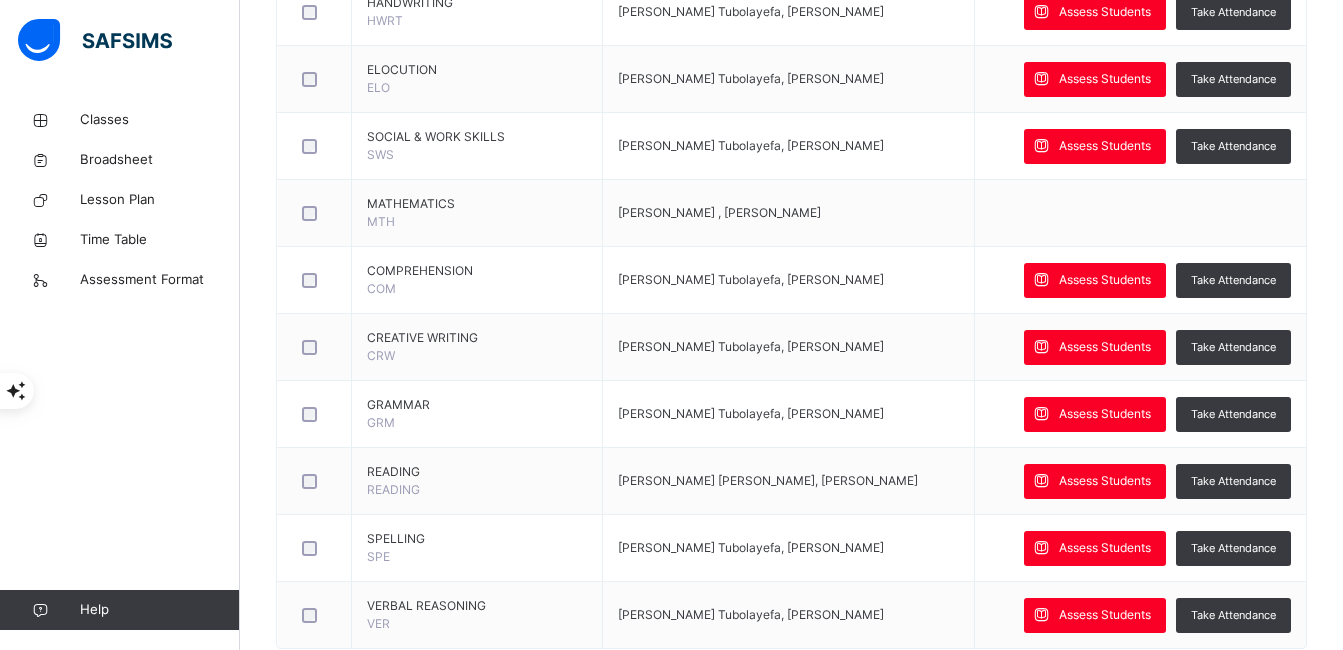 scroll, scrollTop: 1313, scrollLeft: 0, axis: vertical 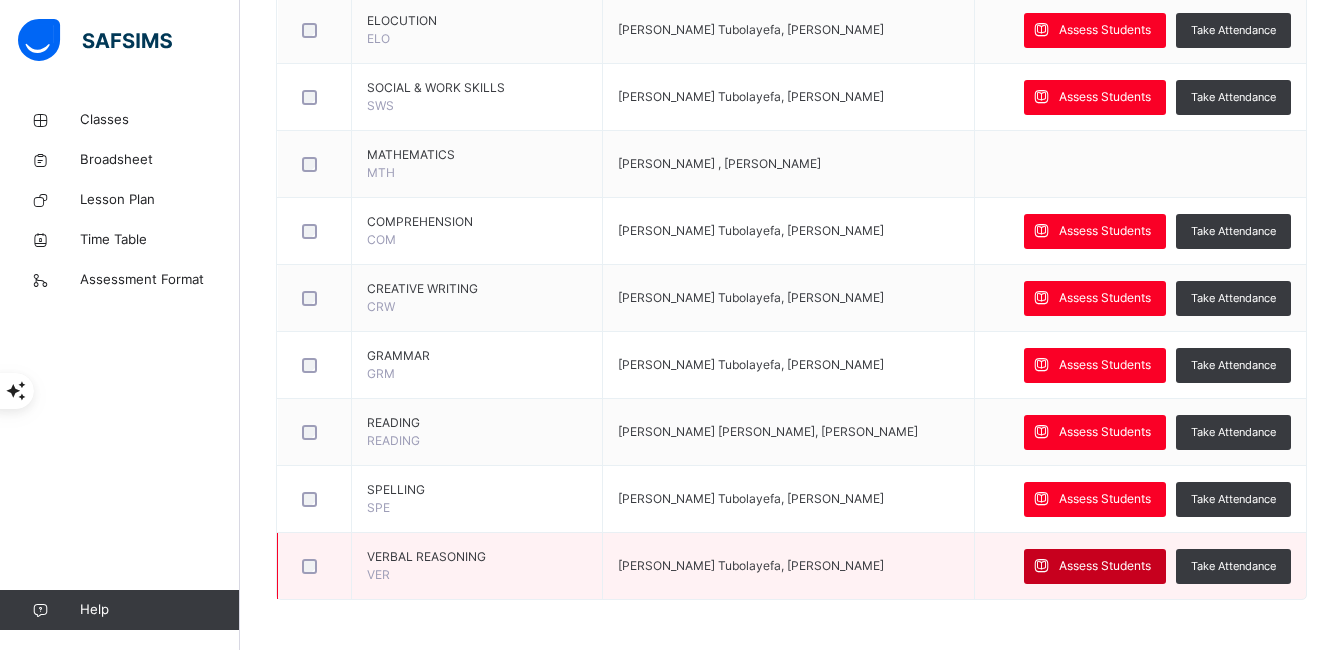 click on "Assess Students" at bounding box center (1105, 566) 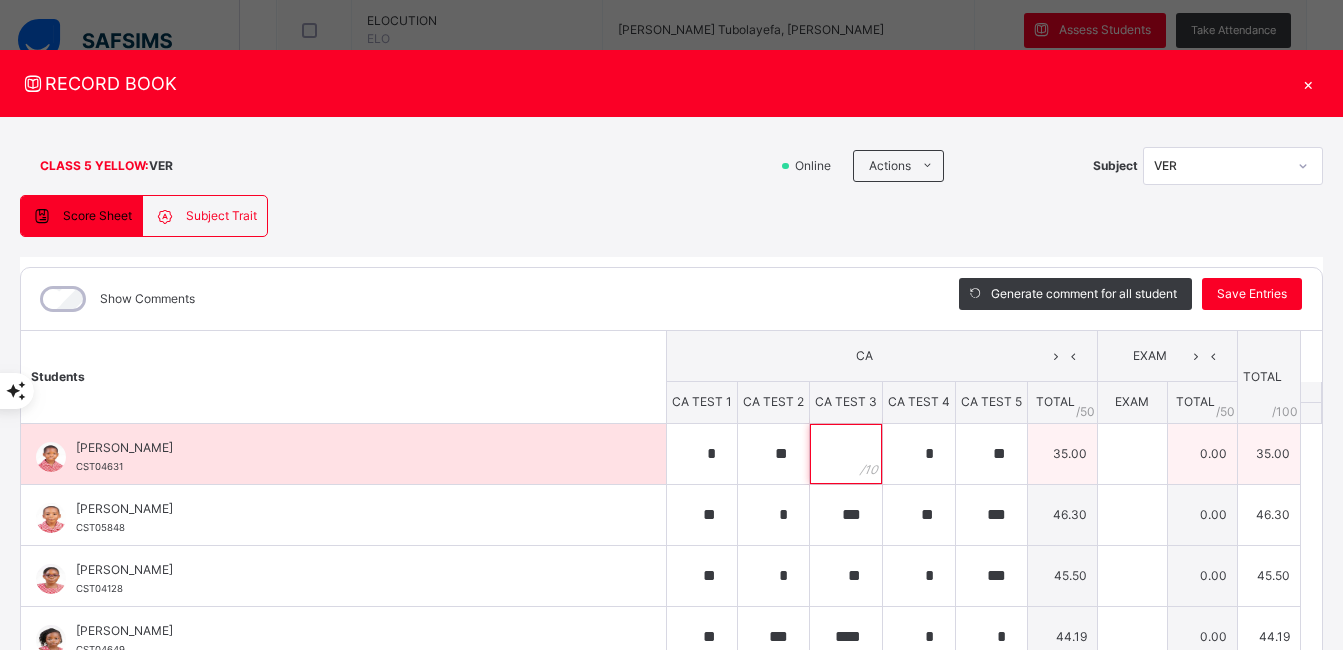 click at bounding box center (846, 454) 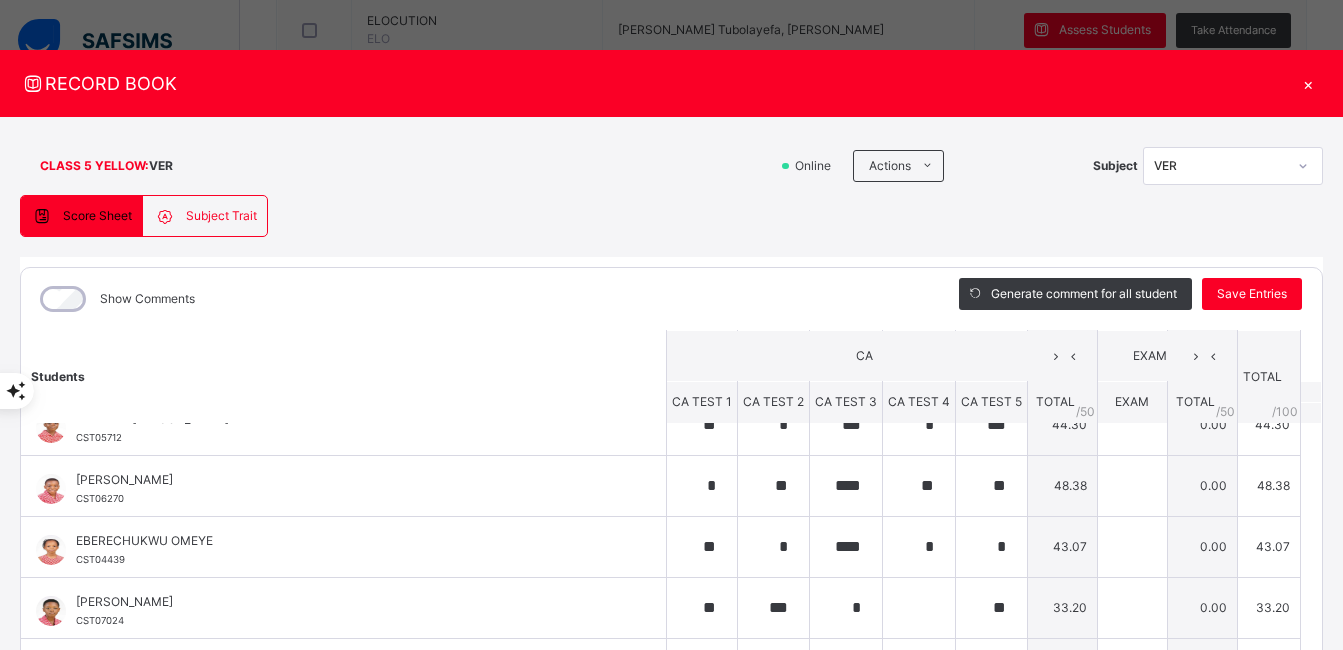 scroll, scrollTop: 398, scrollLeft: 0, axis: vertical 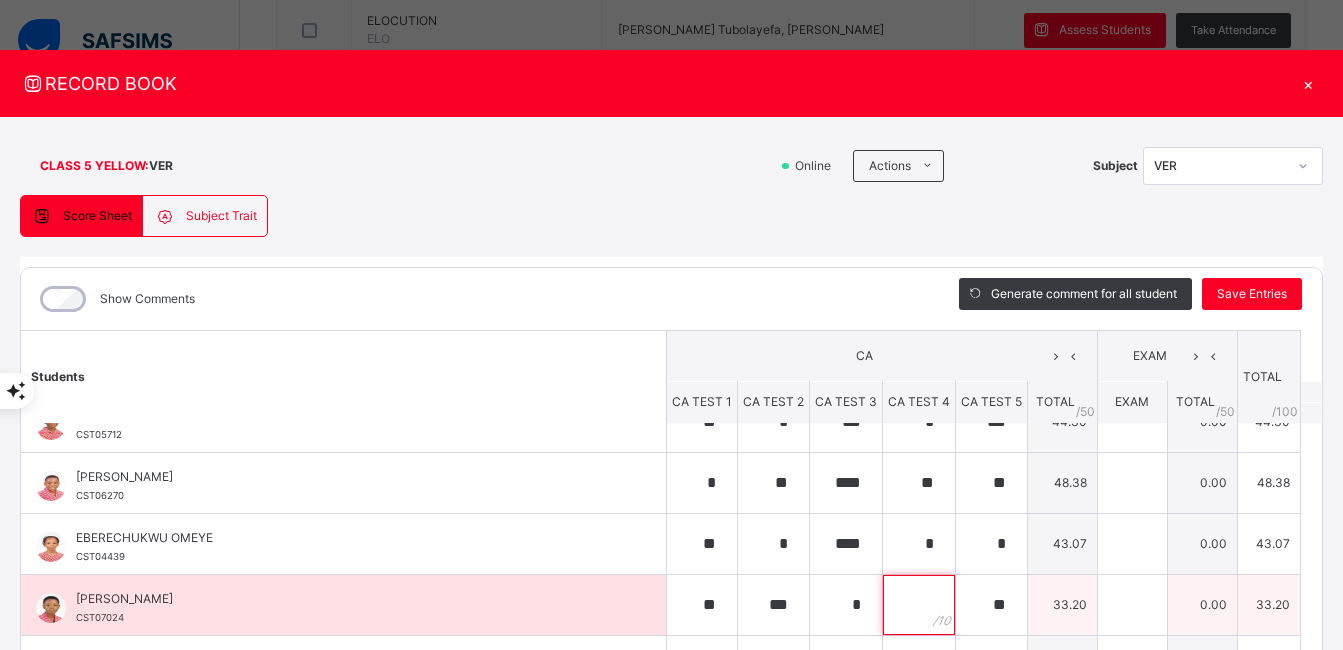 click at bounding box center [919, 605] 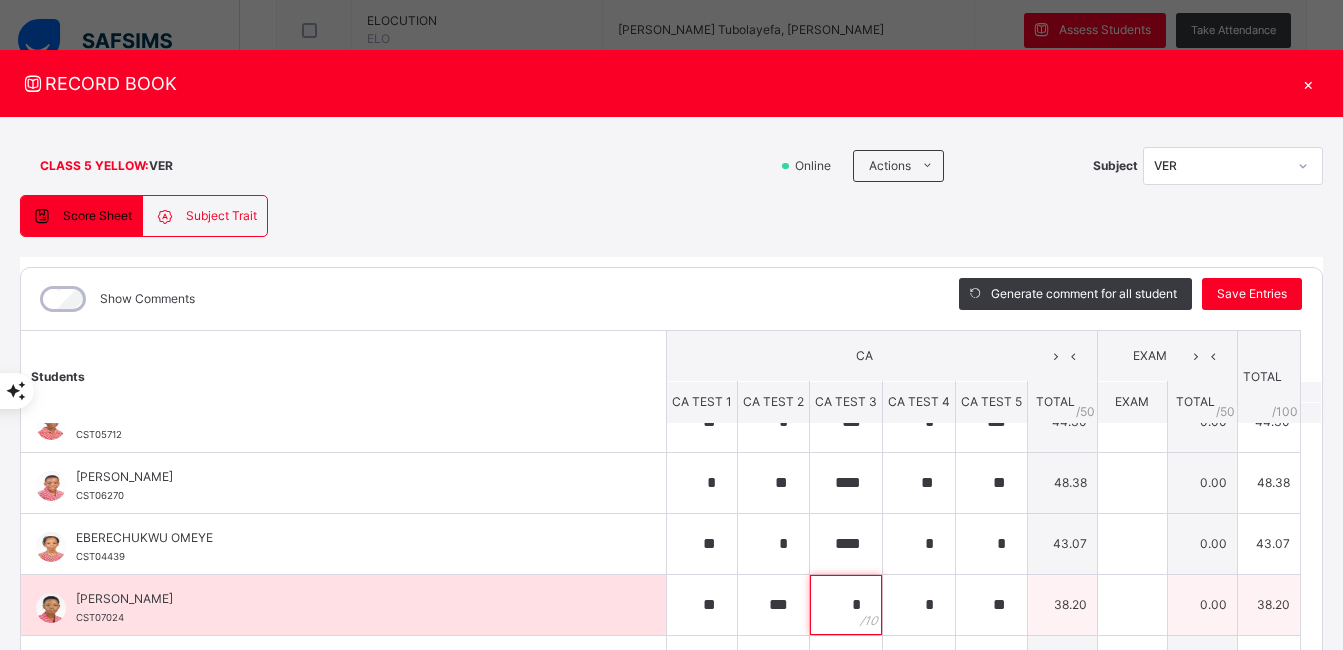 click on "*" at bounding box center [846, 605] 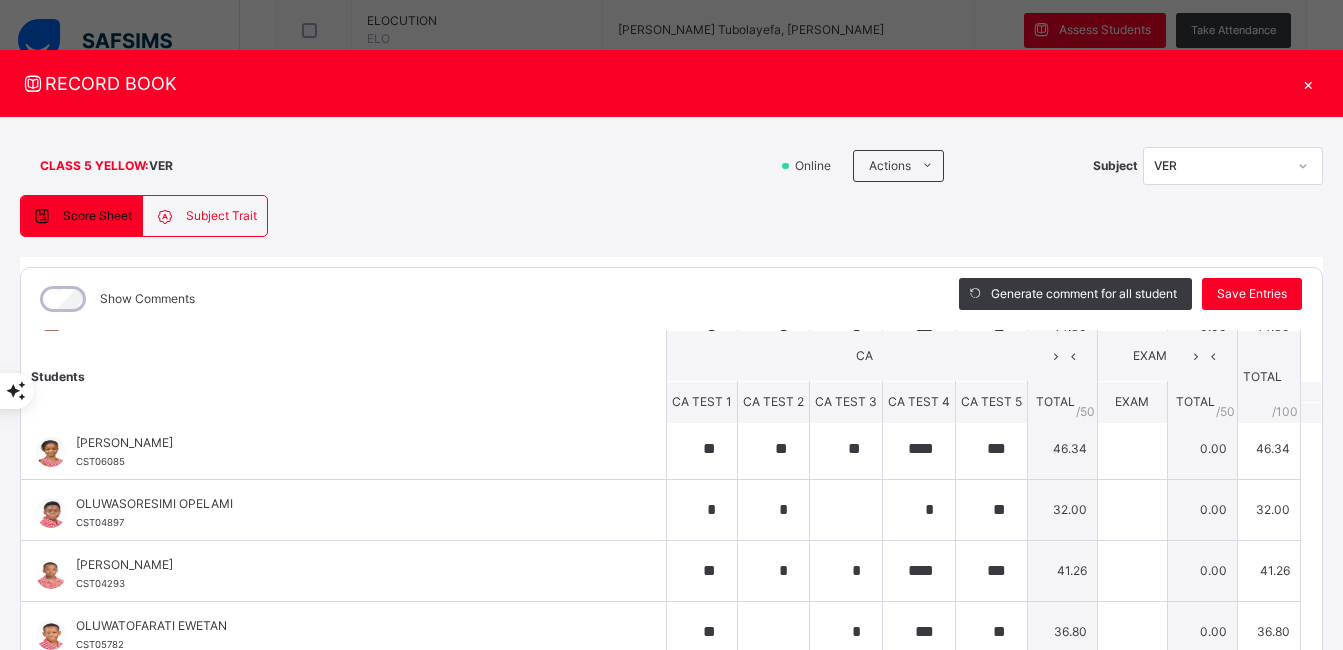 scroll, scrollTop: 930, scrollLeft: 0, axis: vertical 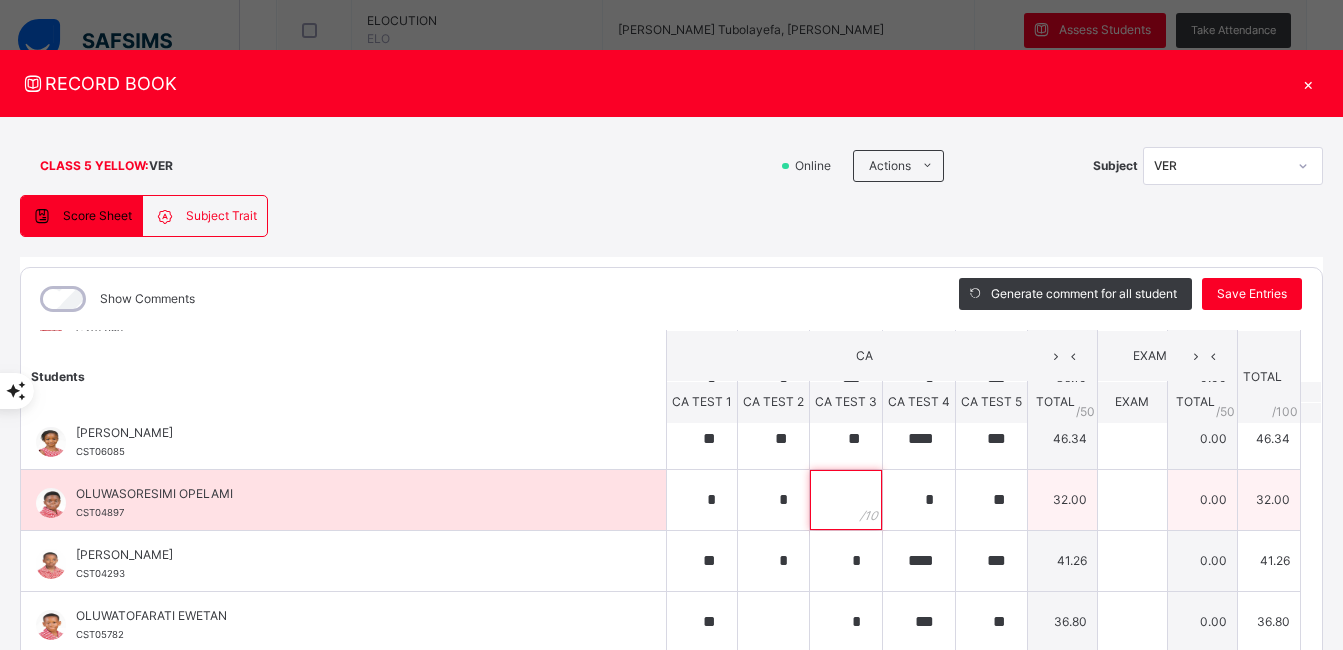 click at bounding box center [846, 500] 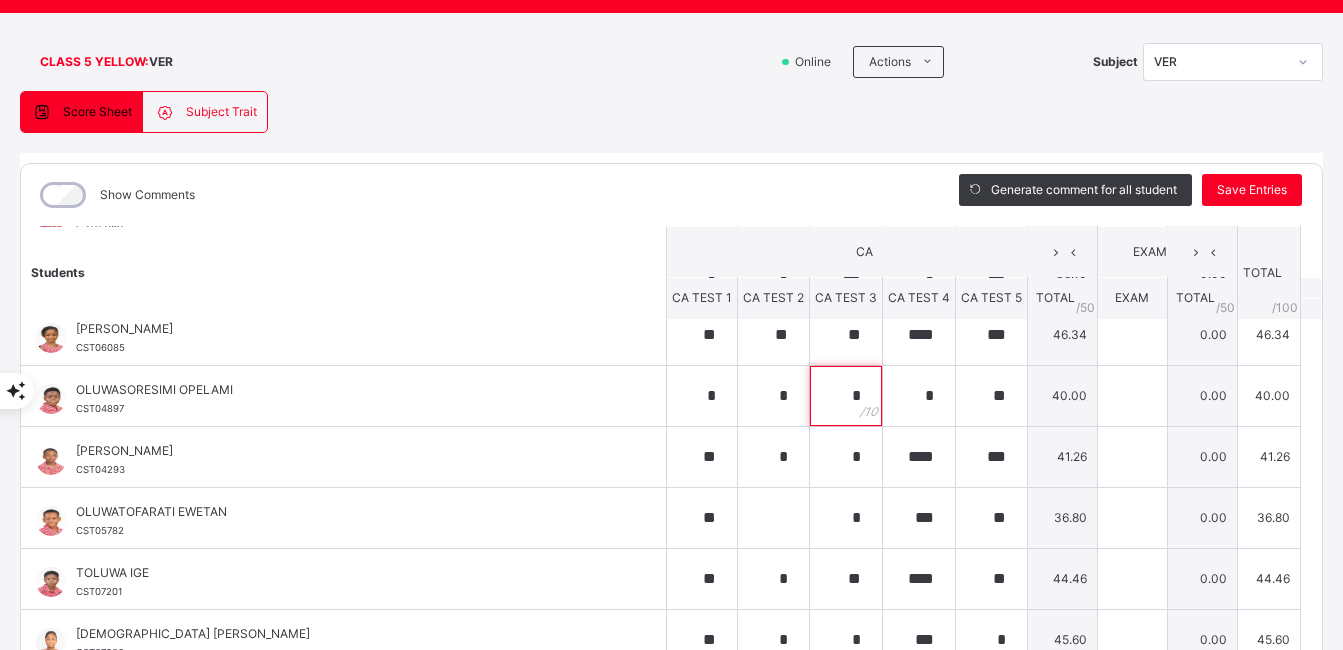 scroll, scrollTop: 106, scrollLeft: 0, axis: vertical 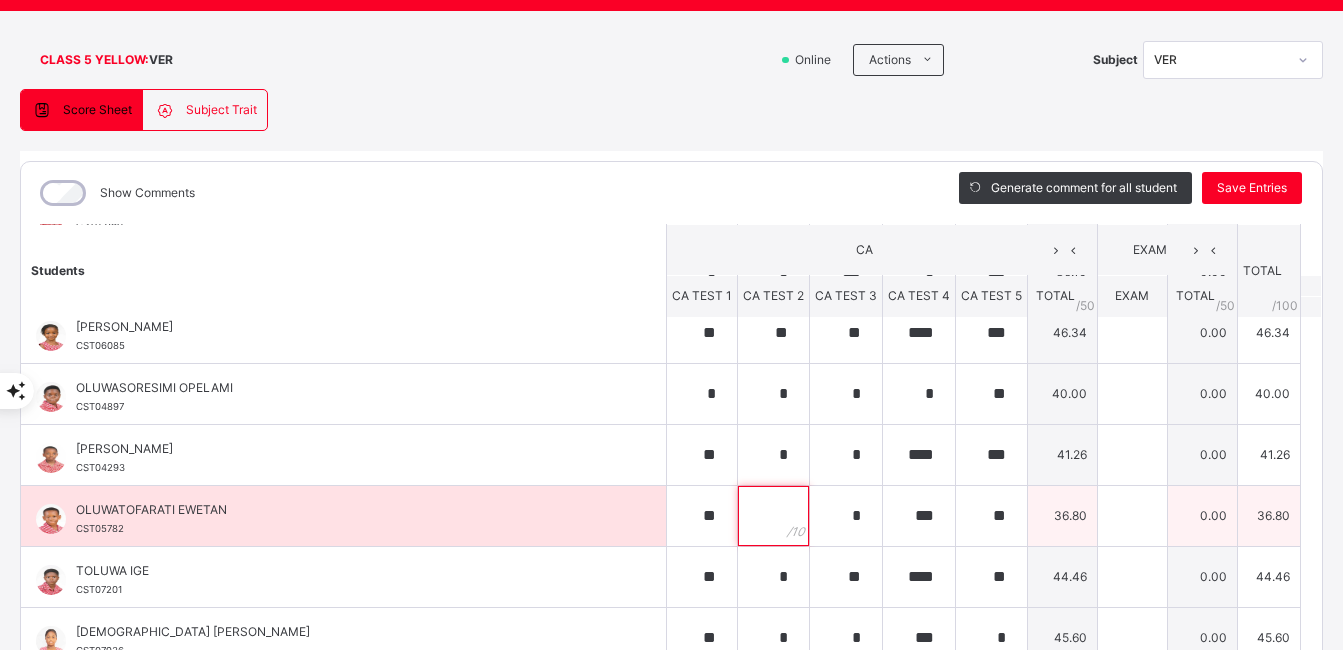 click at bounding box center [773, 516] 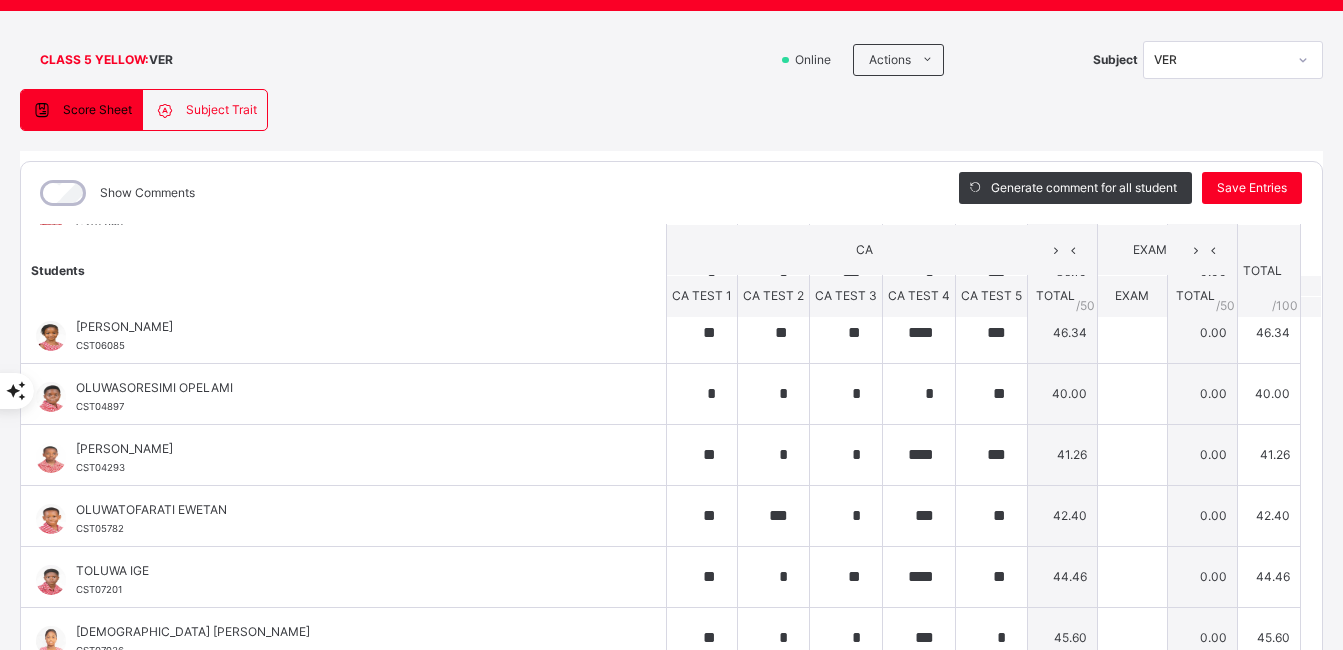 click on "CLASS 5   YELLOW :   VER Online Actions  Download Empty Score Sheet  Upload/map score sheet Subject  VER Corona School Ikoyi Date: [DATE] 8:33:11 am Score Sheet Subject Trait Score Sheet Subject Trait Show Comments   Generate comment for all student   Save Entries Class Level:  CLASS 5   YELLOW Subject:  VER Session:  2024/2025 Session Session:  Third Term Students CA EXAM  TOTAL /100 Comment CA TEST 1 CA TEST 2 CA TEST 3 CA TEST 4 CA TEST 5 TOTAL / 50 EXAM  TOTAL / 50  ARIYO  OBANEWA CST04631  ARIYO  OBANEWA CST04631 * ** *** * ** 35.00 0.00 35.00 Generate comment 0 / 250   ×   Subject Teacher’s Comment Generate and see in full the comment developed by the AI with an option to regenerate the comment [PERSON_NAME]  OBANEWA   CST04631   Total 35.00  / 100.00 [PERSON_NAME] Bot   Regenerate     Use this comment    [PERSON_NAME] CST05848  [PERSON_NAME] CST05848 ** * *** ** *** 46.30 0.00 46.30 Generate comment 0 / 250   ×   Subject Teacher’s Comment JS  [PERSON_NAME]   CST05848   Total 46.30  / 100.00" at bounding box center (671, 383) 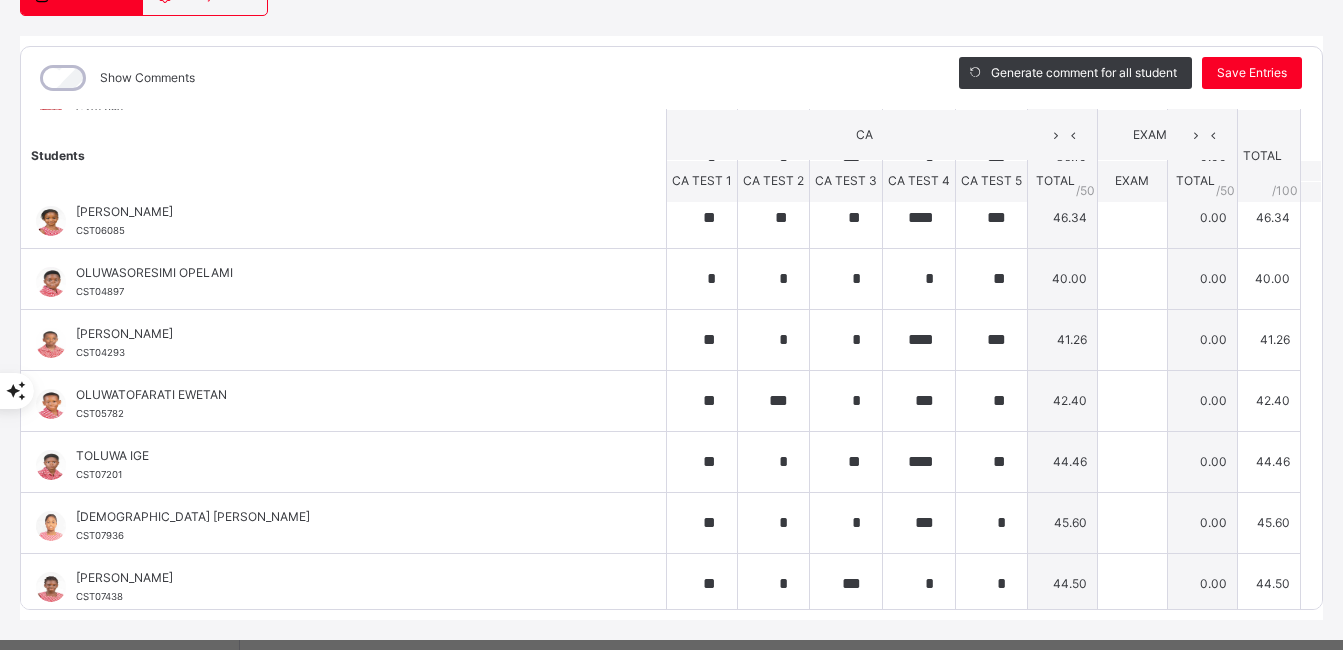 scroll, scrollTop: 175, scrollLeft: 0, axis: vertical 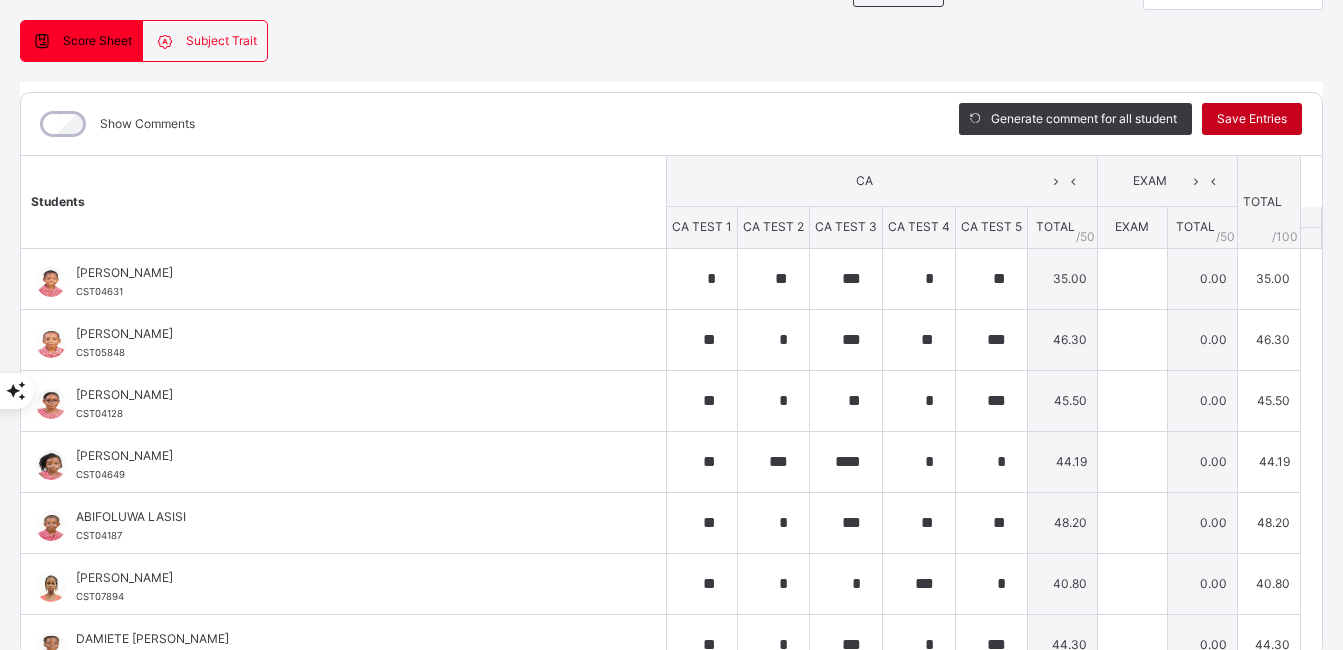 click on "Save Entries" at bounding box center (1252, 119) 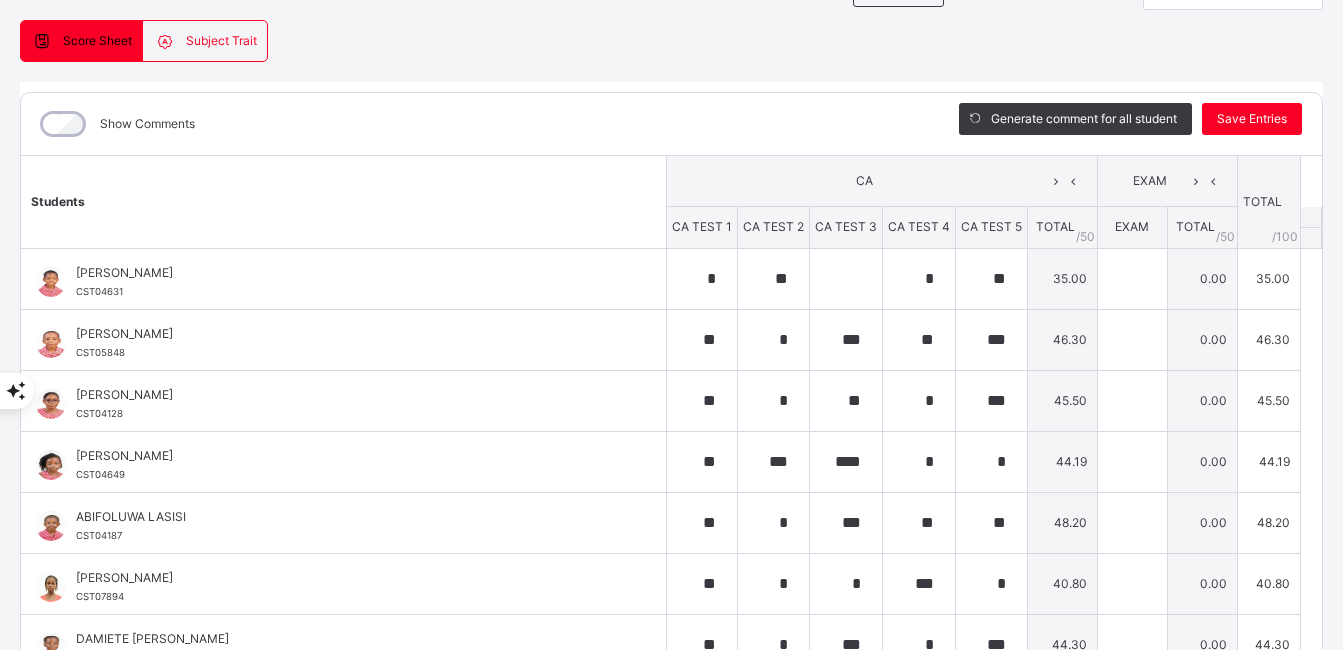 scroll, scrollTop: 1037, scrollLeft: 0, axis: vertical 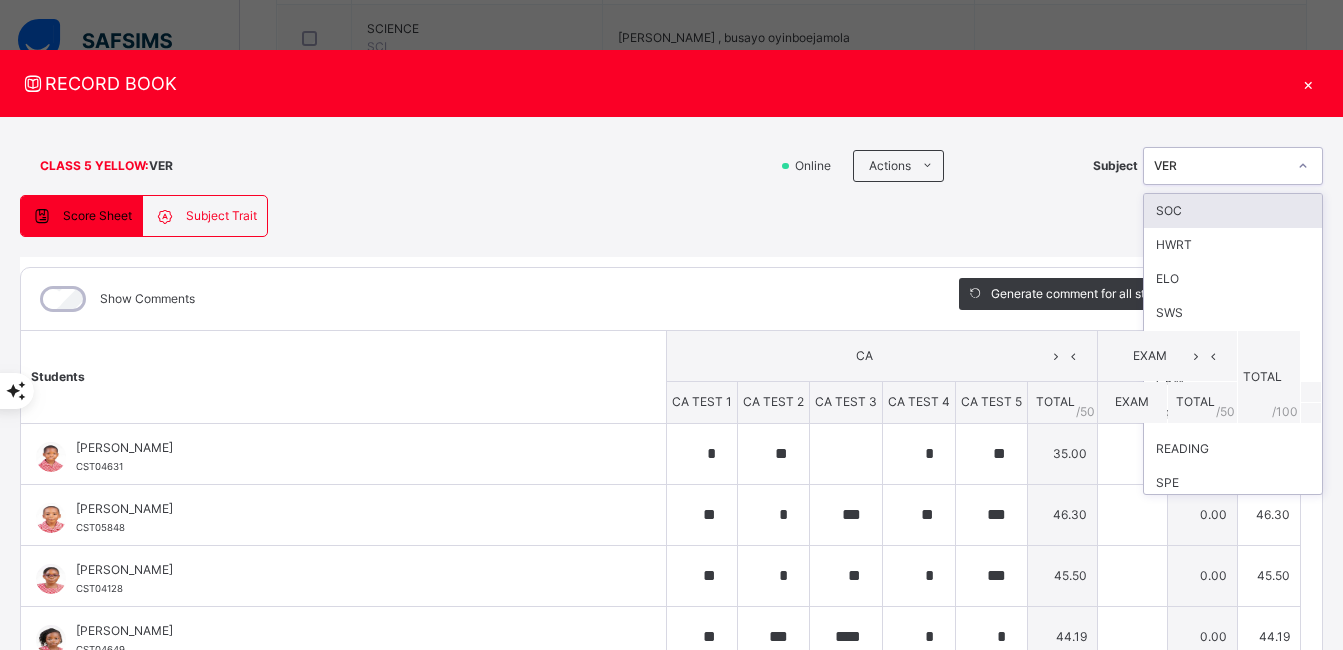 click 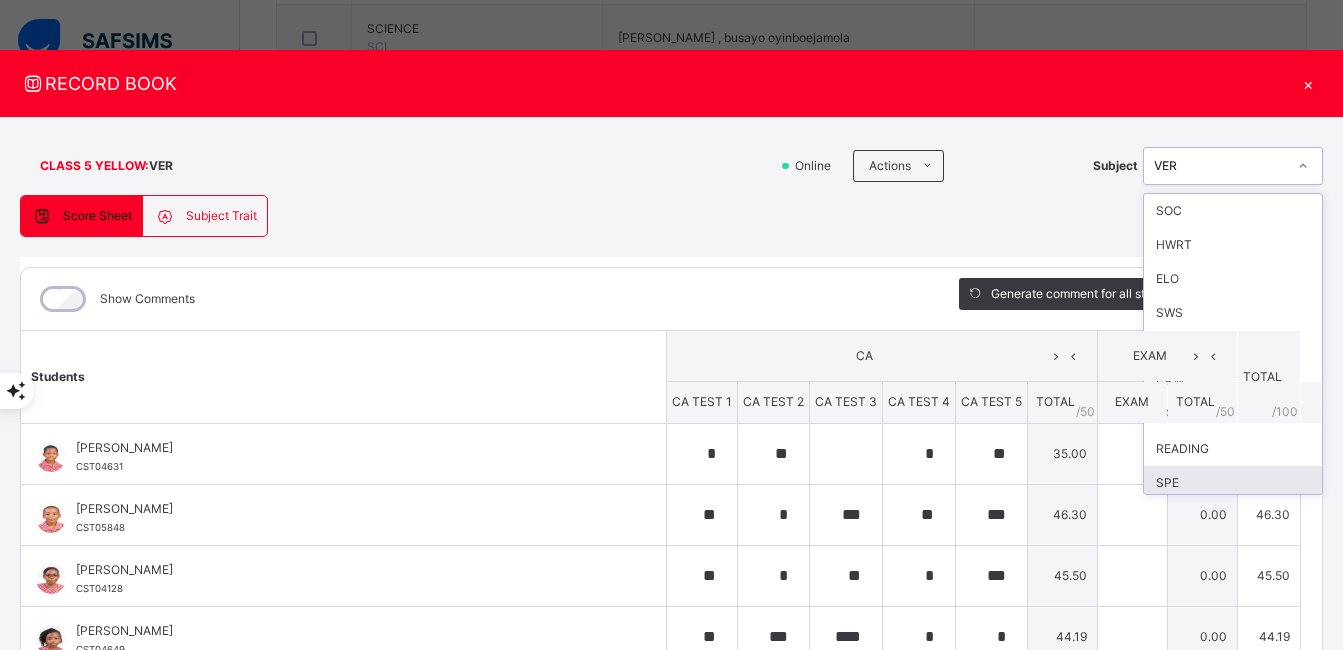 click on "SPE" at bounding box center (1233, 483) 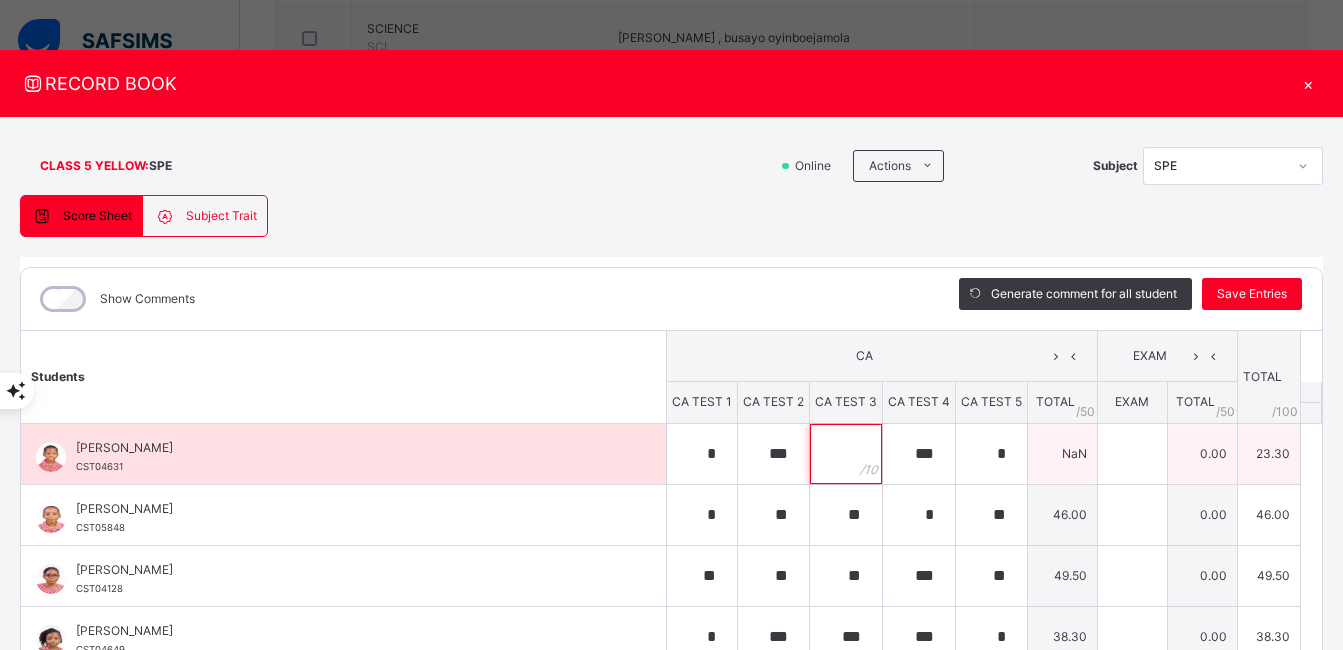 click at bounding box center (846, 454) 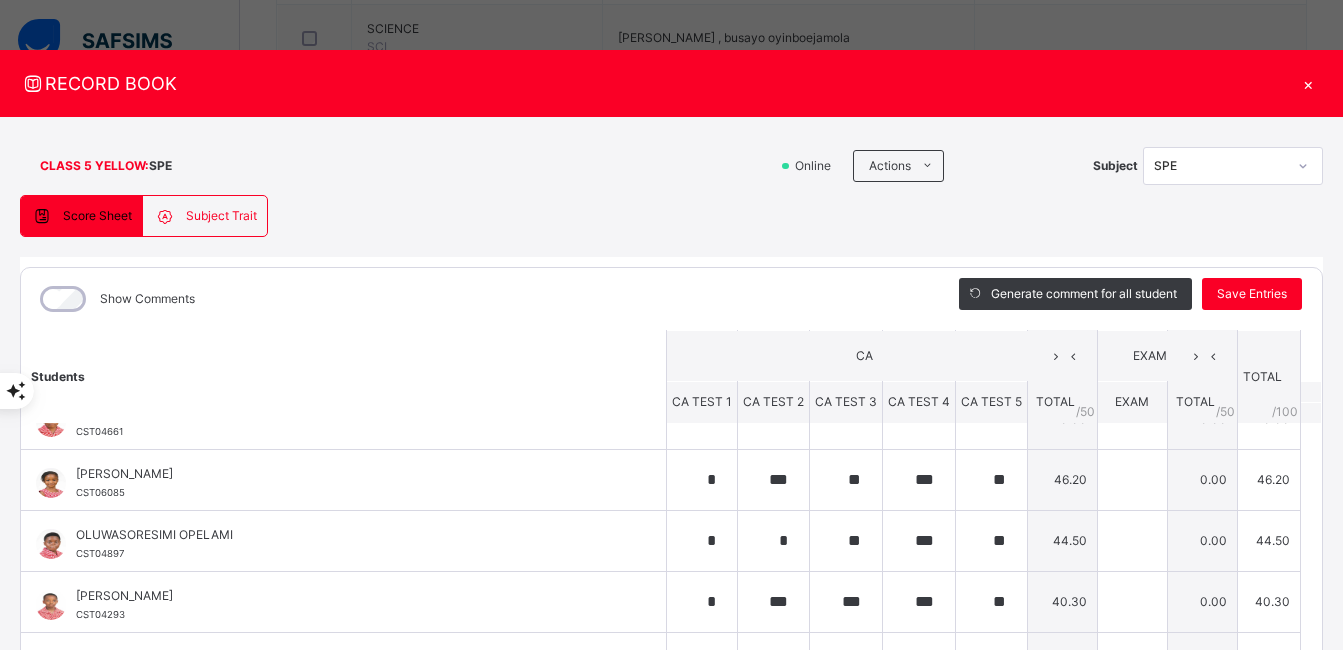 scroll, scrollTop: 898, scrollLeft: 0, axis: vertical 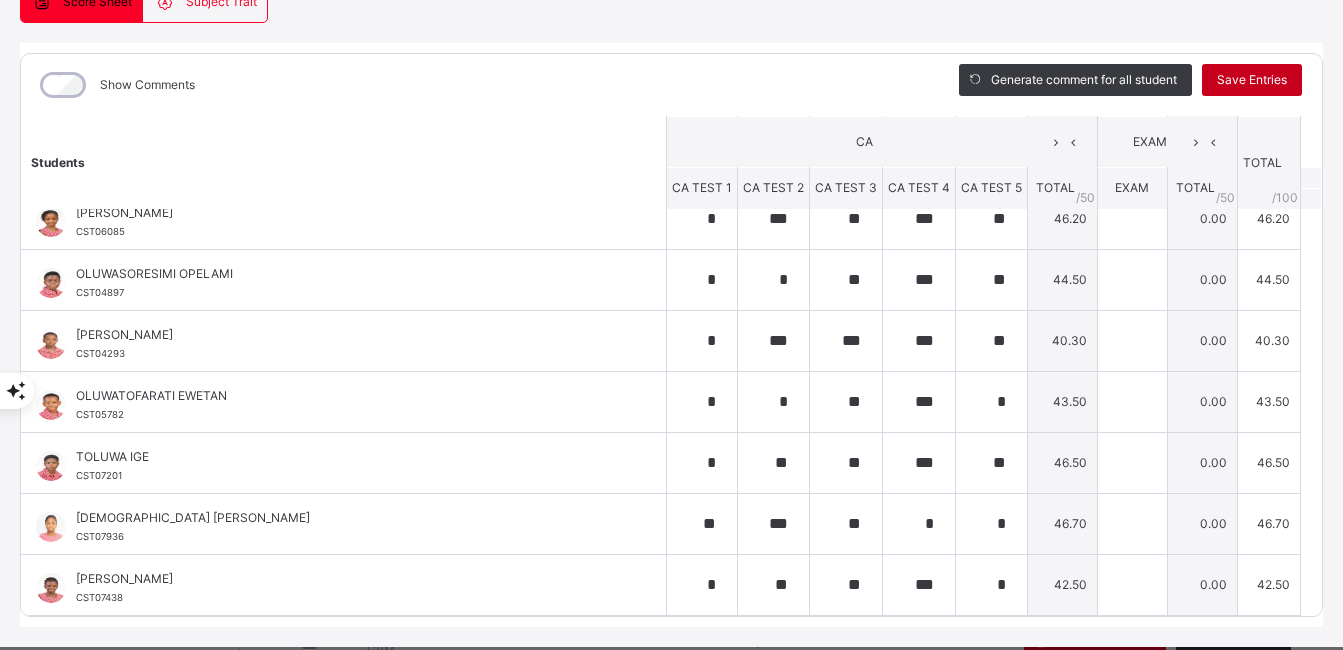 click on "Save Entries" at bounding box center (1252, 80) 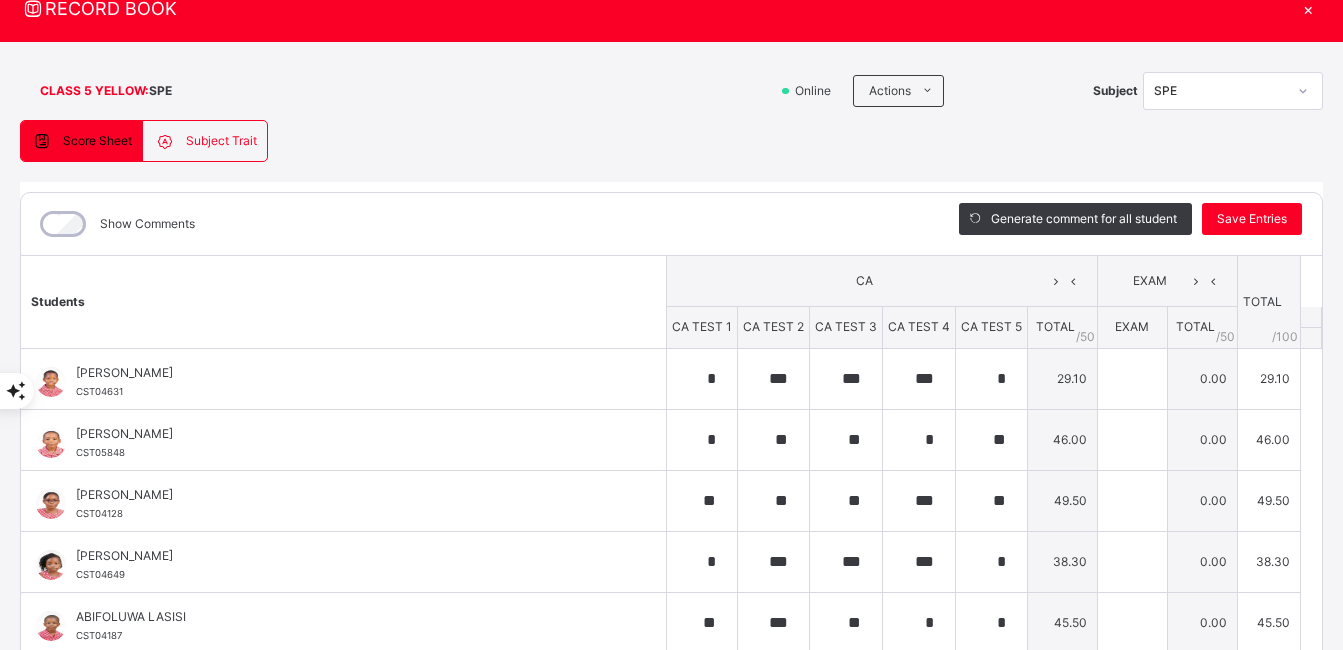 scroll, scrollTop: 0, scrollLeft: 0, axis: both 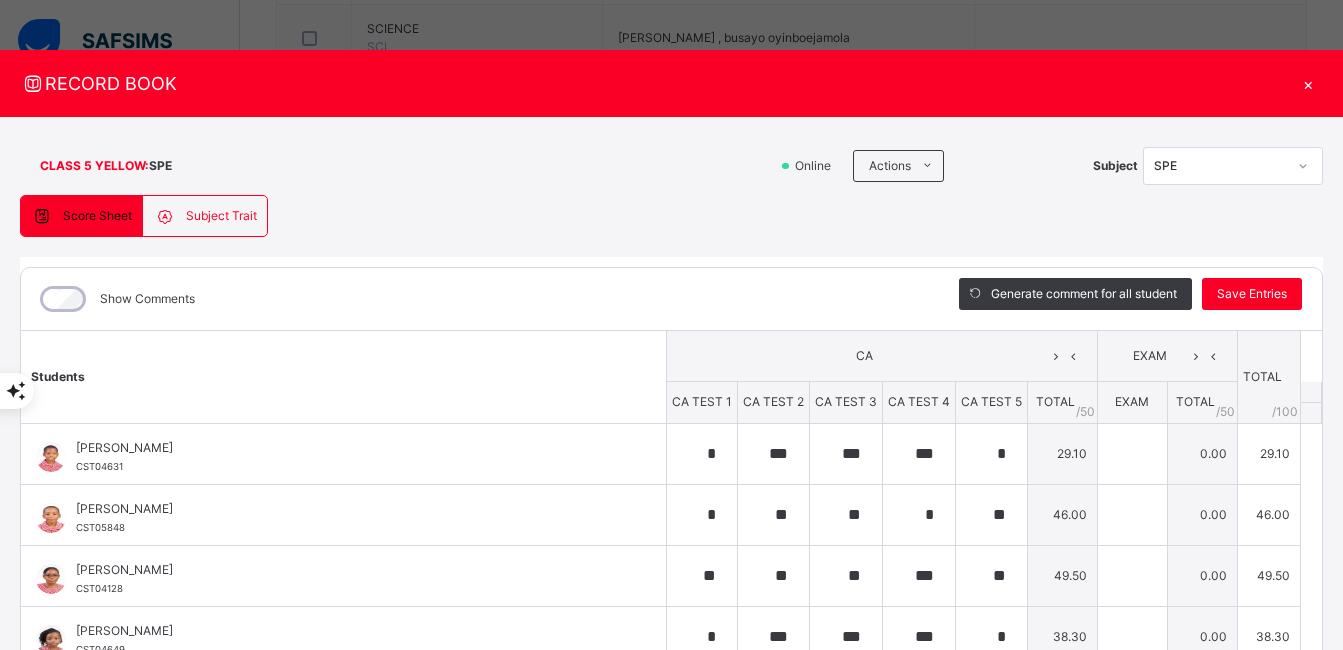 click at bounding box center (1303, 166) 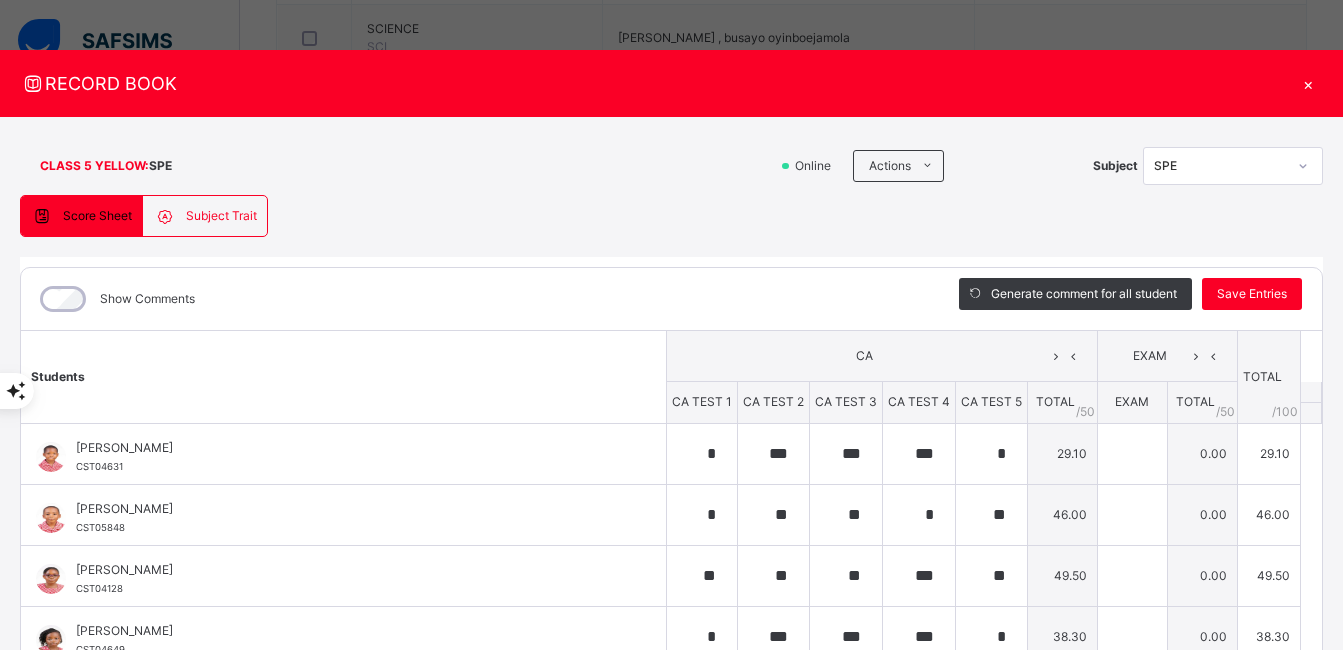 click on "CLASS 5   YELLOW :   SPE Online Actions  Download Empty Score Sheet  Upload/map score sheet Subject  SPE" at bounding box center [671, 166] 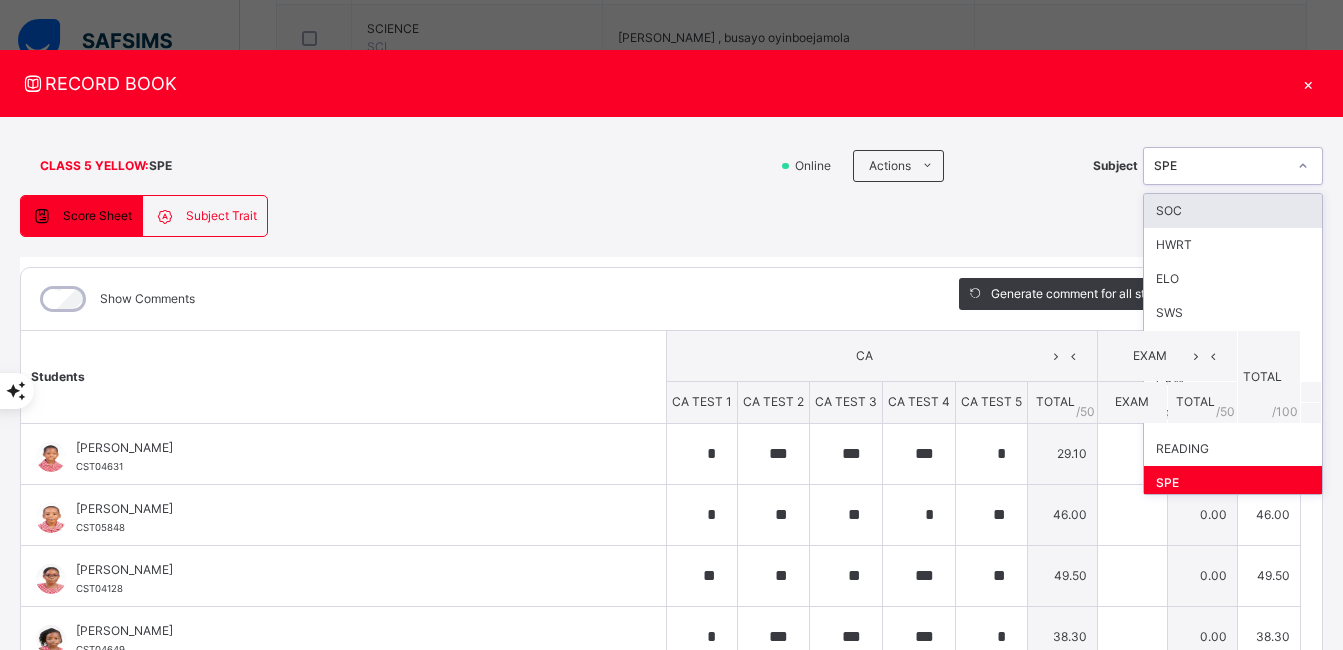 click 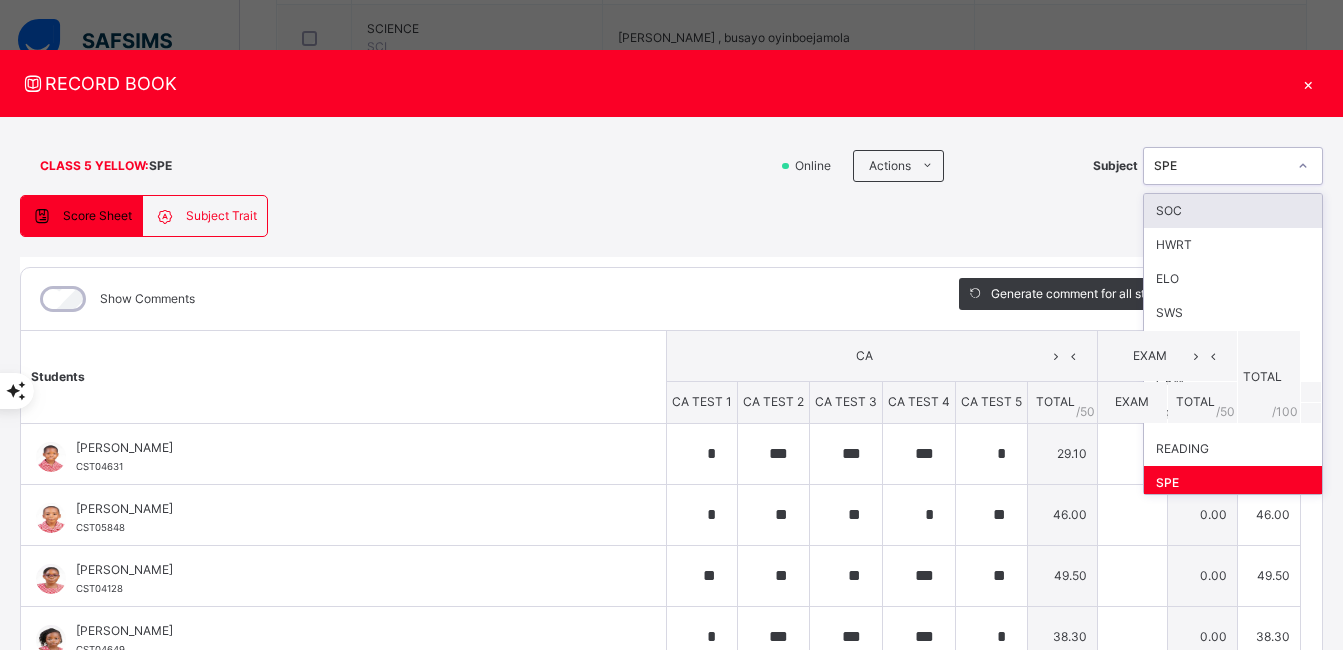 click on "SOC" at bounding box center [1233, 211] 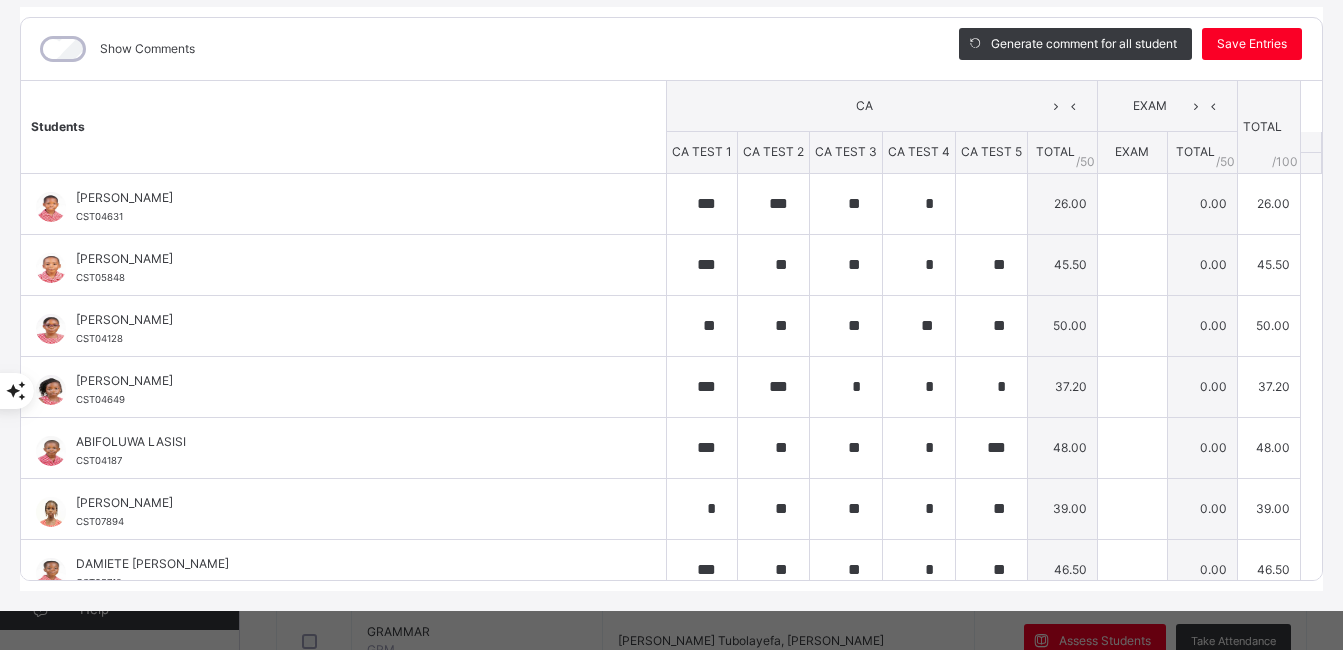 scroll, scrollTop: 261, scrollLeft: 0, axis: vertical 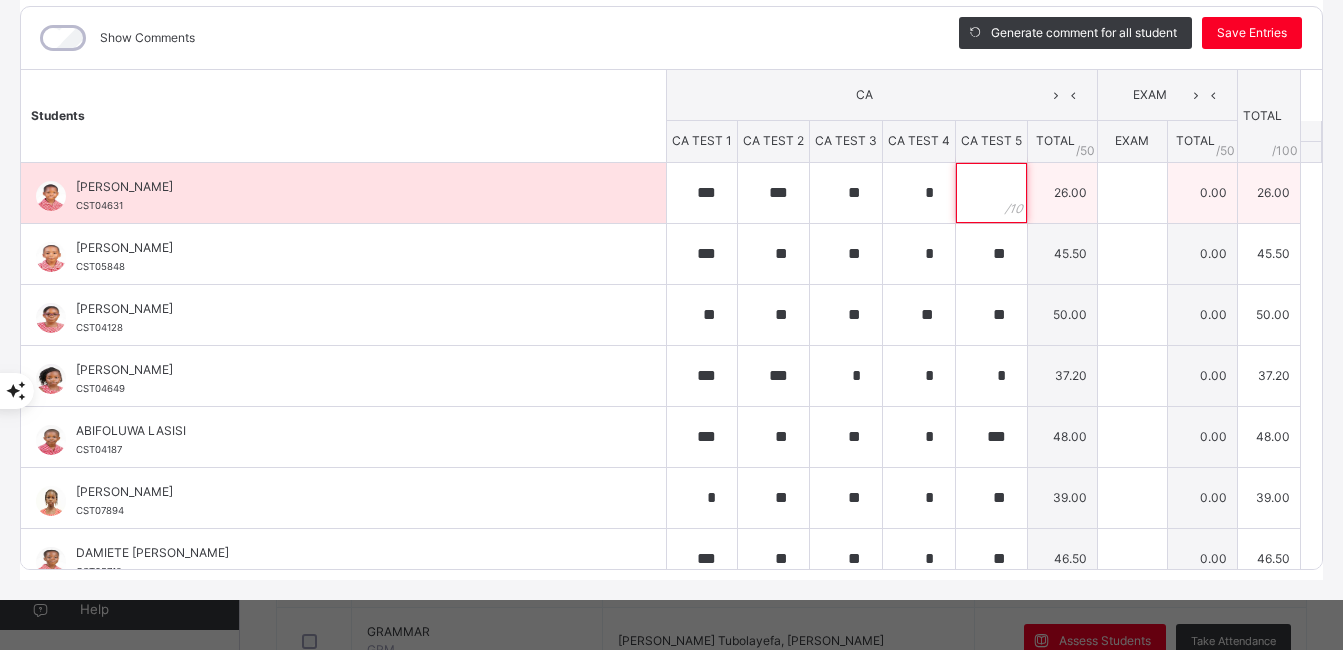 click at bounding box center (991, 193) 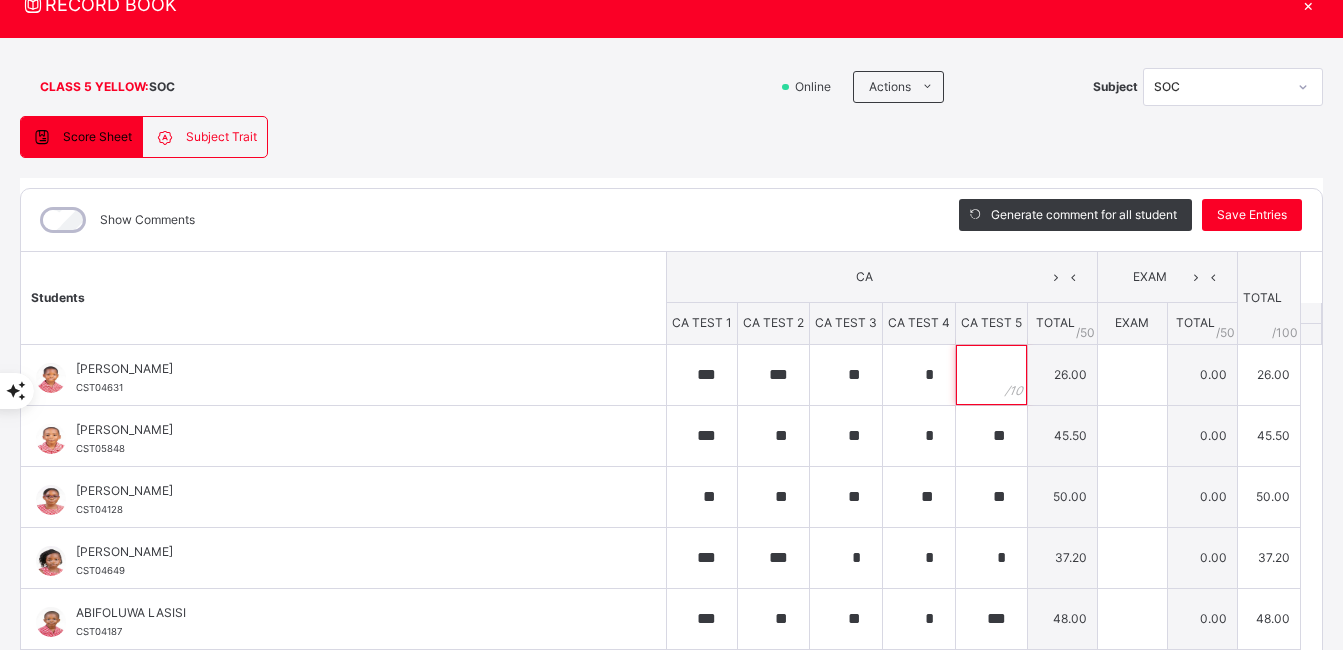 scroll, scrollTop: 1, scrollLeft: 0, axis: vertical 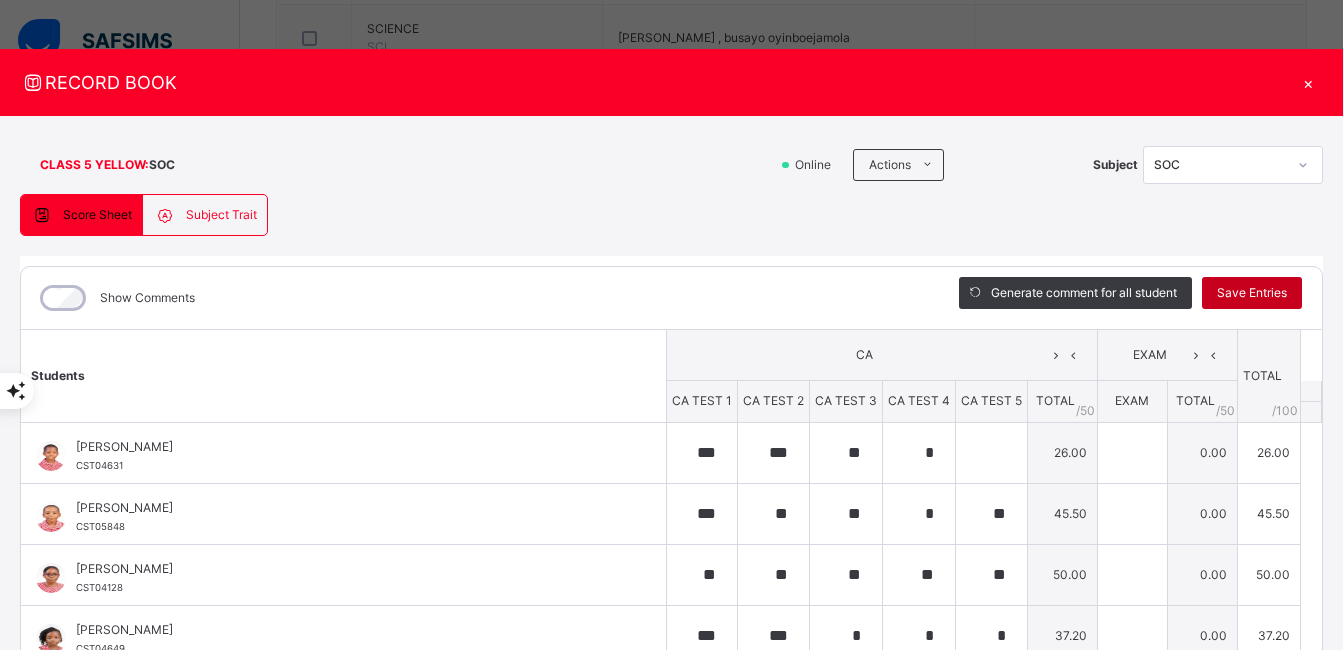 click on "Save Entries" at bounding box center [1252, 293] 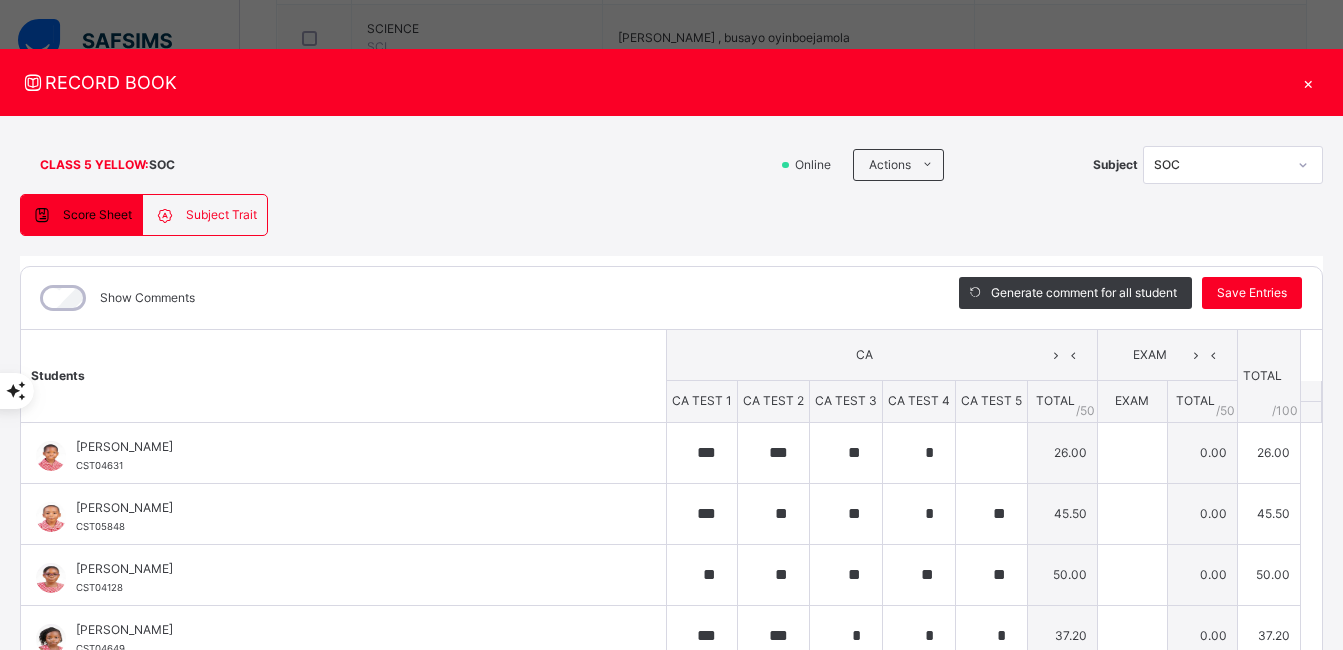 click on "×" at bounding box center [1308, 82] 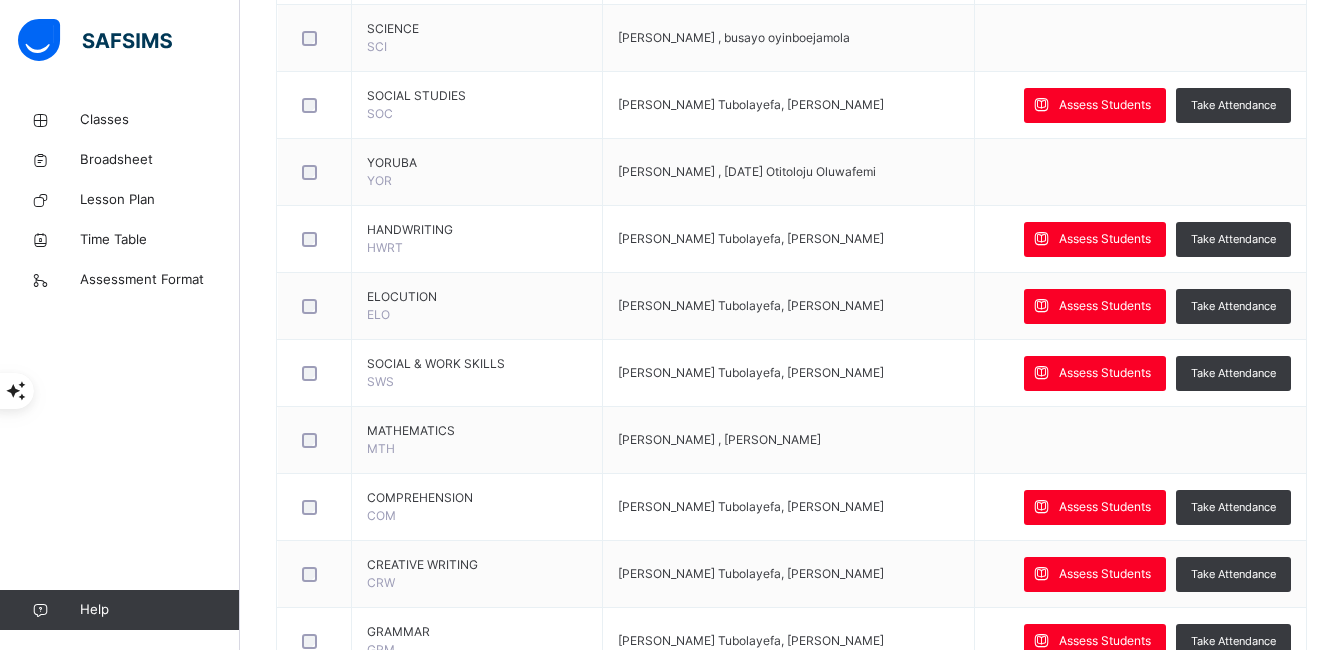 scroll, scrollTop: 0, scrollLeft: 0, axis: both 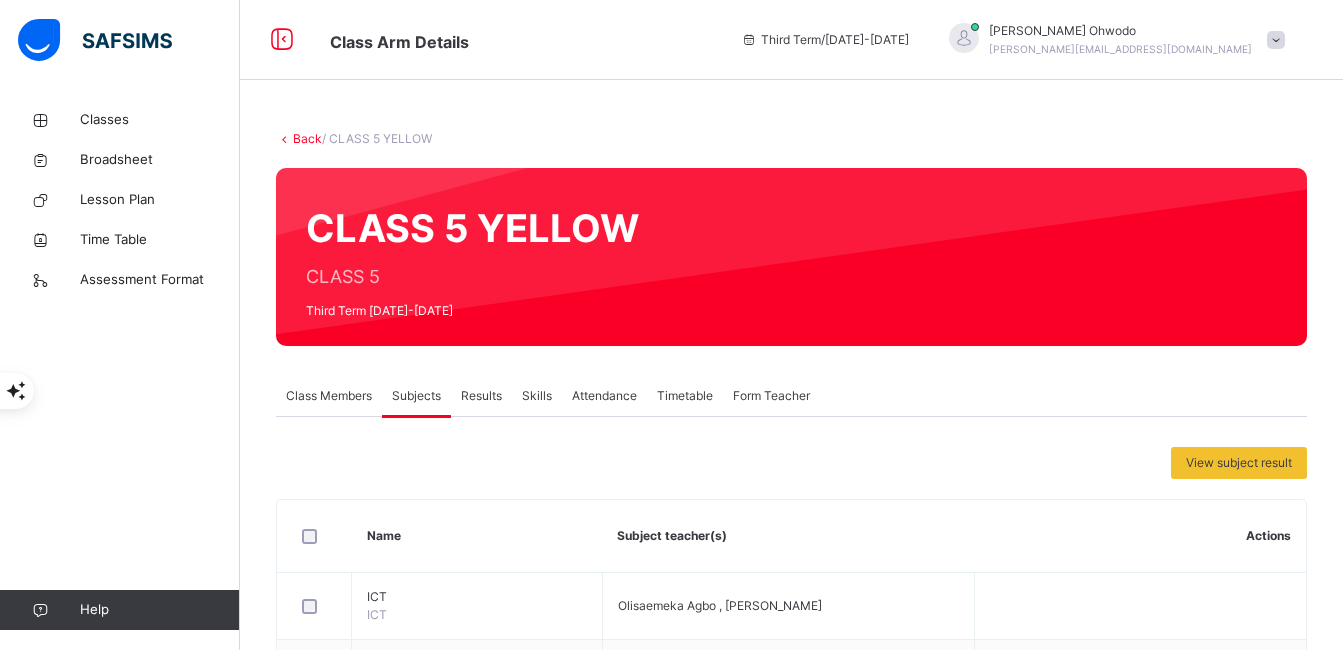 click on "Attendance" at bounding box center [604, 396] 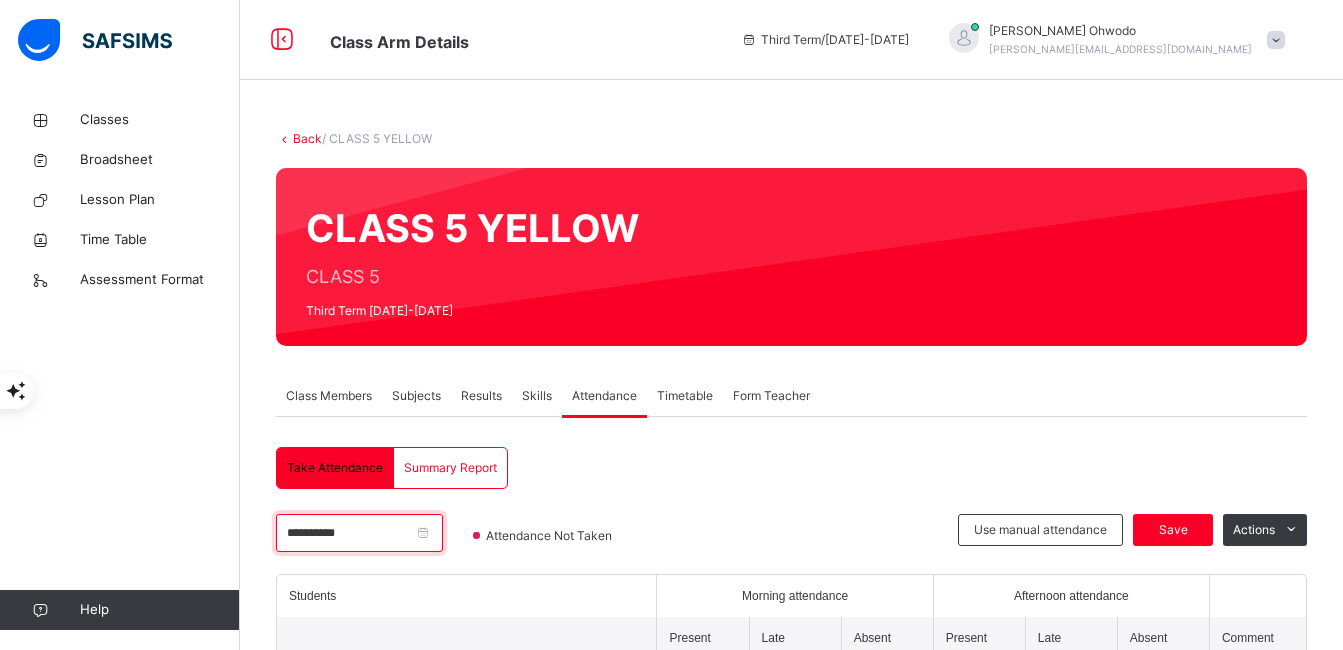 click on "**********" at bounding box center [359, 533] 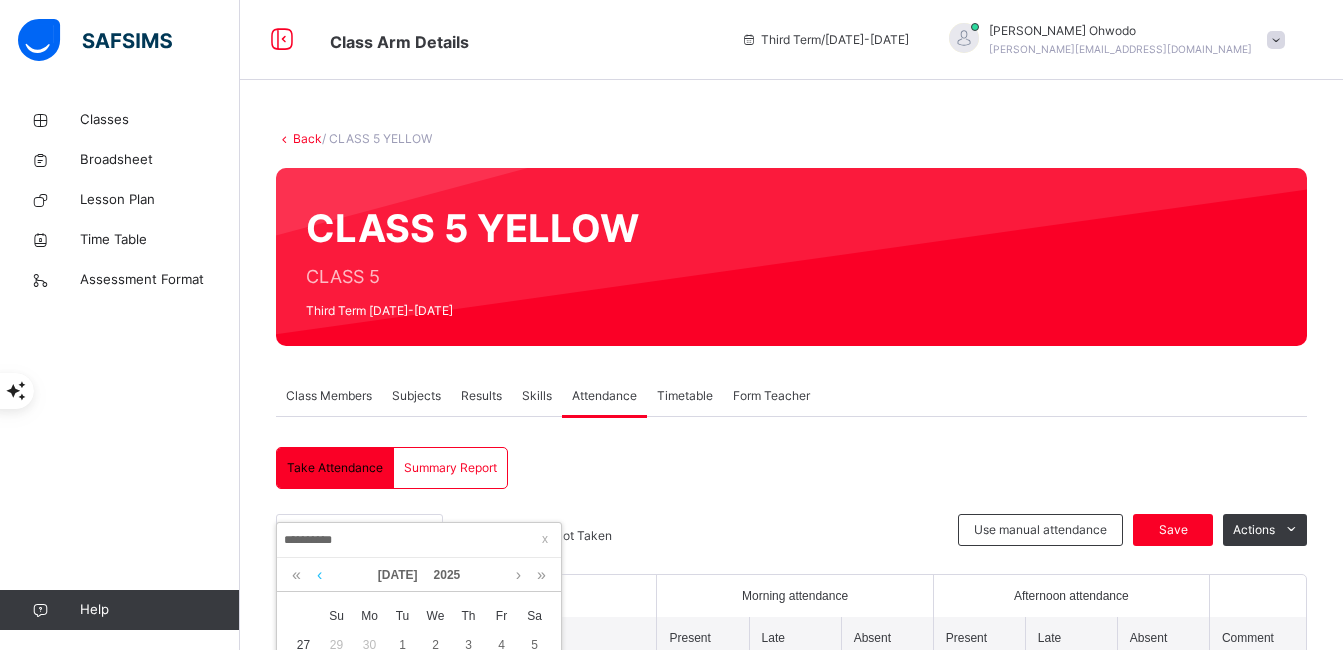 click at bounding box center (319, 575) 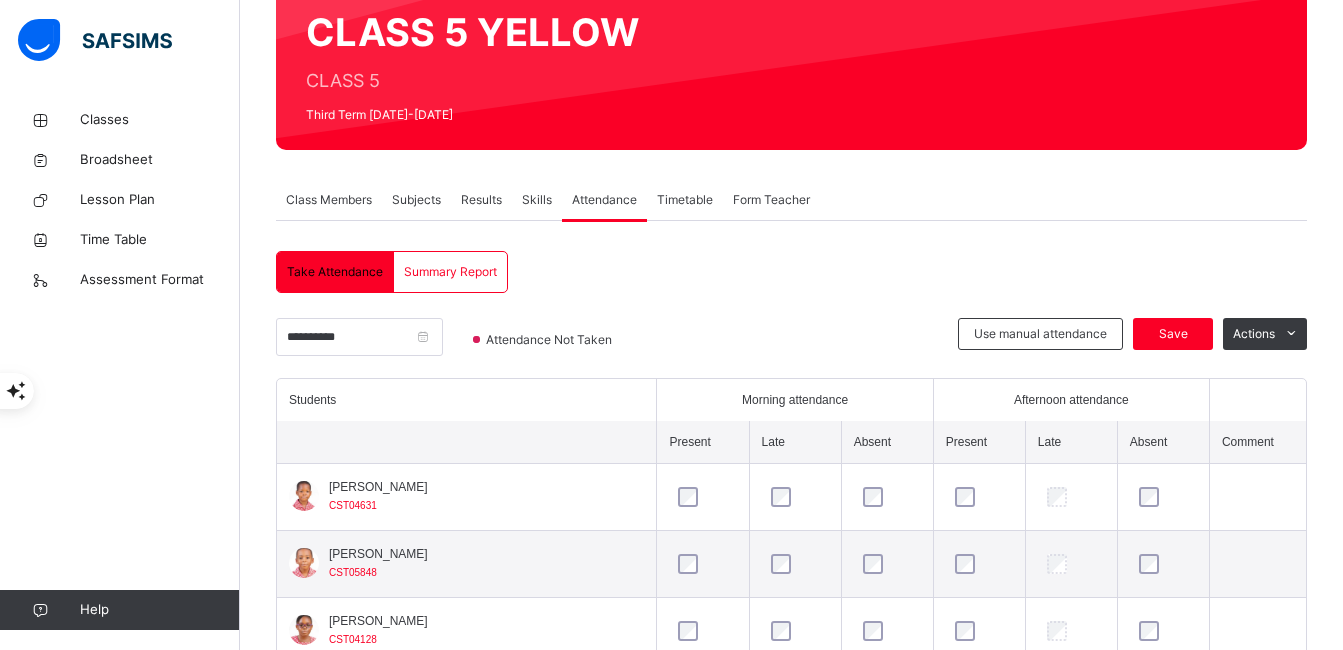 scroll, scrollTop: 264, scrollLeft: 0, axis: vertical 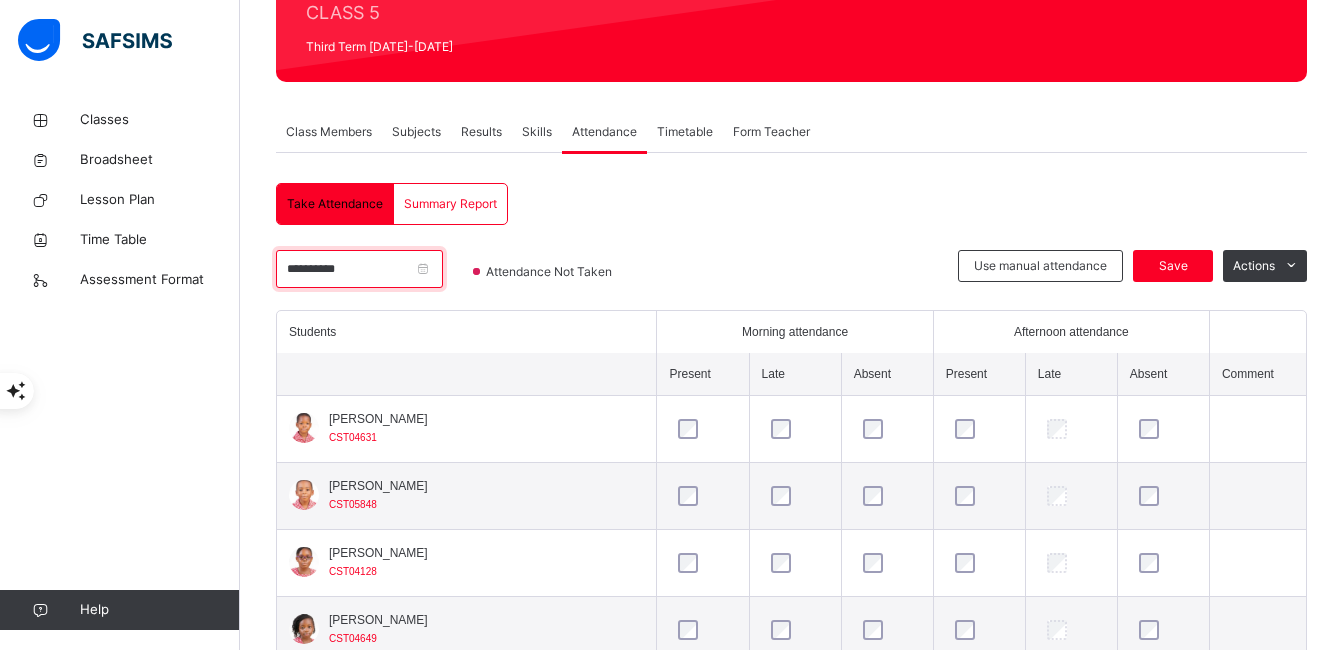 click on "**********" at bounding box center (359, 269) 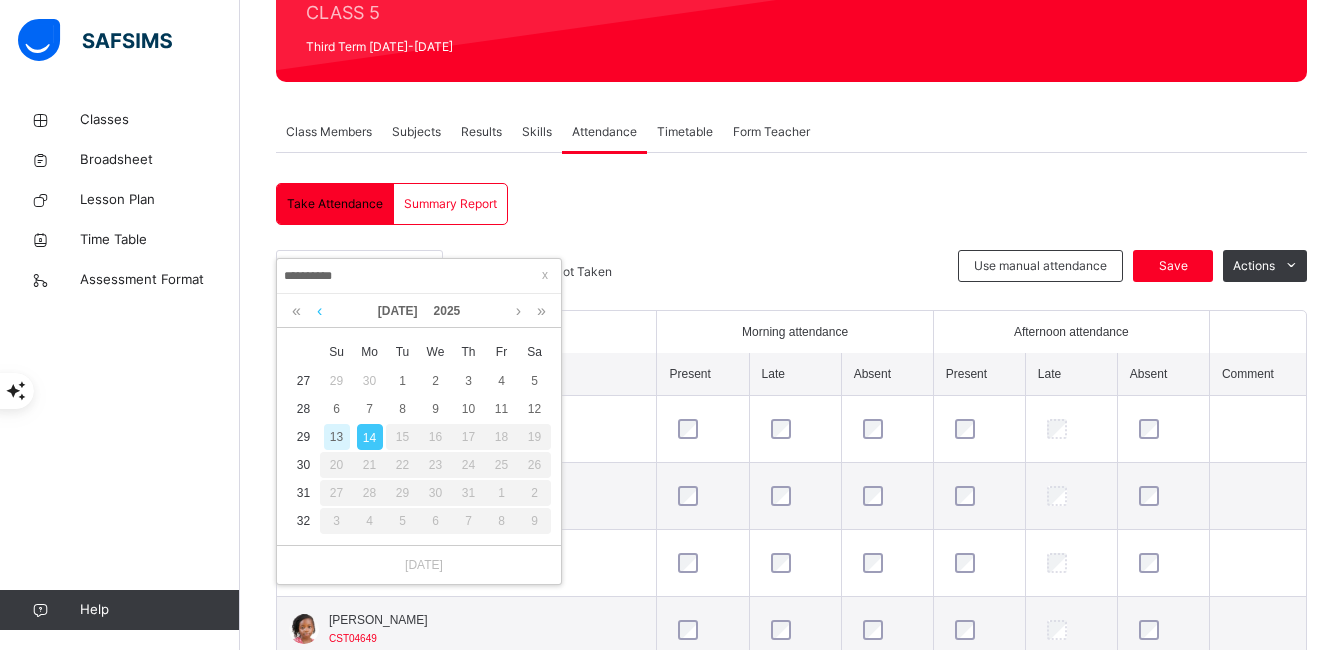 click at bounding box center (319, 311) 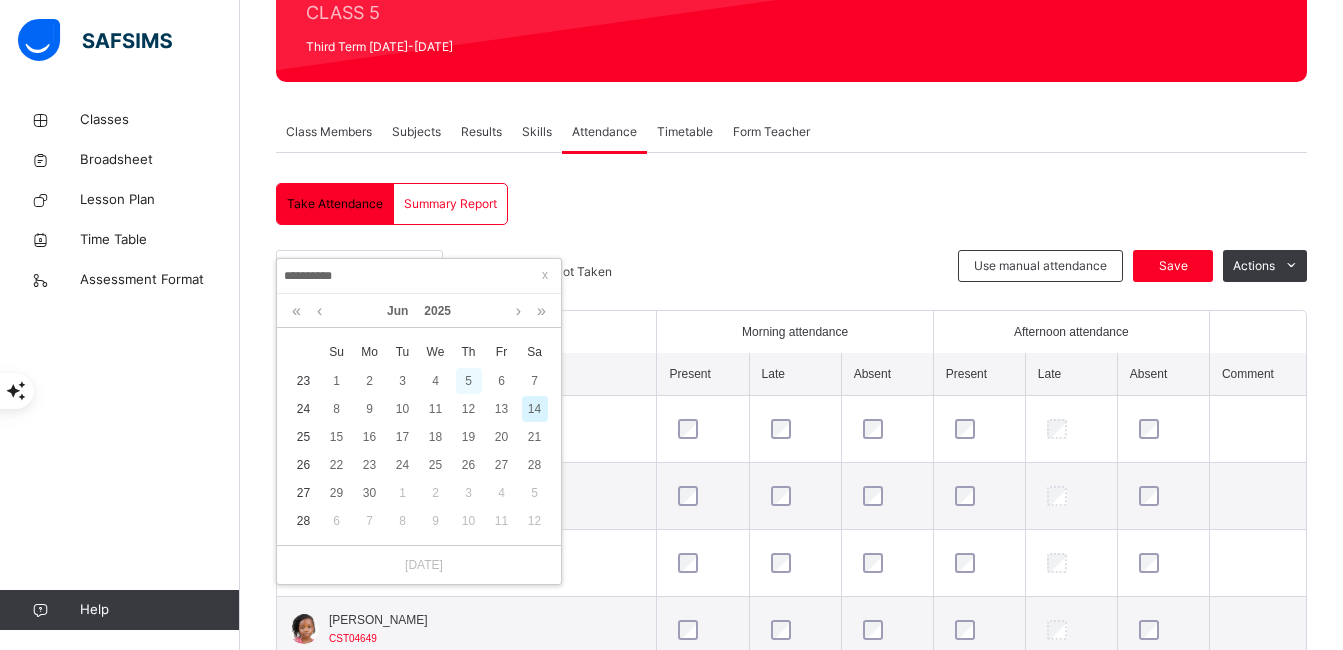 click on "5" at bounding box center (469, 381) 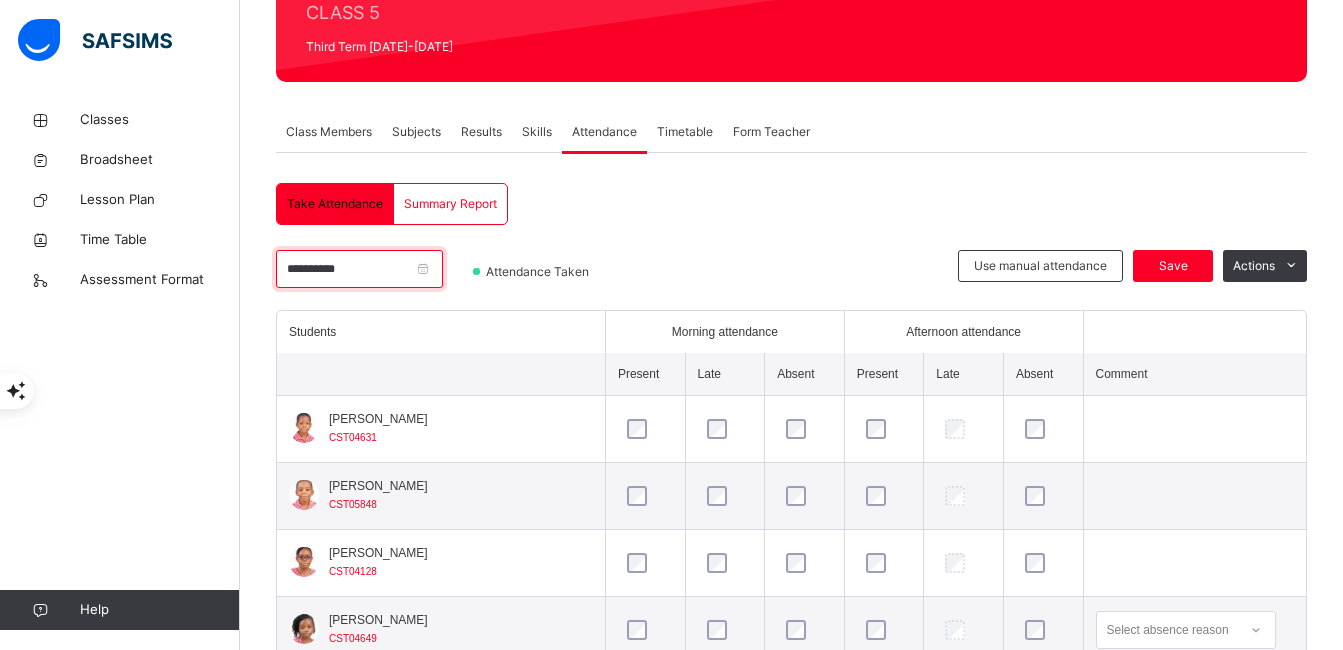 click on "**********" at bounding box center [359, 269] 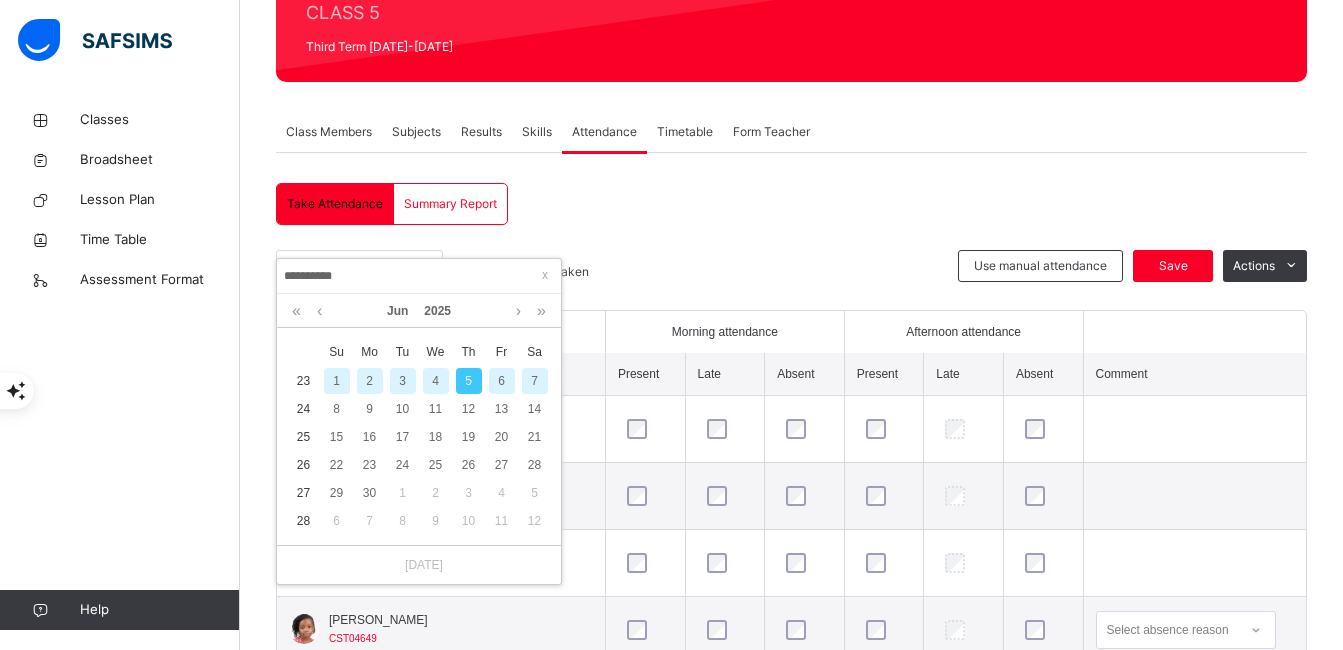 click on "6" at bounding box center (502, 381) 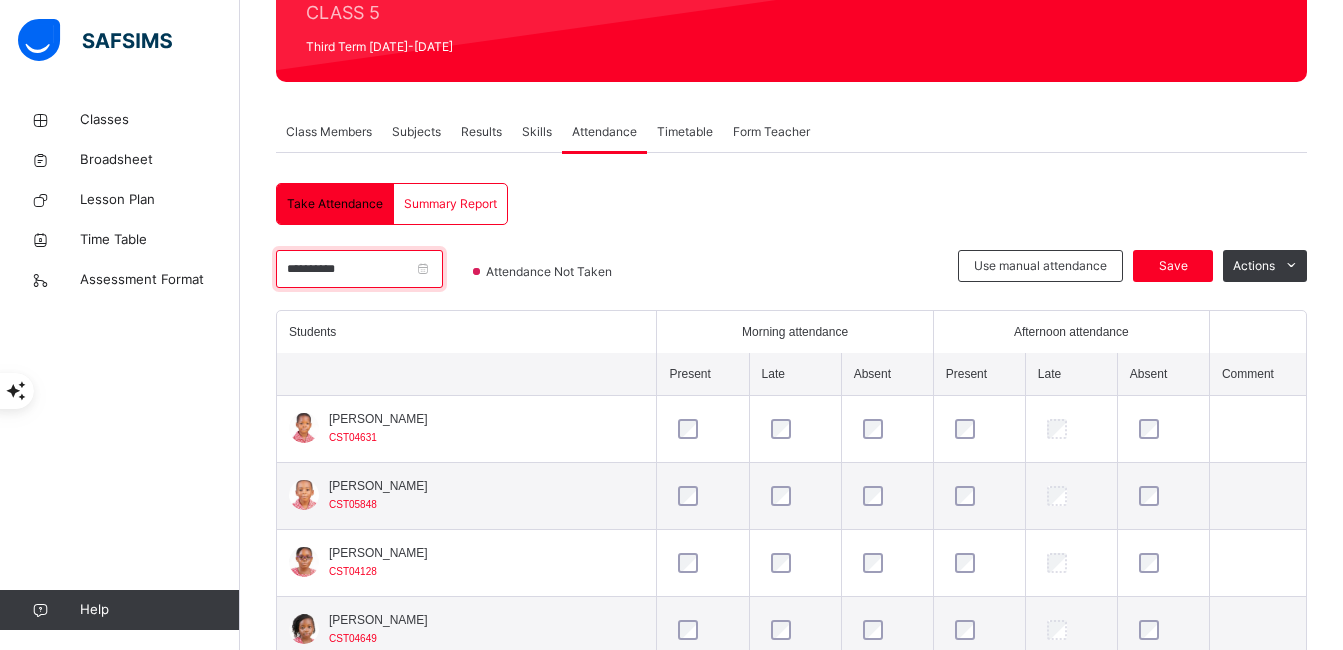click on "**********" at bounding box center [359, 269] 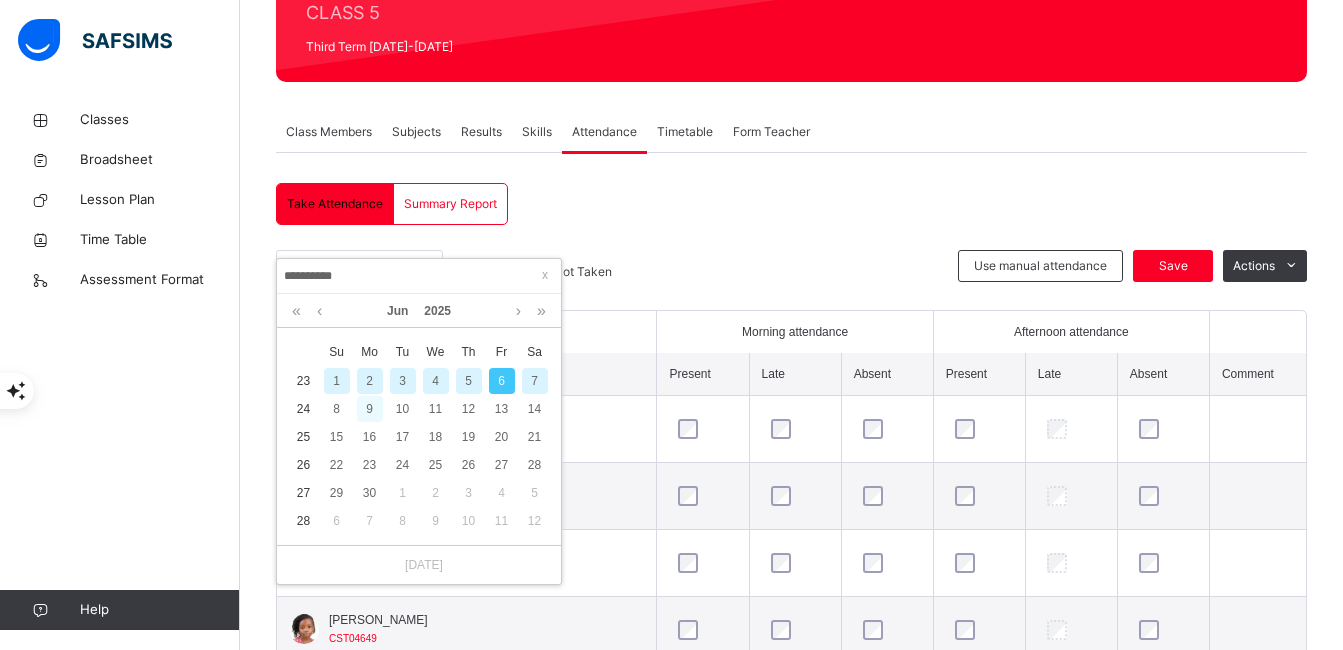 click on "9" at bounding box center [370, 409] 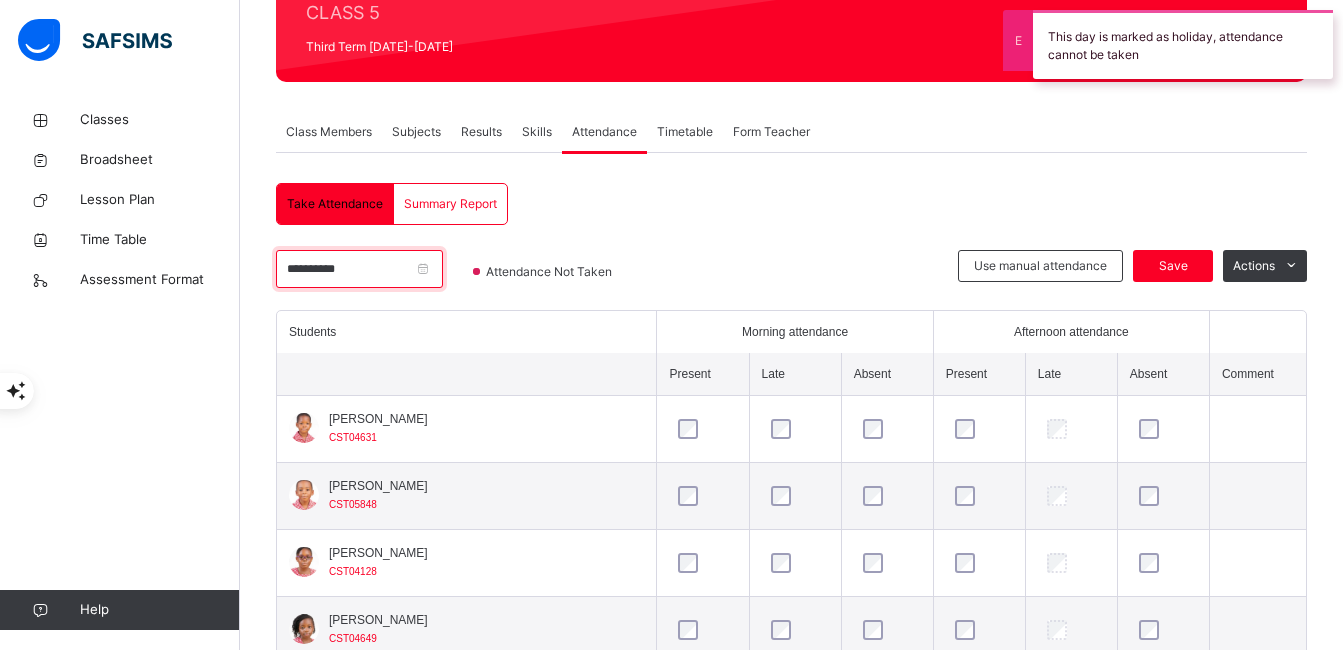 click on "**********" at bounding box center [359, 269] 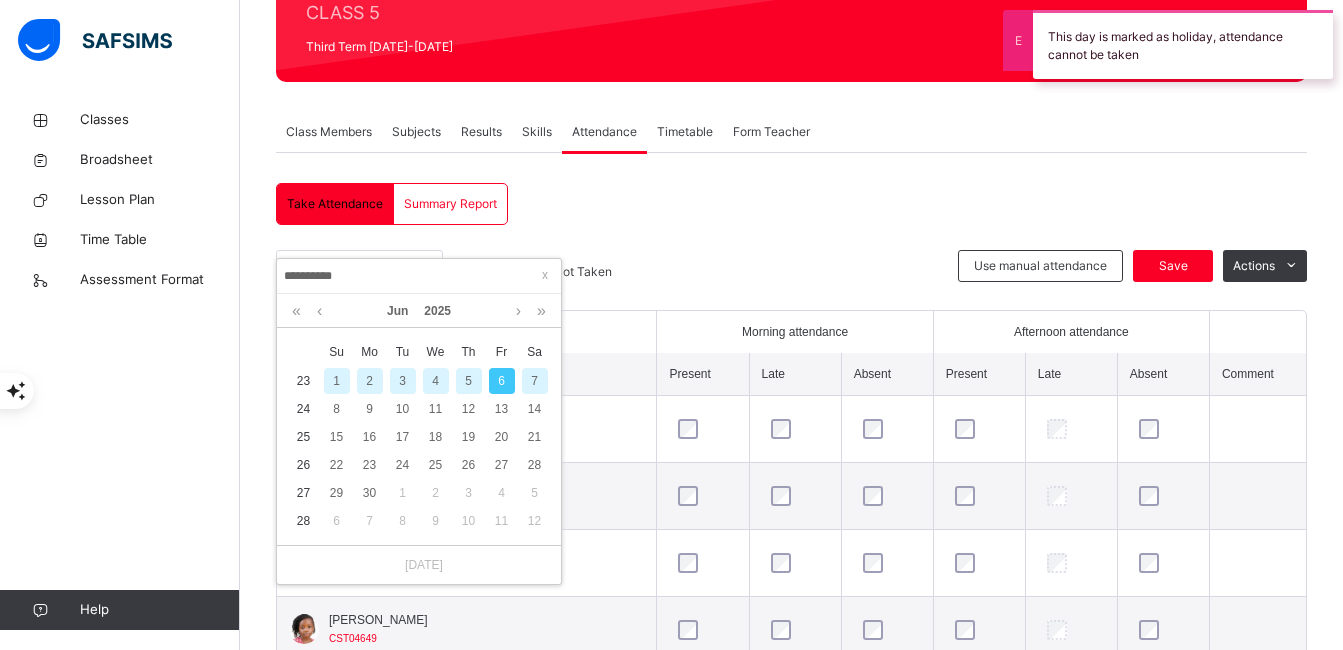 click on "**********" at bounding box center (419, 276) 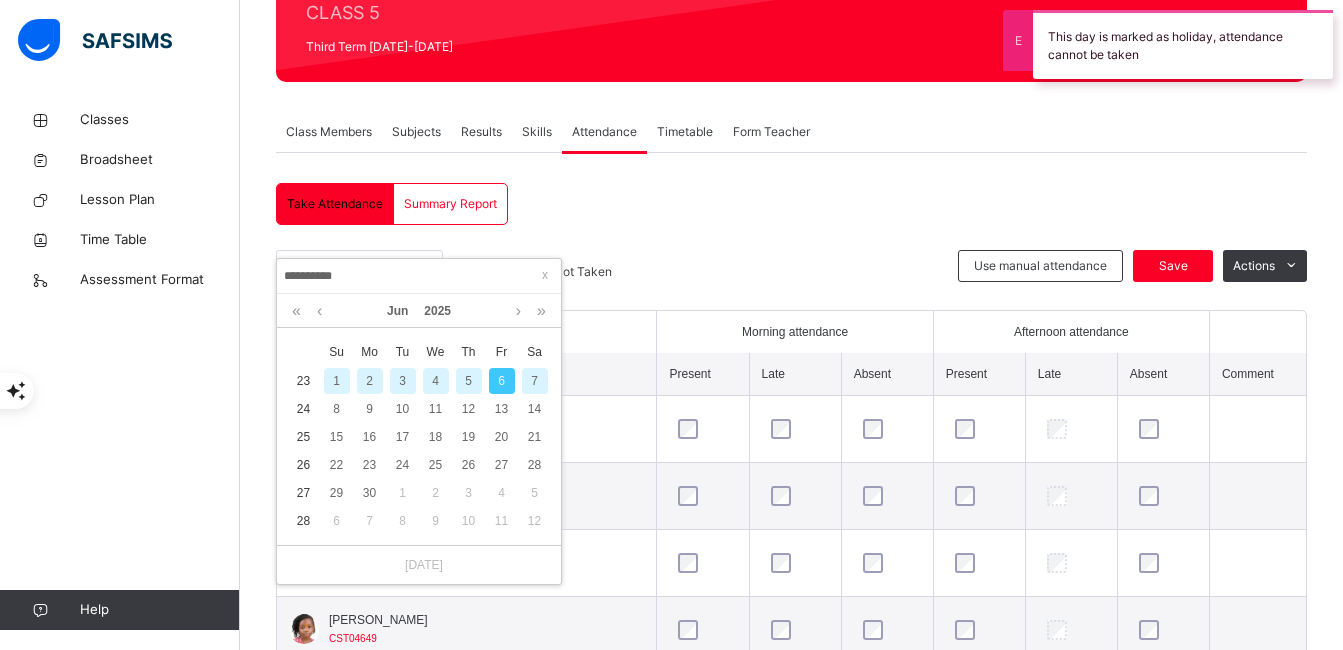 click on "**********" at bounding box center [419, 276] 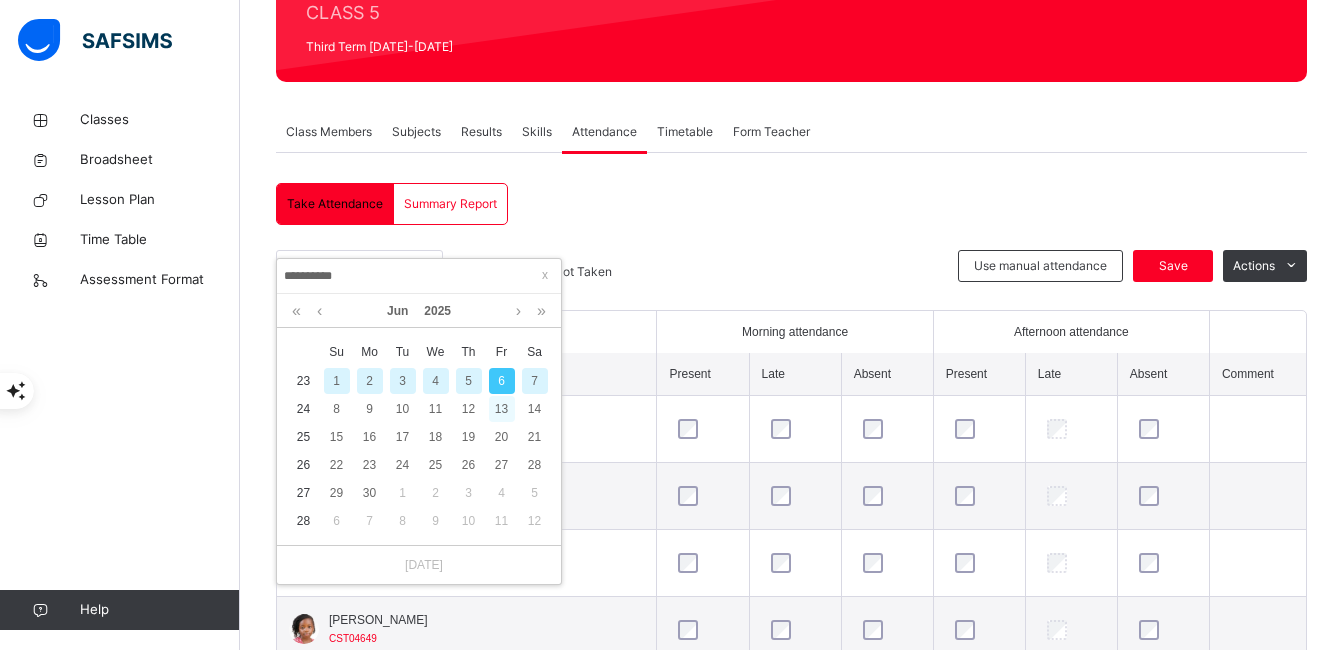 click on "13" at bounding box center (502, 409) 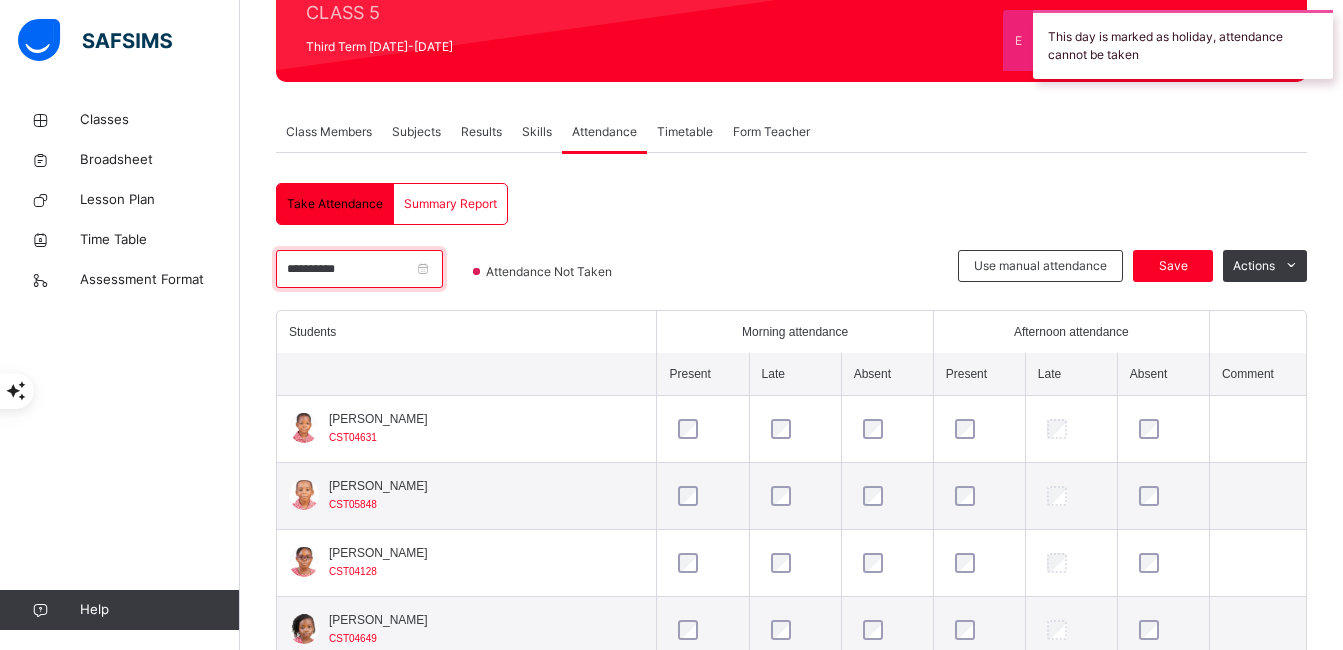 click on "**********" at bounding box center [359, 269] 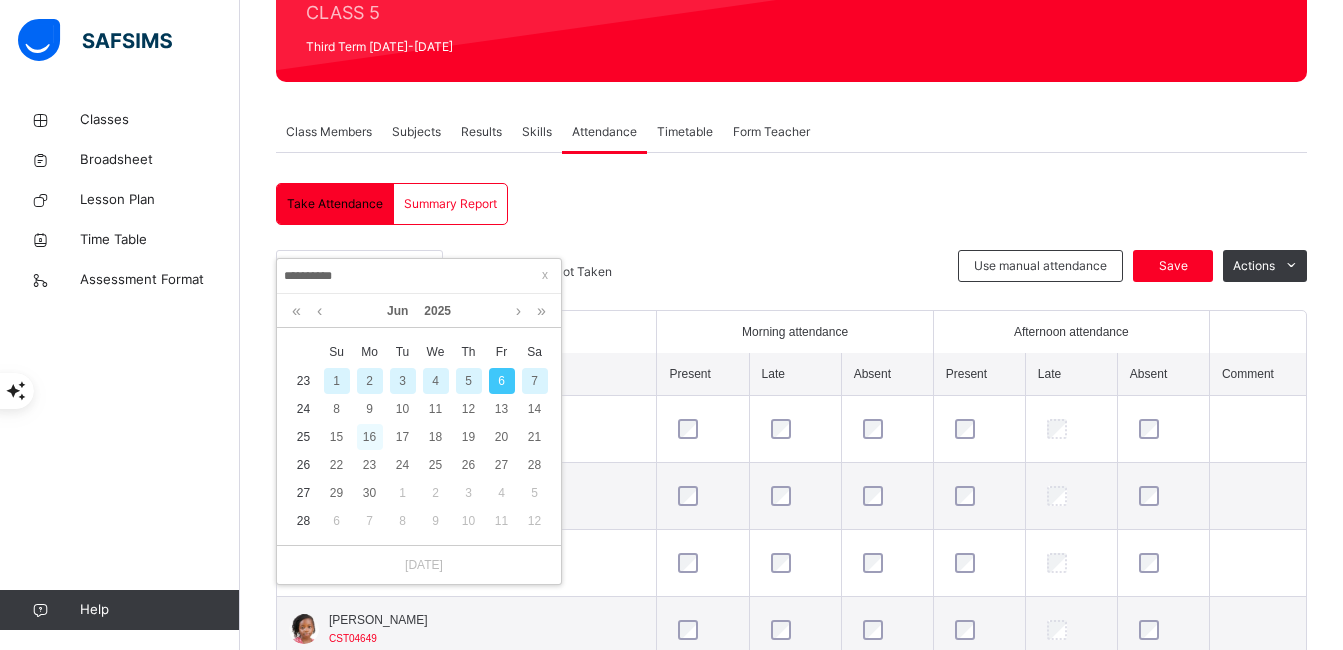 click on "16" at bounding box center [370, 437] 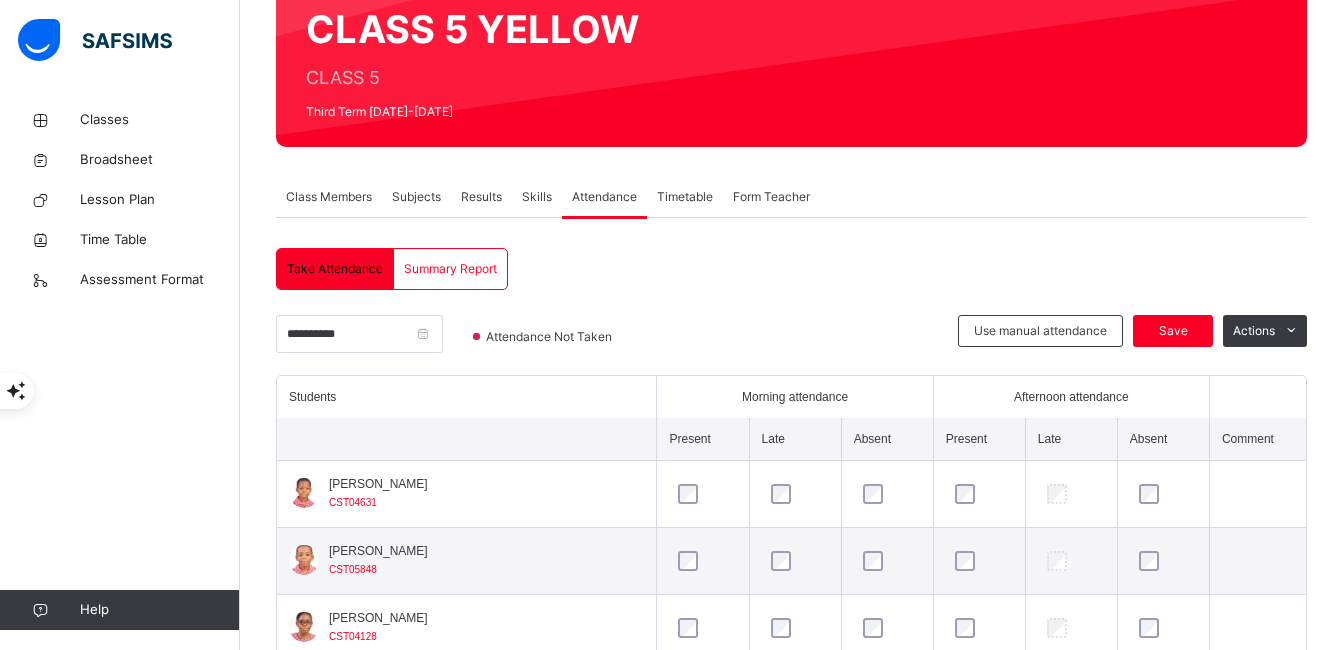 scroll, scrollTop: 264, scrollLeft: 0, axis: vertical 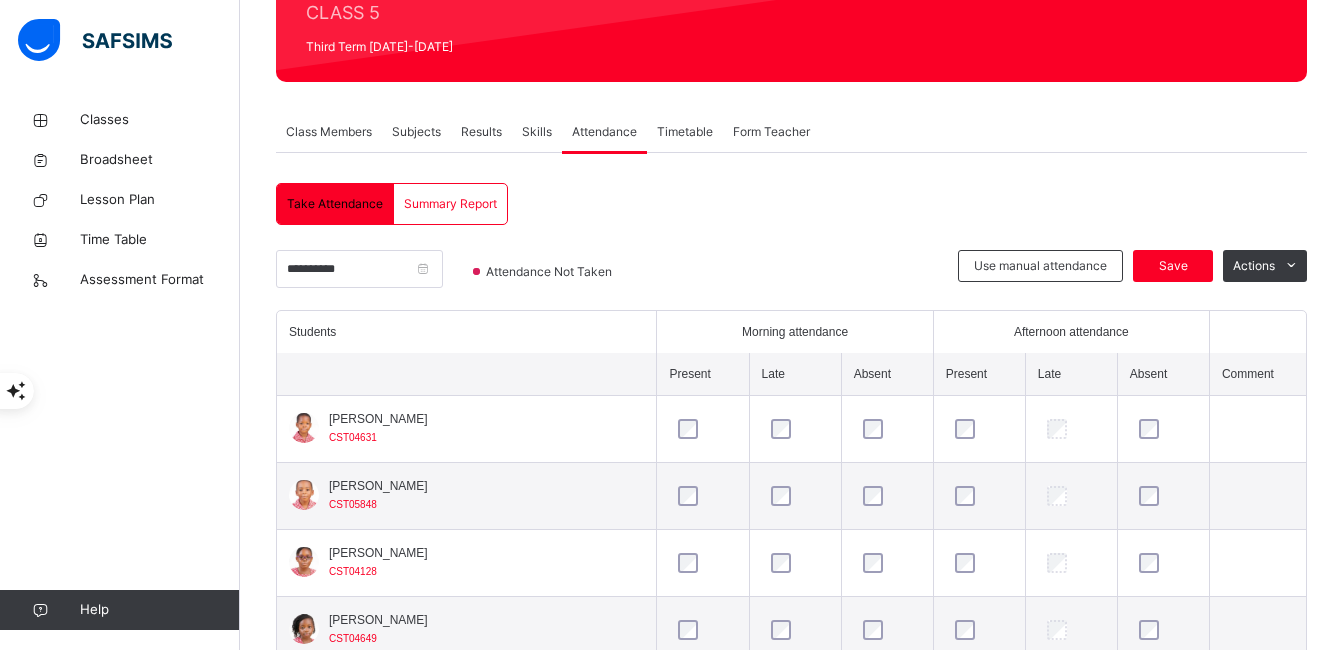 click on "Skills" at bounding box center (537, 132) 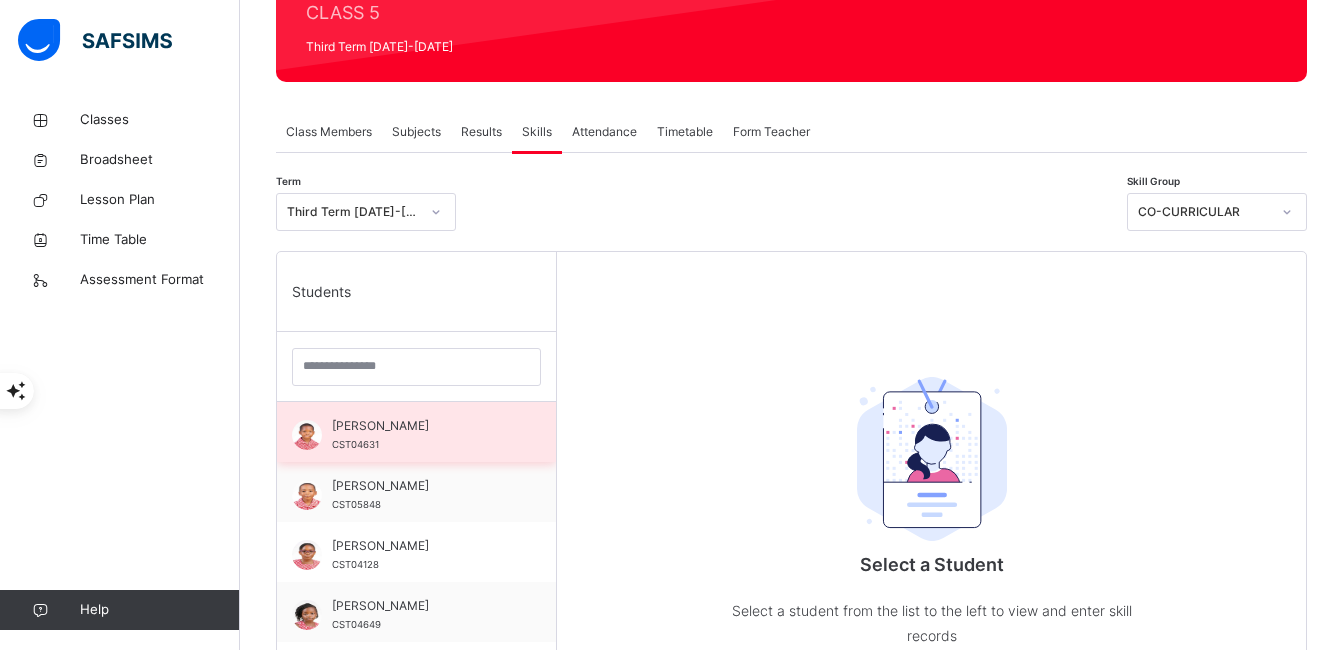 click on "[PERSON_NAME] CST04631" at bounding box center (416, 432) 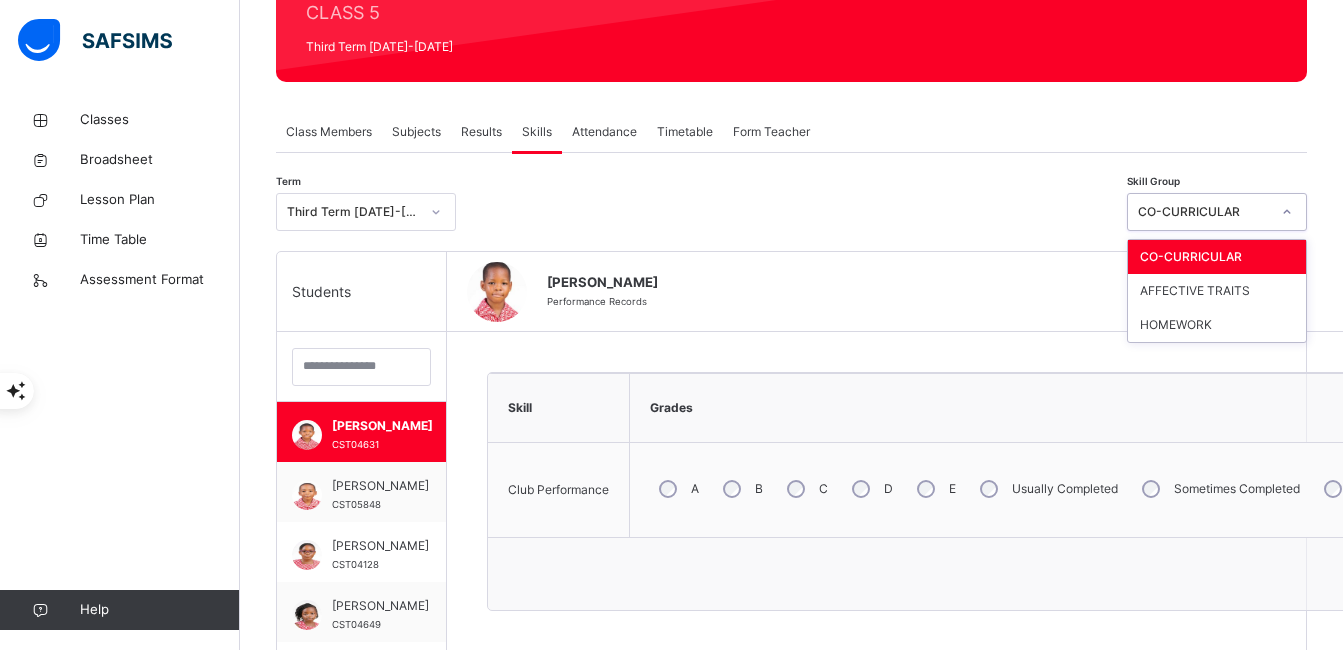 click at bounding box center [1287, 212] 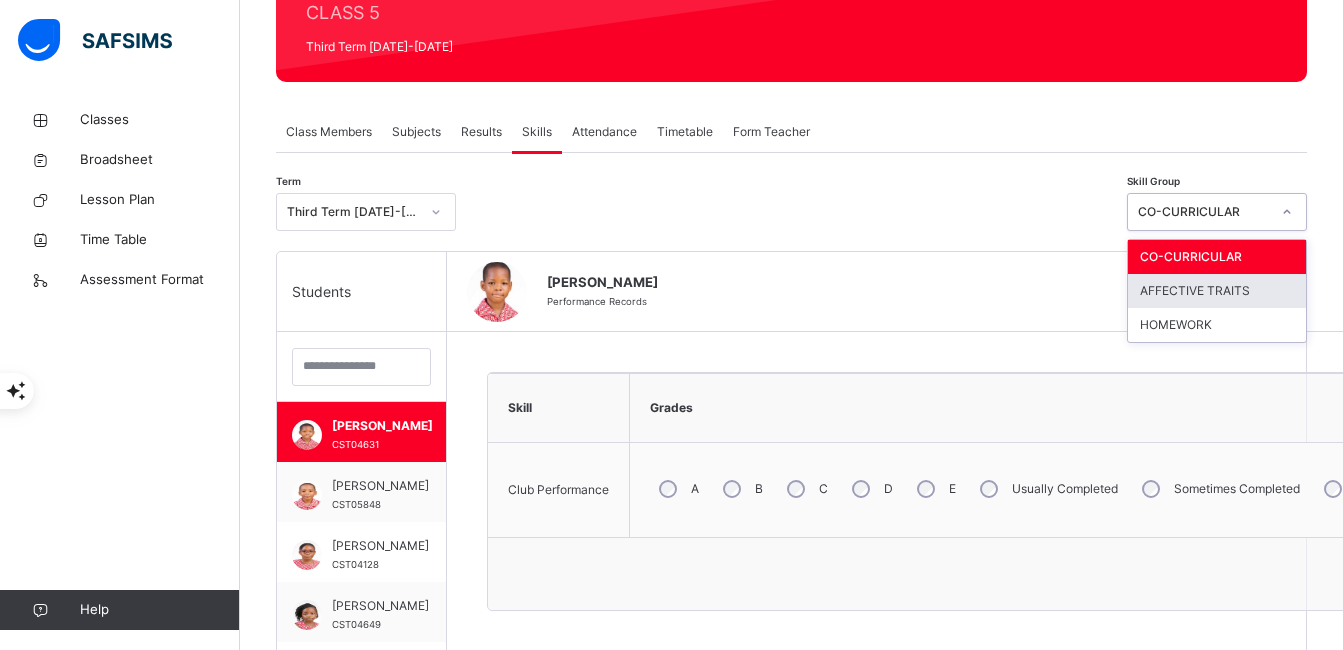 click on "AFFECTIVE TRAITS" at bounding box center (1217, 291) 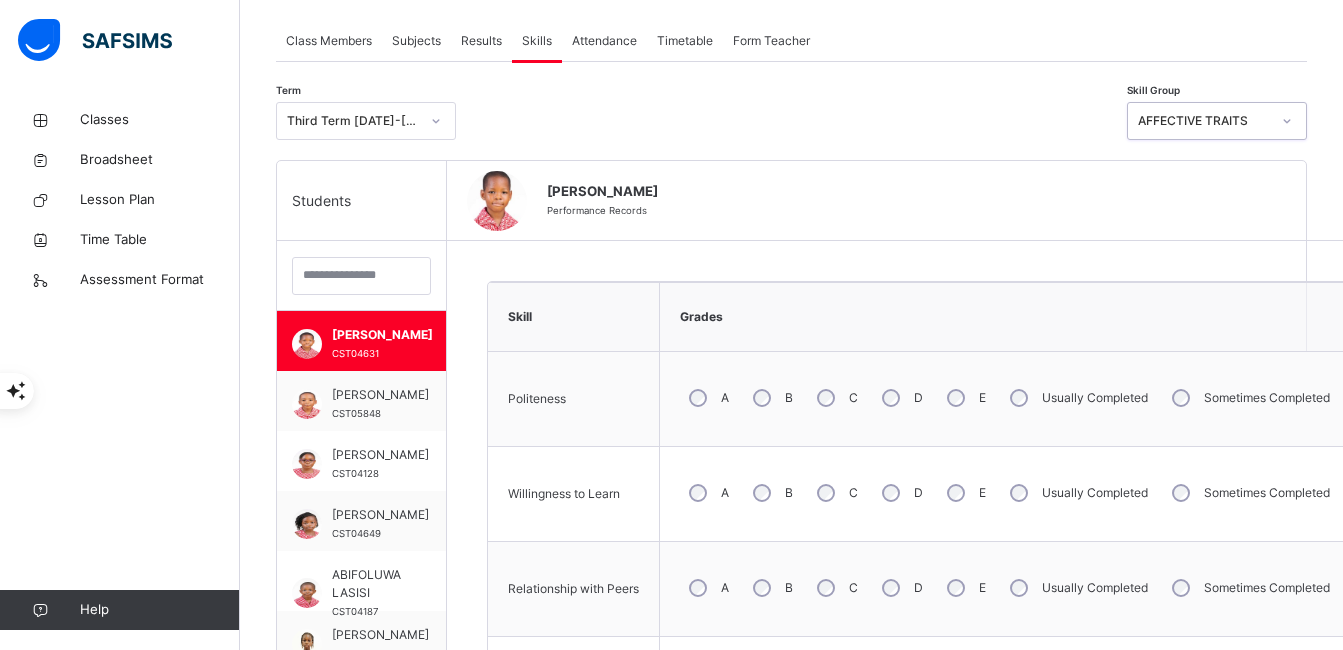 scroll, scrollTop: 264, scrollLeft: 0, axis: vertical 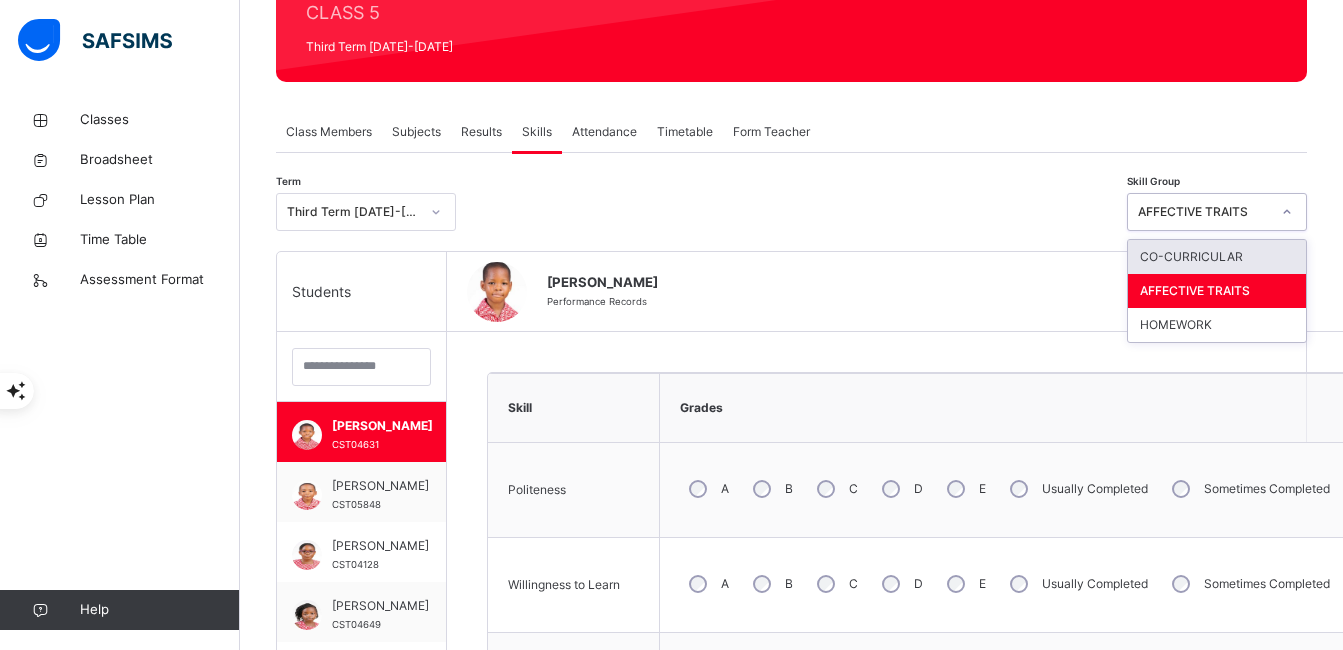 click 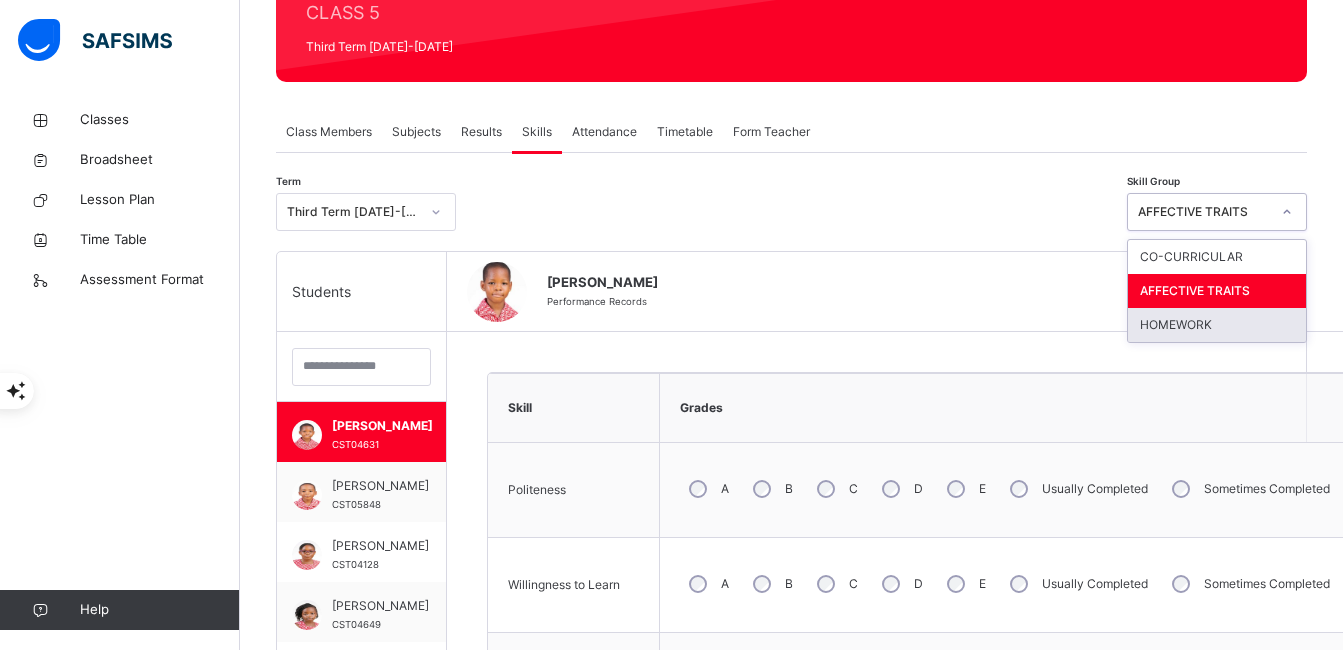 click on "HOMEWORK" at bounding box center (1217, 325) 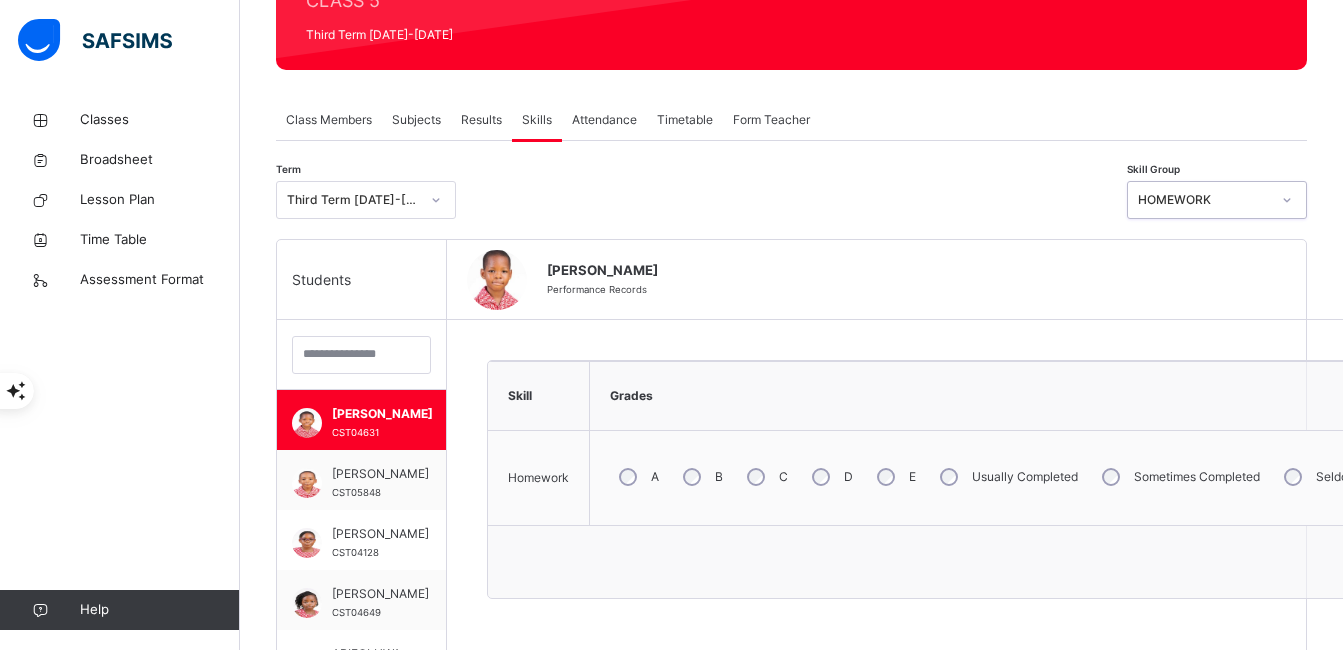 scroll, scrollTop: 278, scrollLeft: 0, axis: vertical 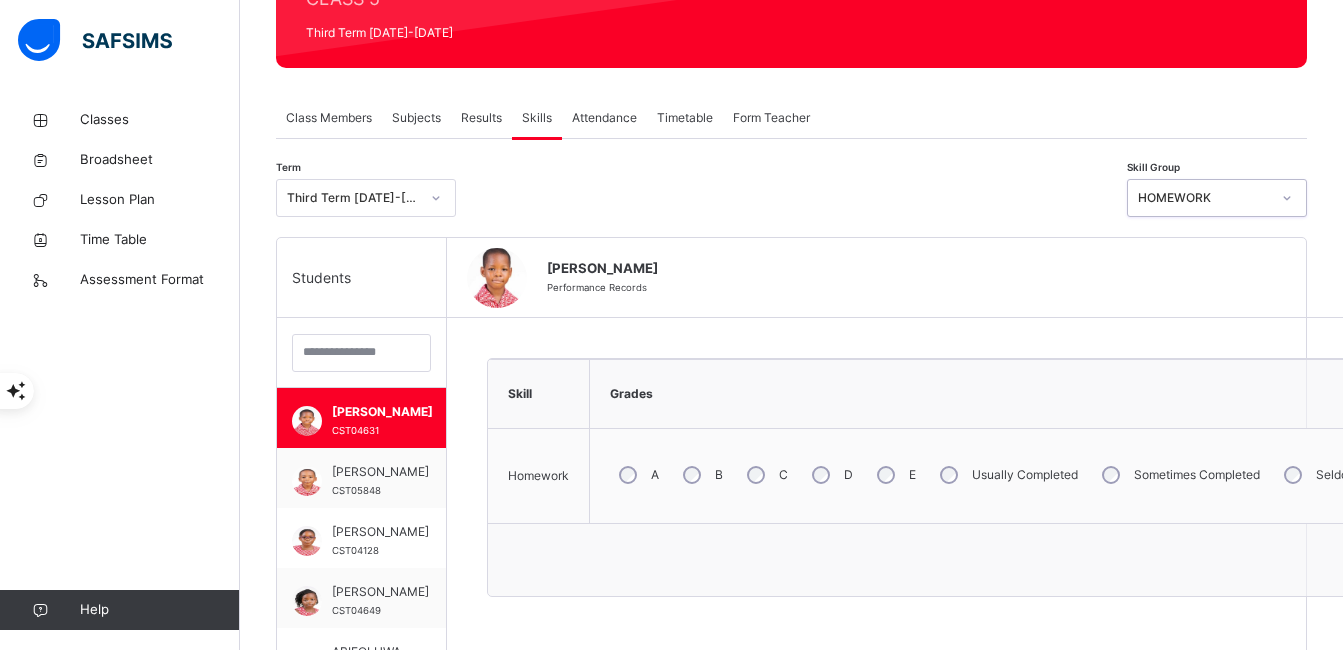 click at bounding box center (1287, 198) 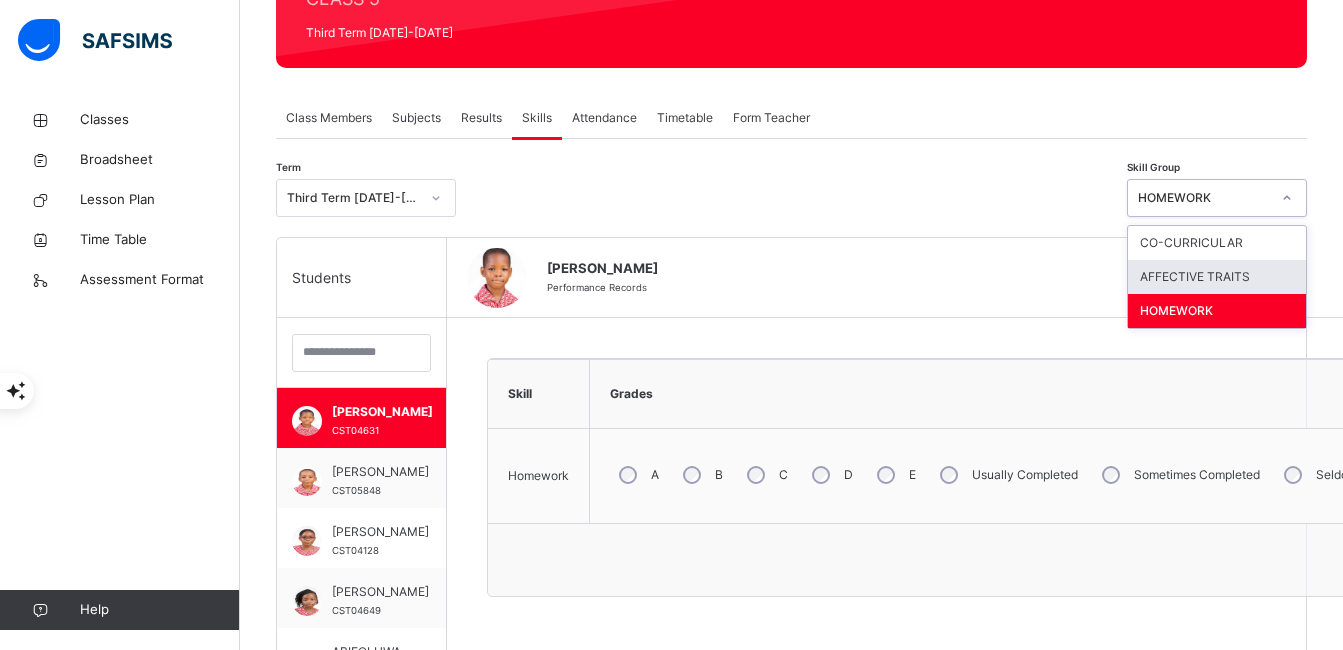 click on "AFFECTIVE TRAITS" at bounding box center (1217, 277) 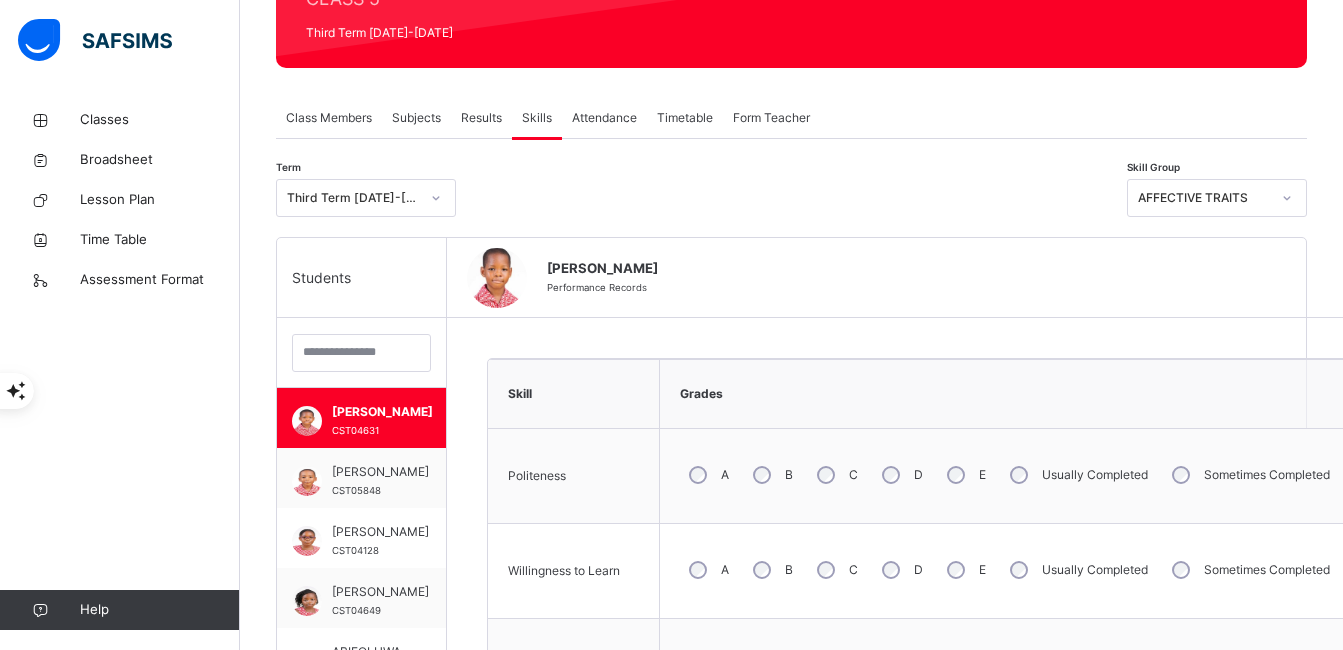 click on "[PERSON_NAME]" at bounding box center (1271, 269) 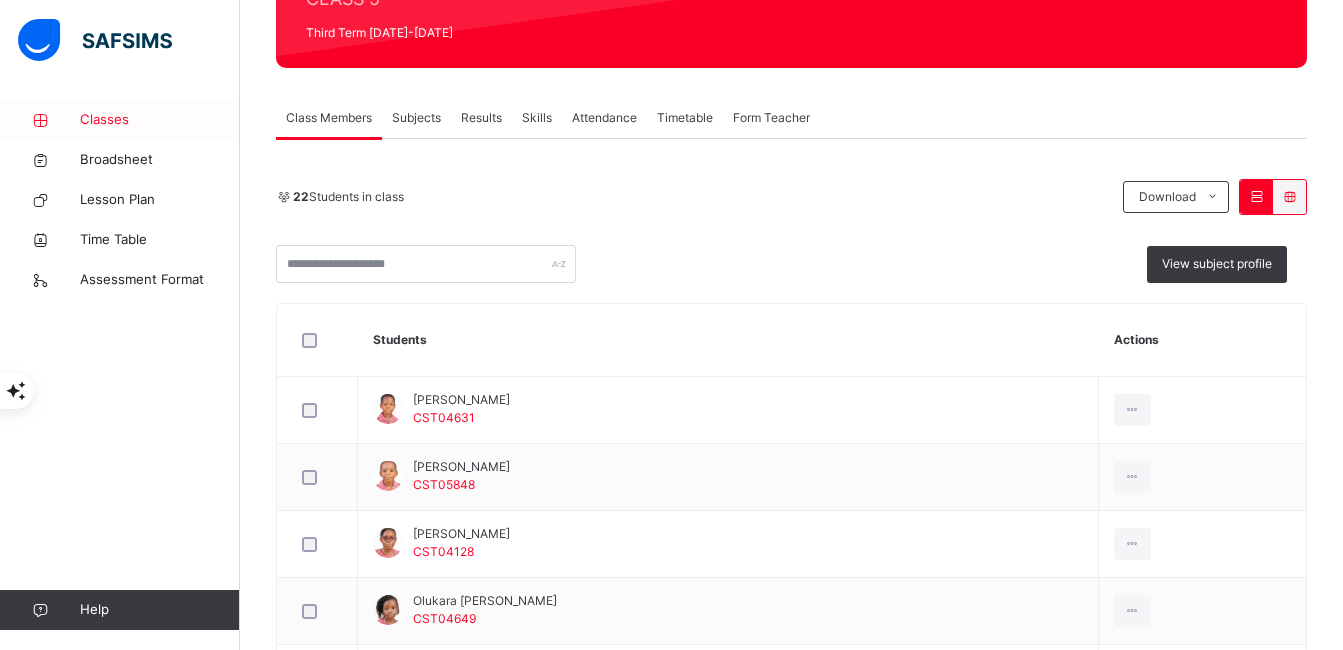 click on "Classes" at bounding box center [160, 120] 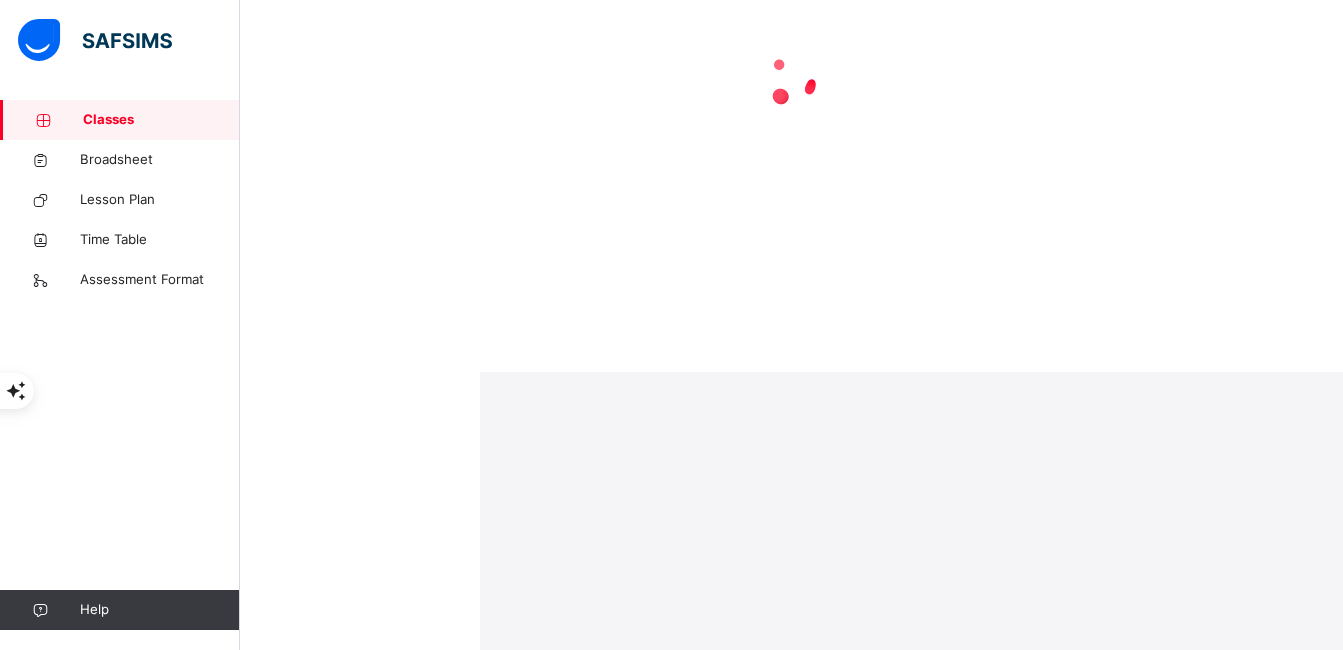 scroll, scrollTop: 0, scrollLeft: 0, axis: both 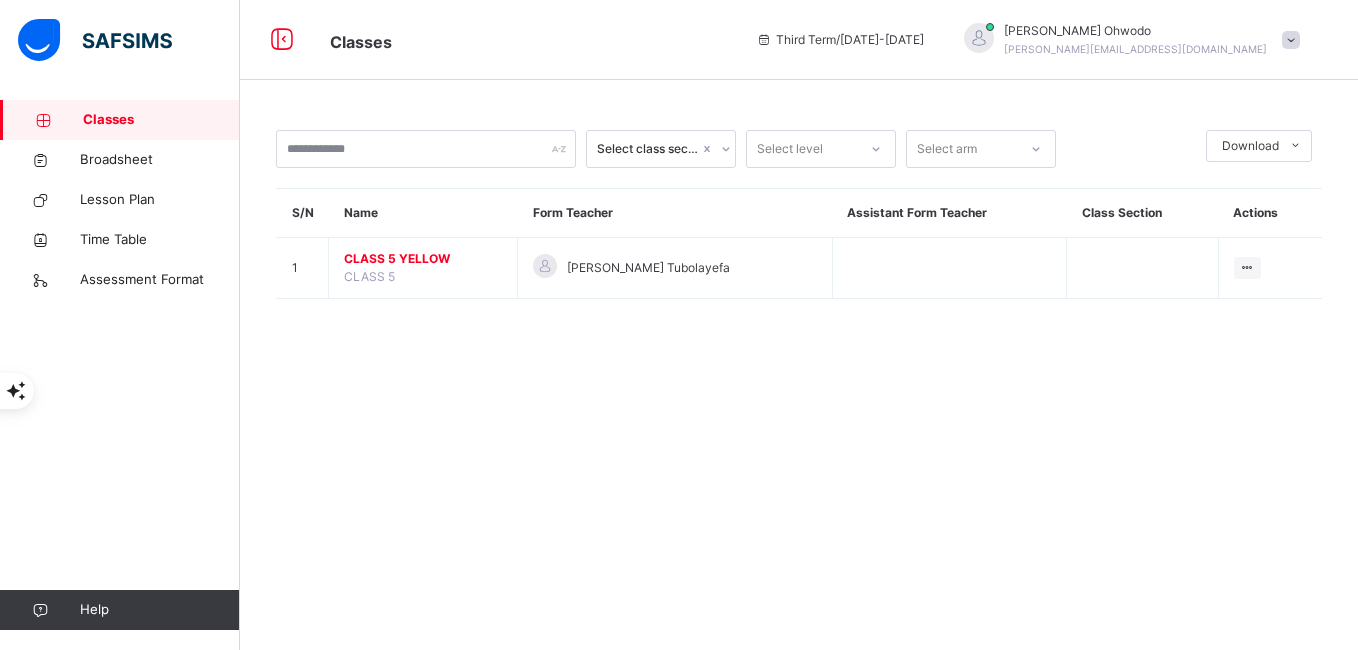 click on "Classes" at bounding box center [161, 120] 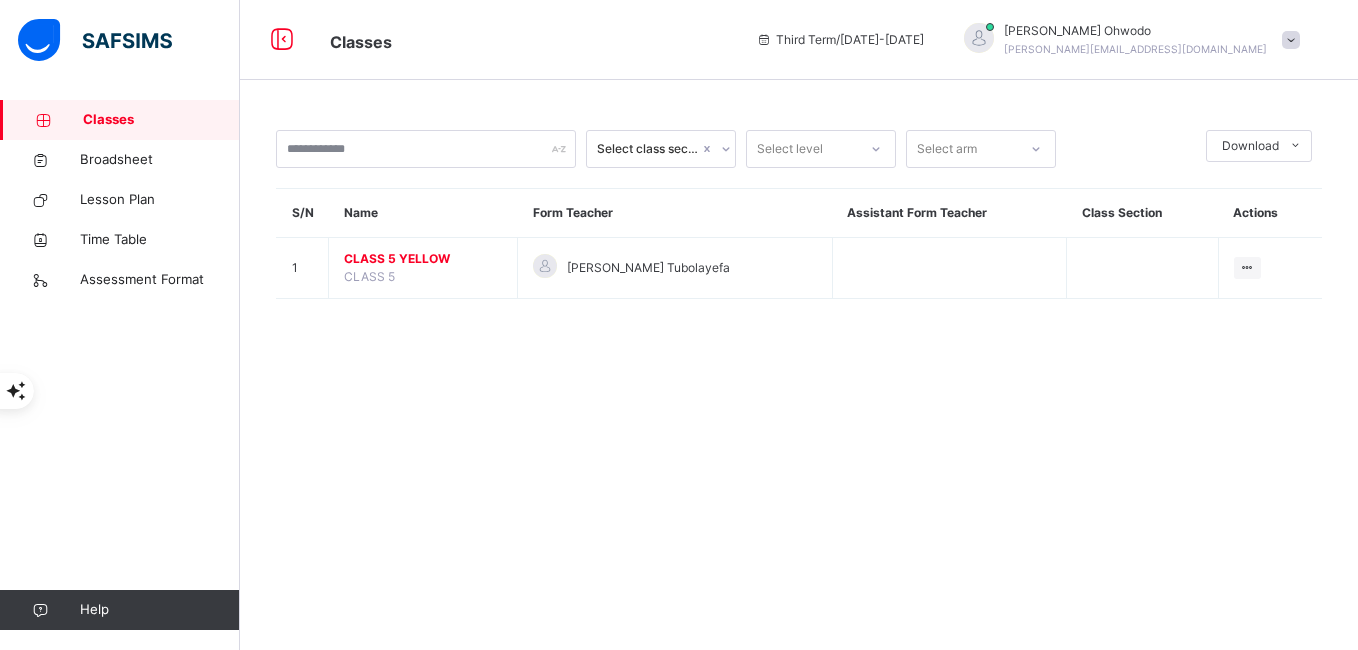 click on "Classes" at bounding box center [161, 120] 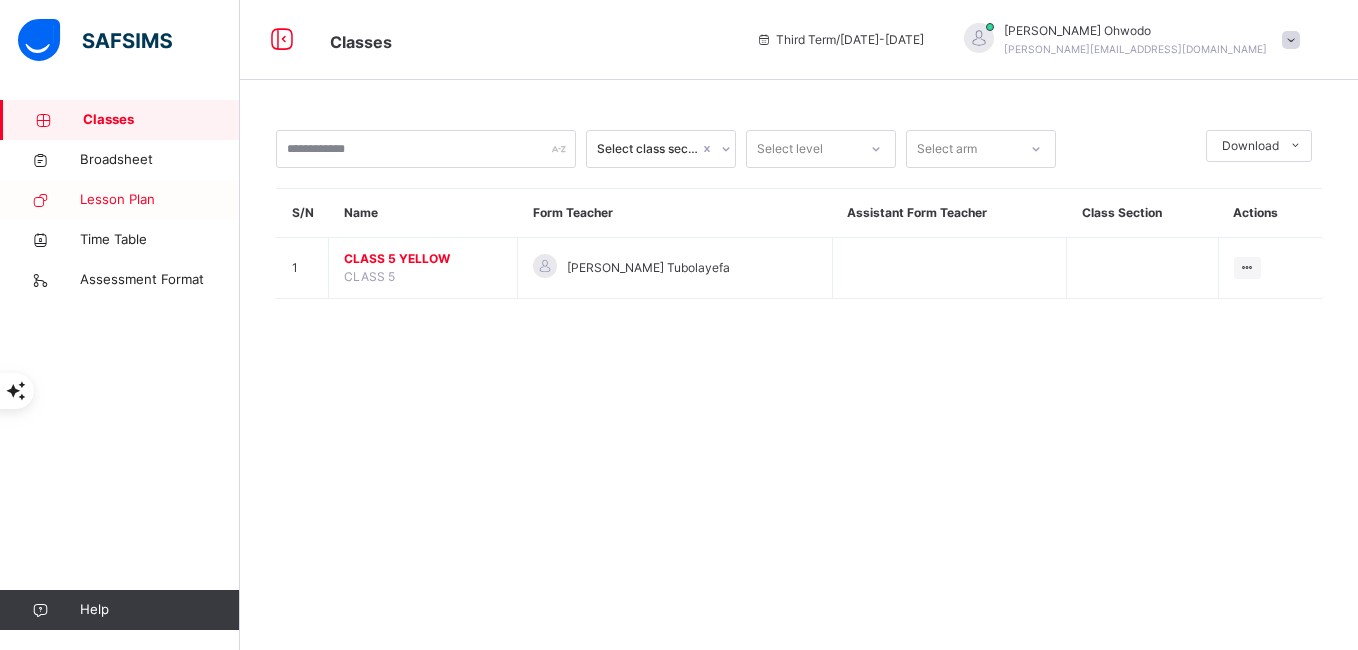 click on "Lesson Plan" at bounding box center [160, 200] 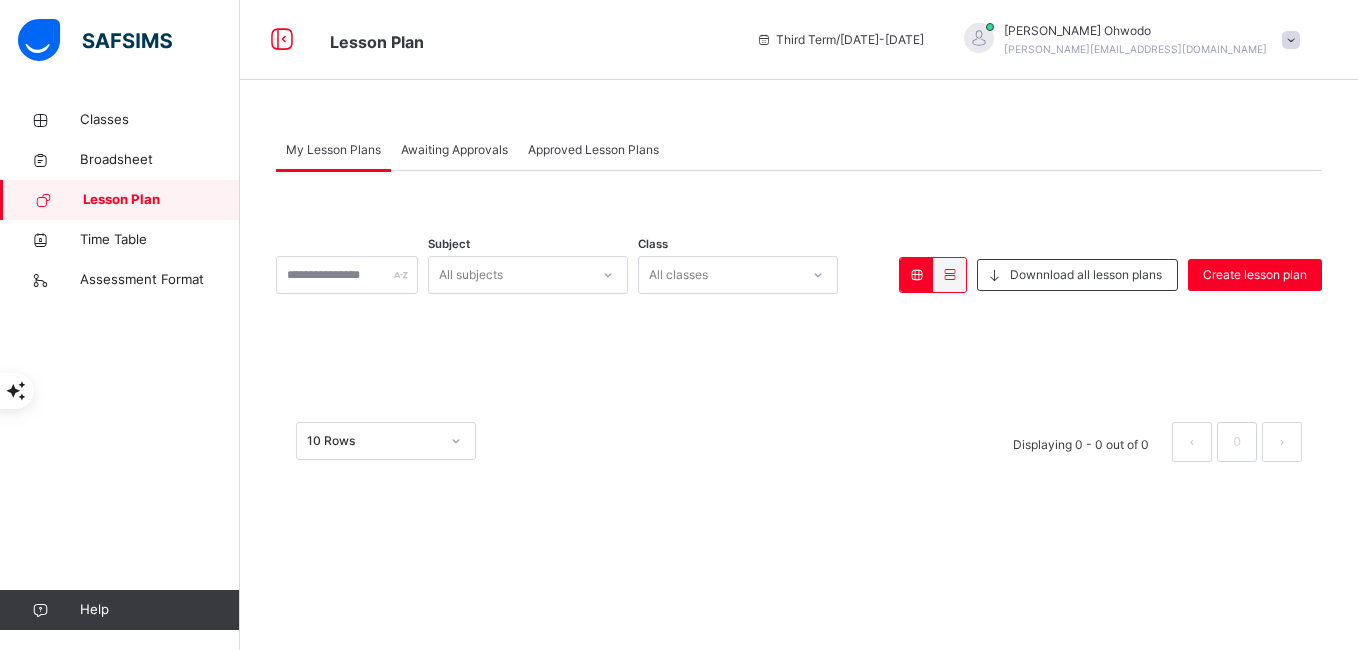 click on "Awaiting Approvals" at bounding box center (454, 150) 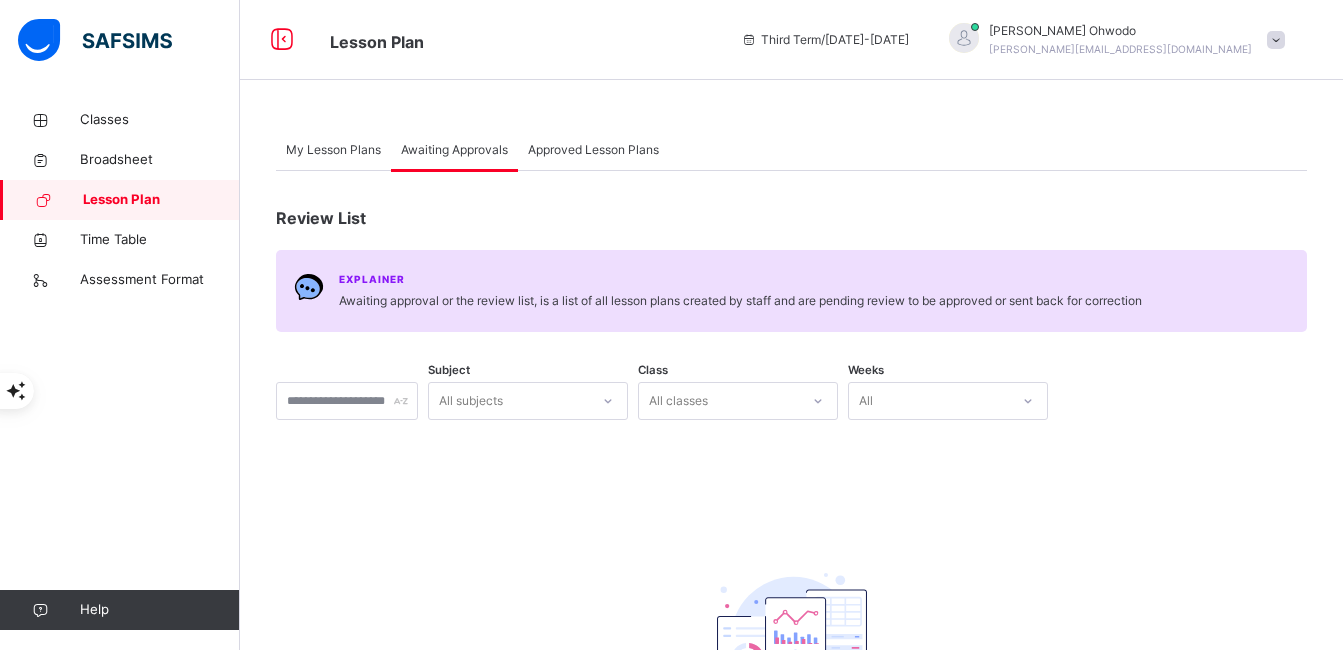 click on "Approved Lesson Plans" at bounding box center (593, 150) 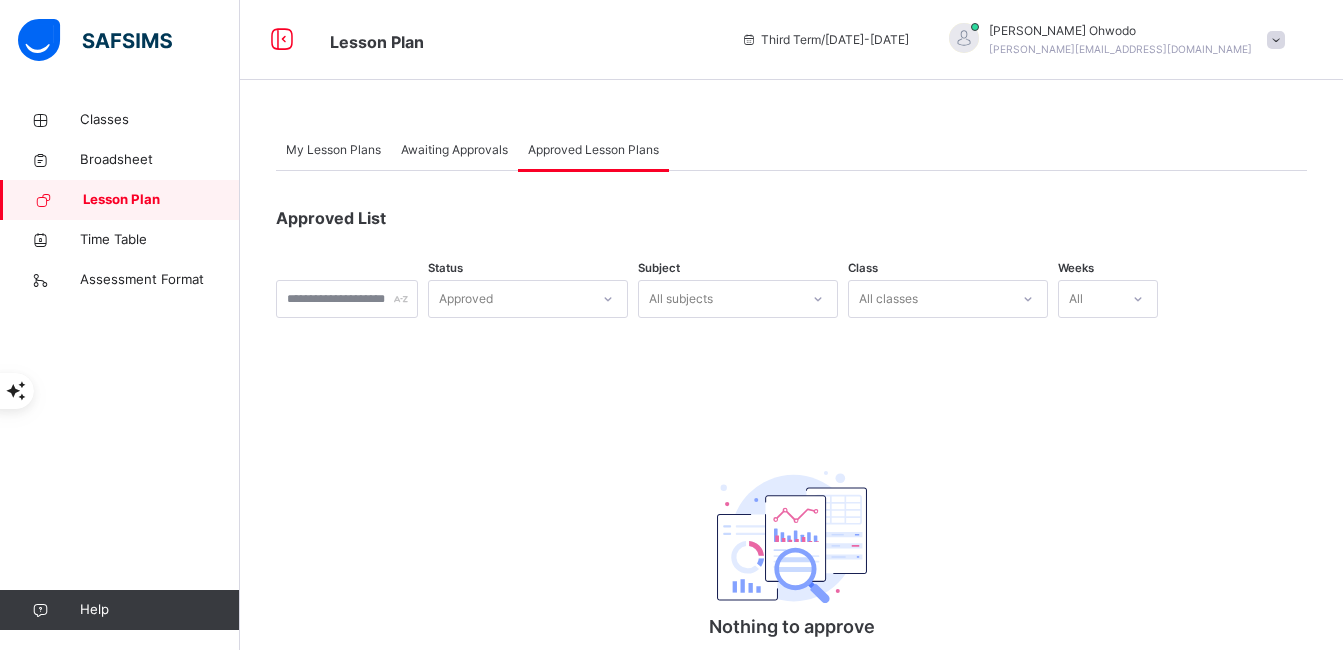 click on "My Lesson Plans" at bounding box center [333, 150] 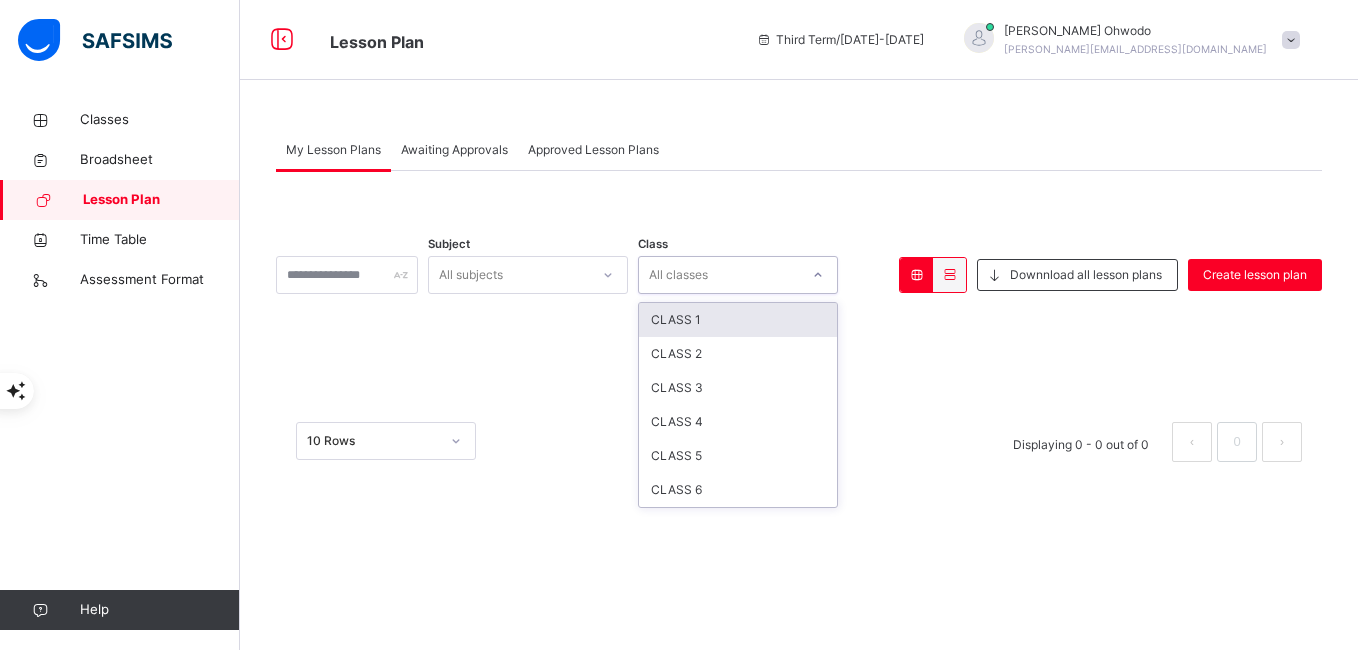 click 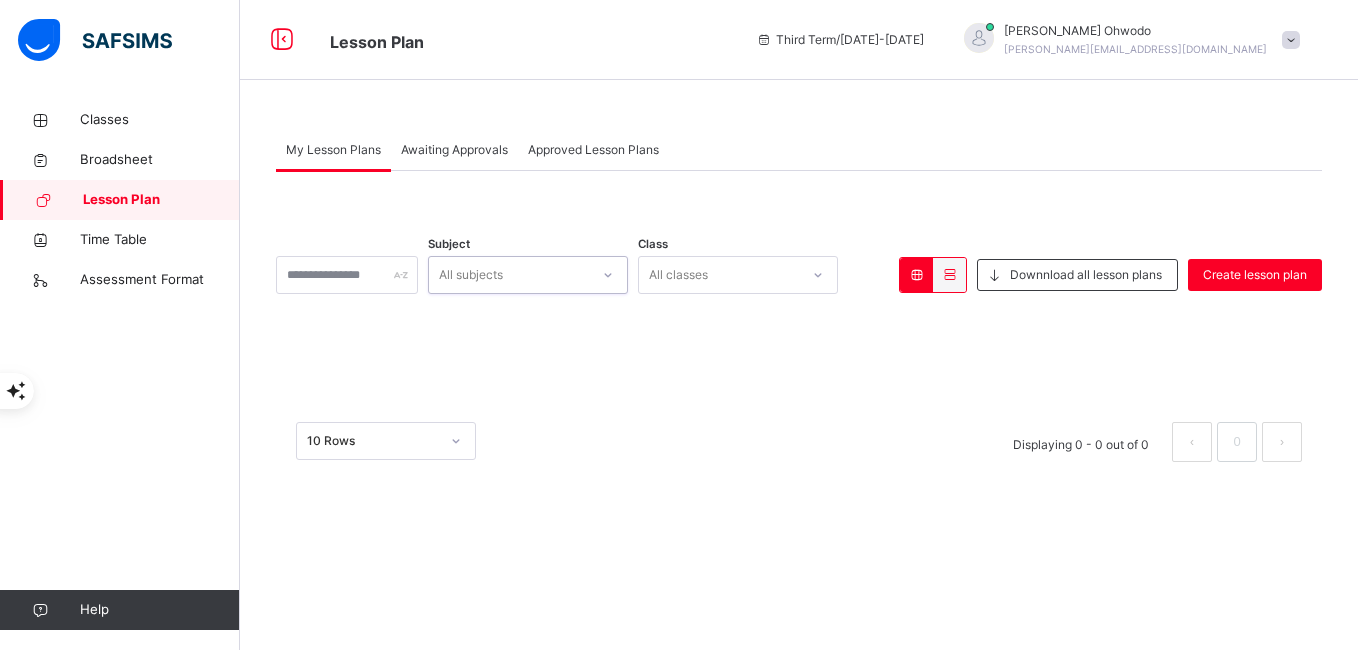 click 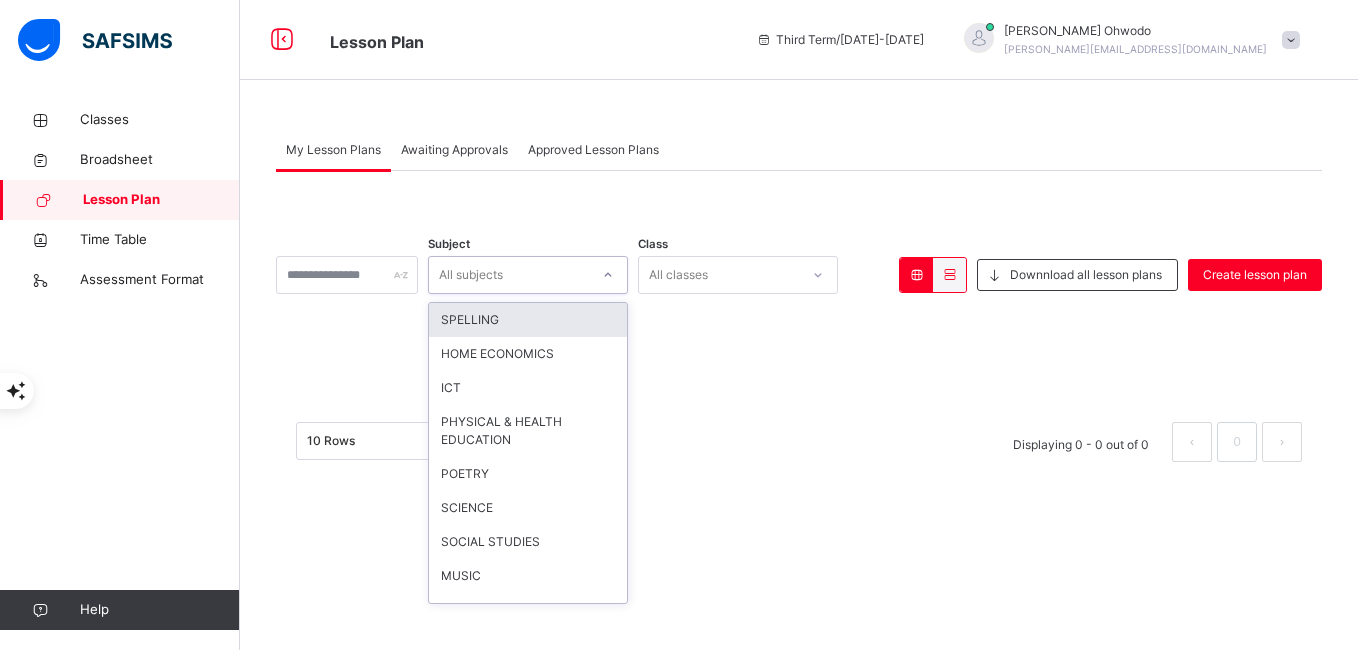 click 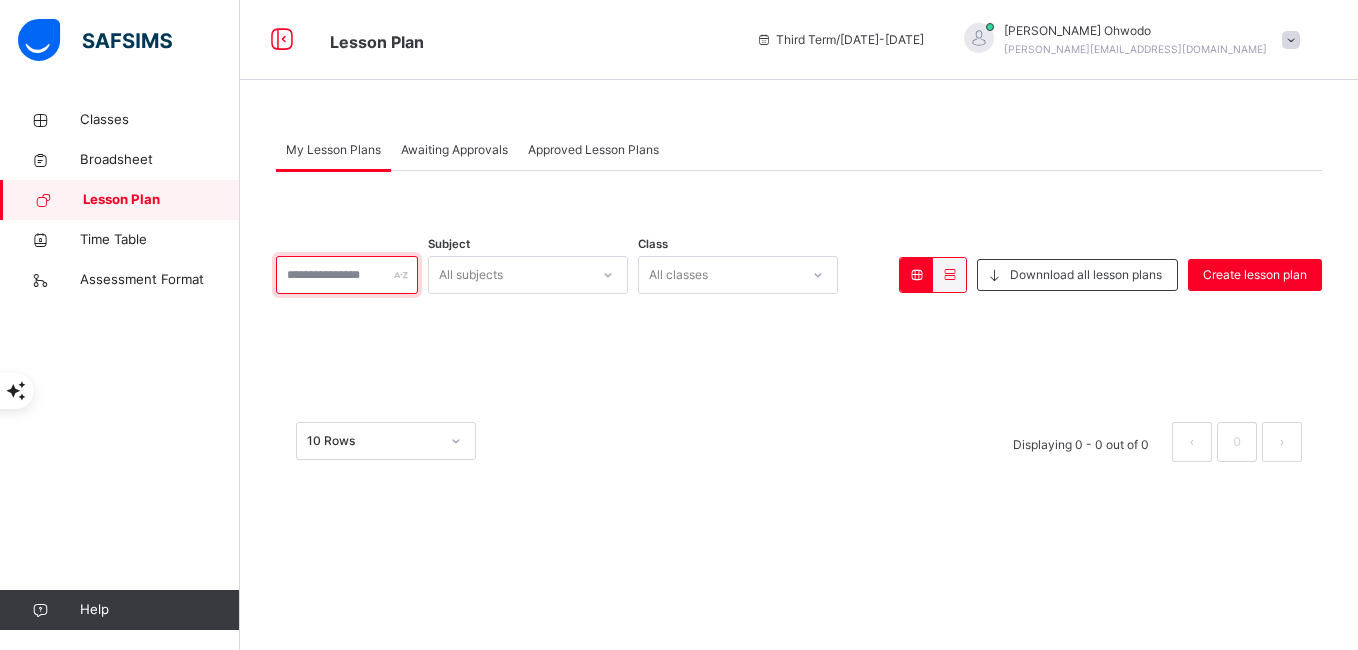 click at bounding box center [347, 275] 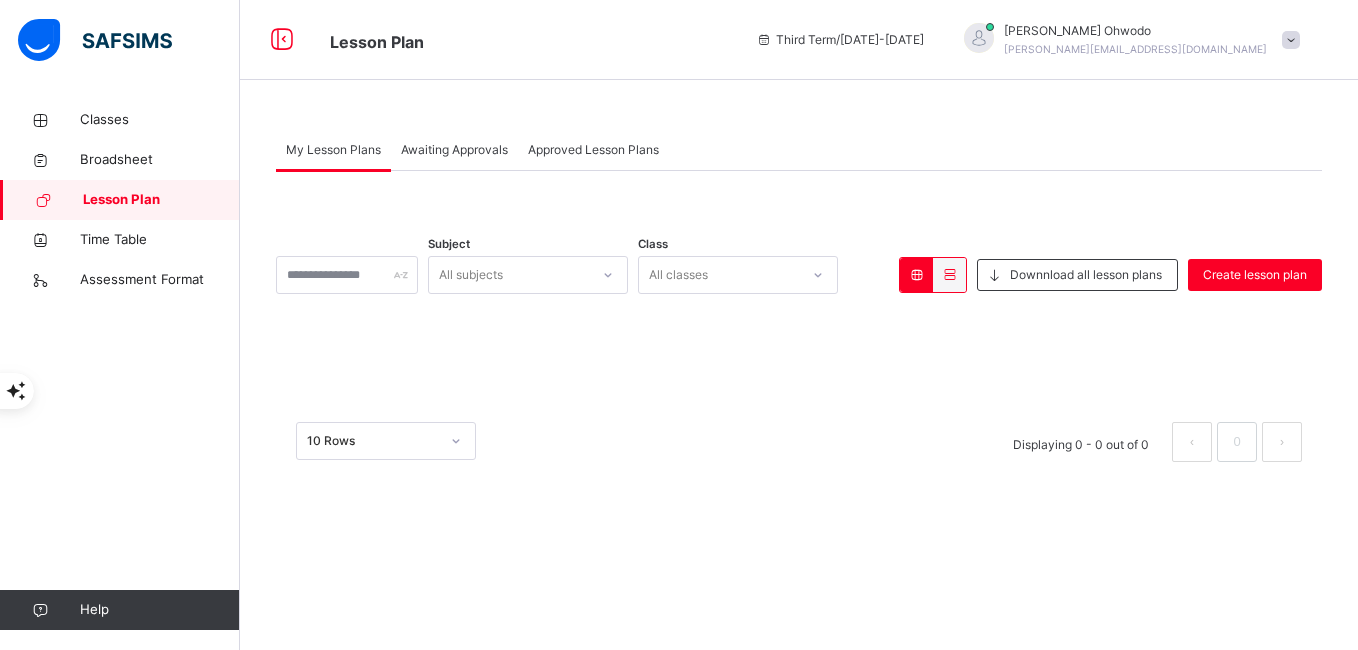 click at bounding box center [347, 275] 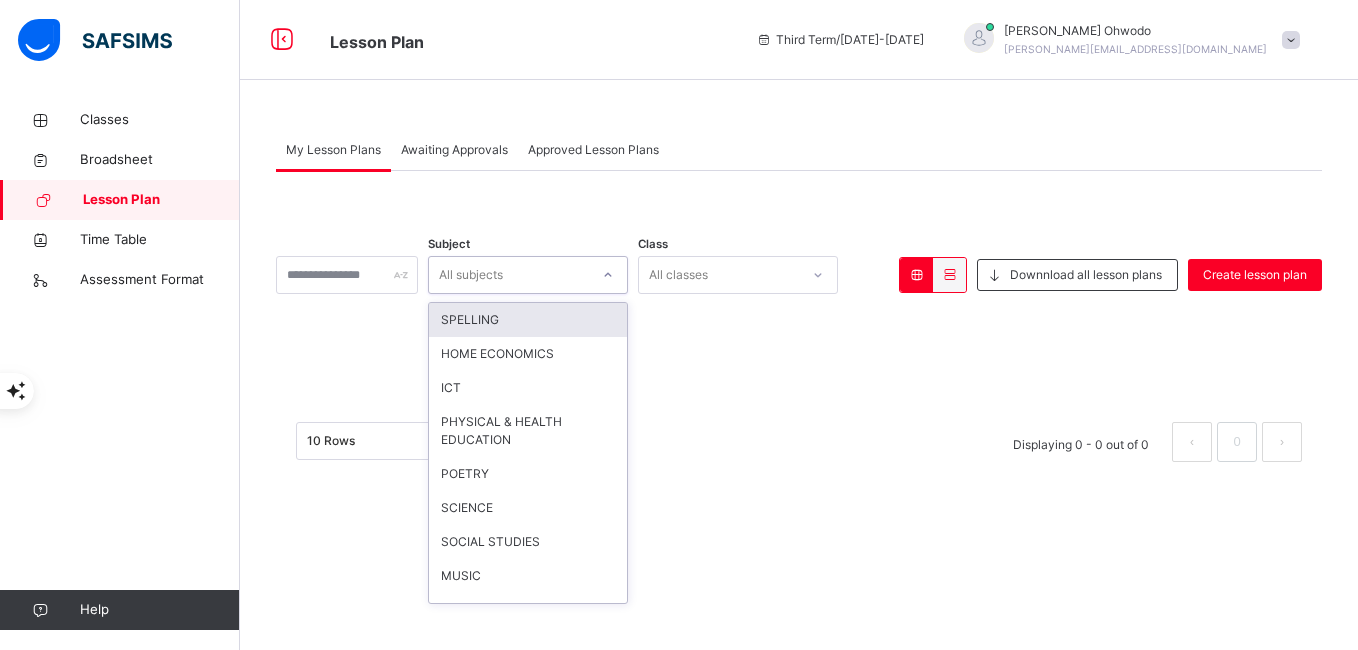 click 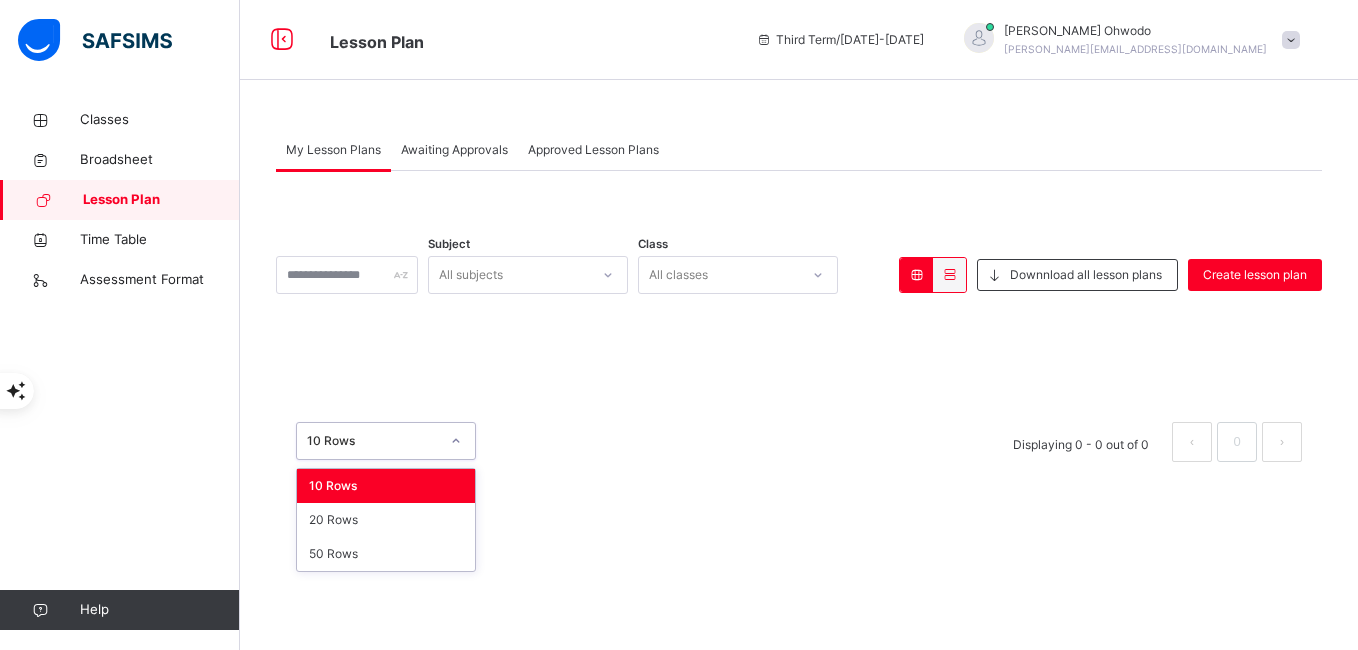 click 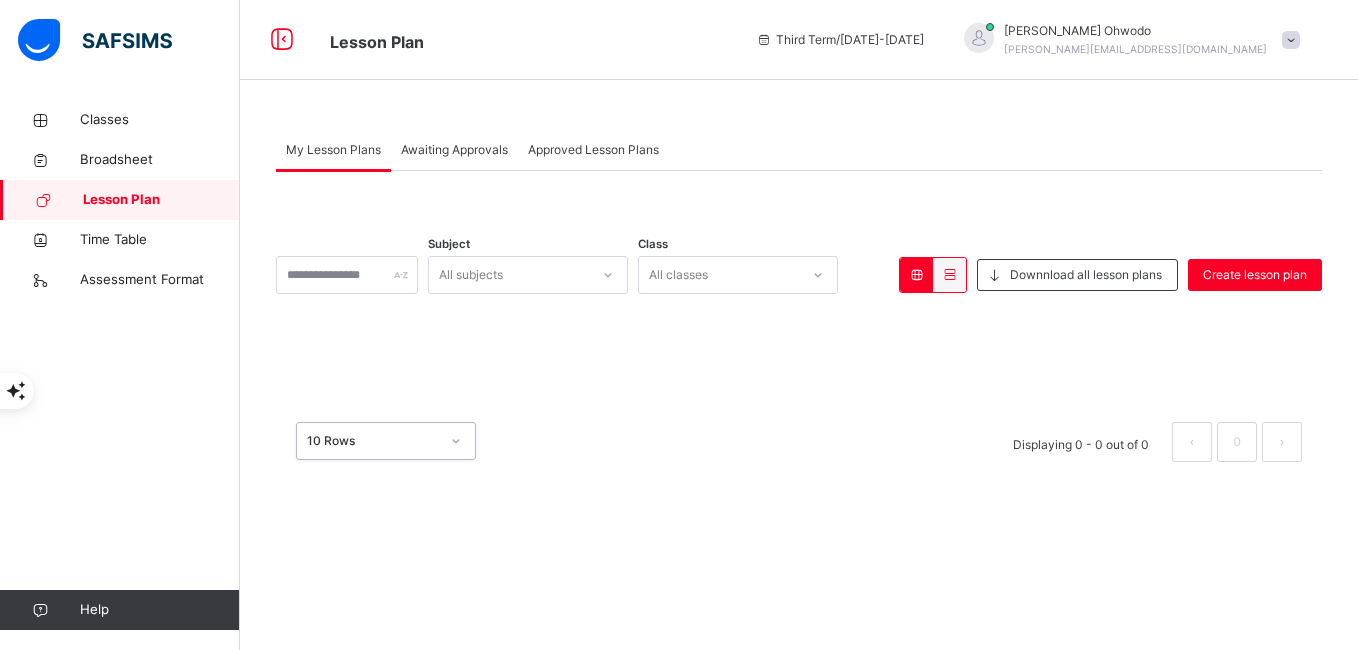 click 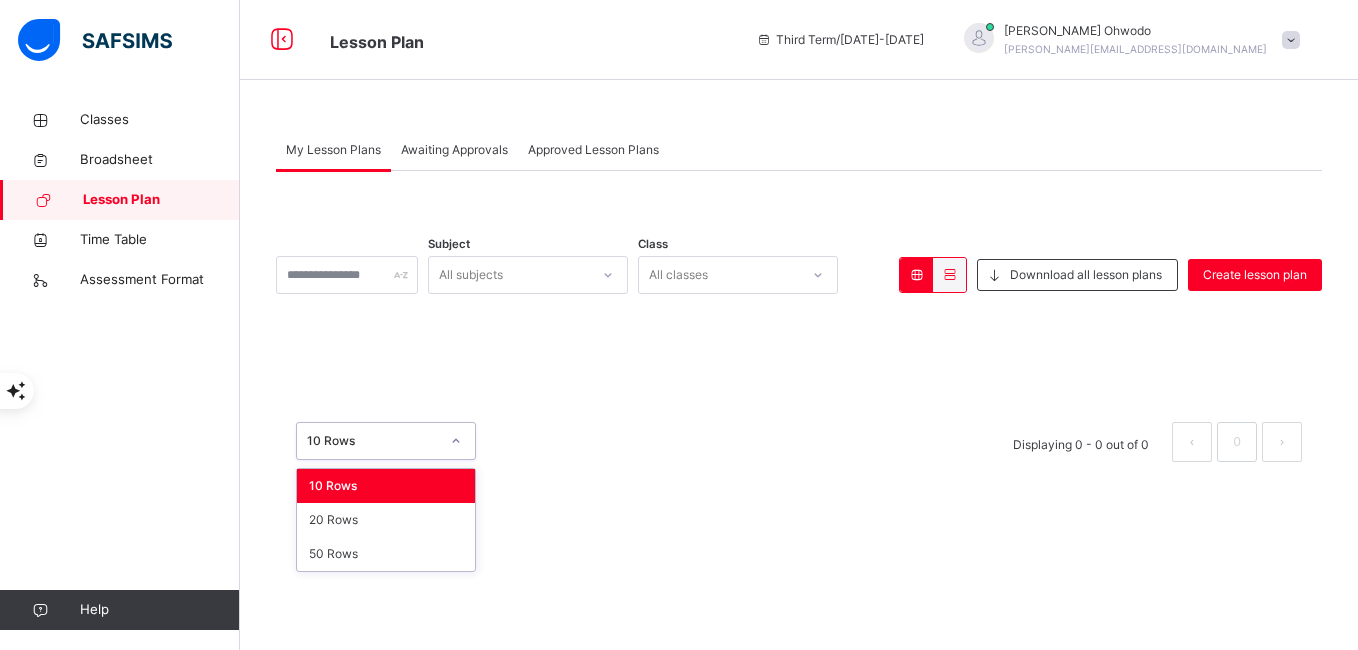 click 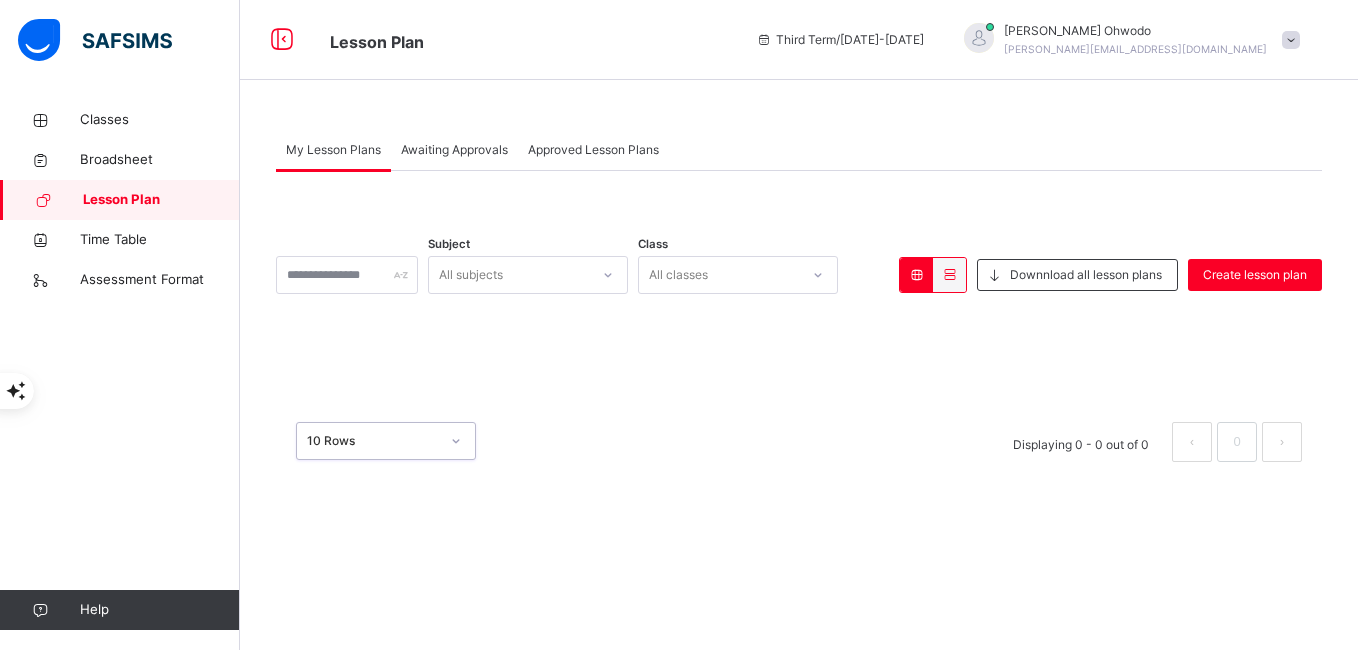 click 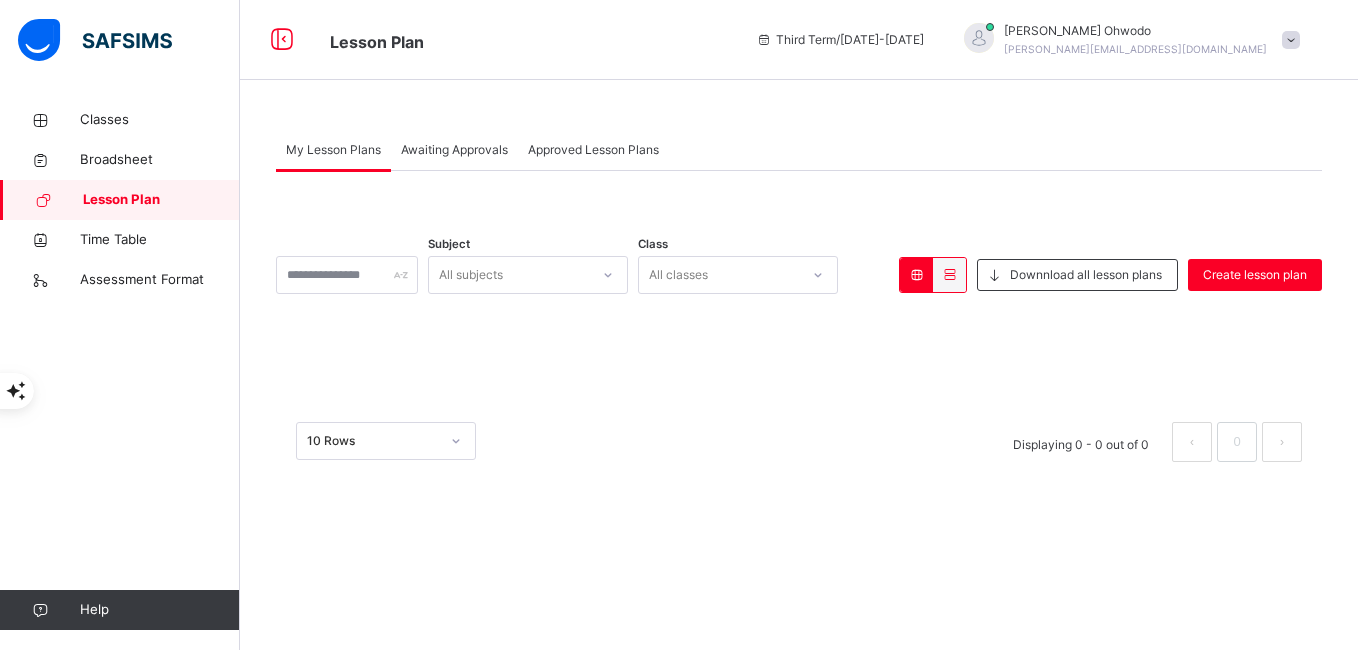 click on "My Lesson Plans Awaiting Approvals Approved Lesson Plans My Lesson Plans More Options   Subject All subjects Class All classes   Downnload all lesson plans   Create lesson plan × Delete Lesson Plan This action will delete this lesson plan from the system. Are you sure you want to proceed? Cancel Yes,  Delete 10 Rows Displaying 0 - 0 out of 0 0 Review List Explainer Awaiting approval or the review list, is a list of all lesson plans created by staff and are pending review to be approved or sent back for correction Subject All subjects Class All classes Weeks All Nothing to review Your review list is empty, no lesson plan as been assigned to you for review Approved List Status Approved Subject All subjects Class All classes Weeks All Nothing to approve You have not approved any lesson Plan yet" at bounding box center [799, 325] 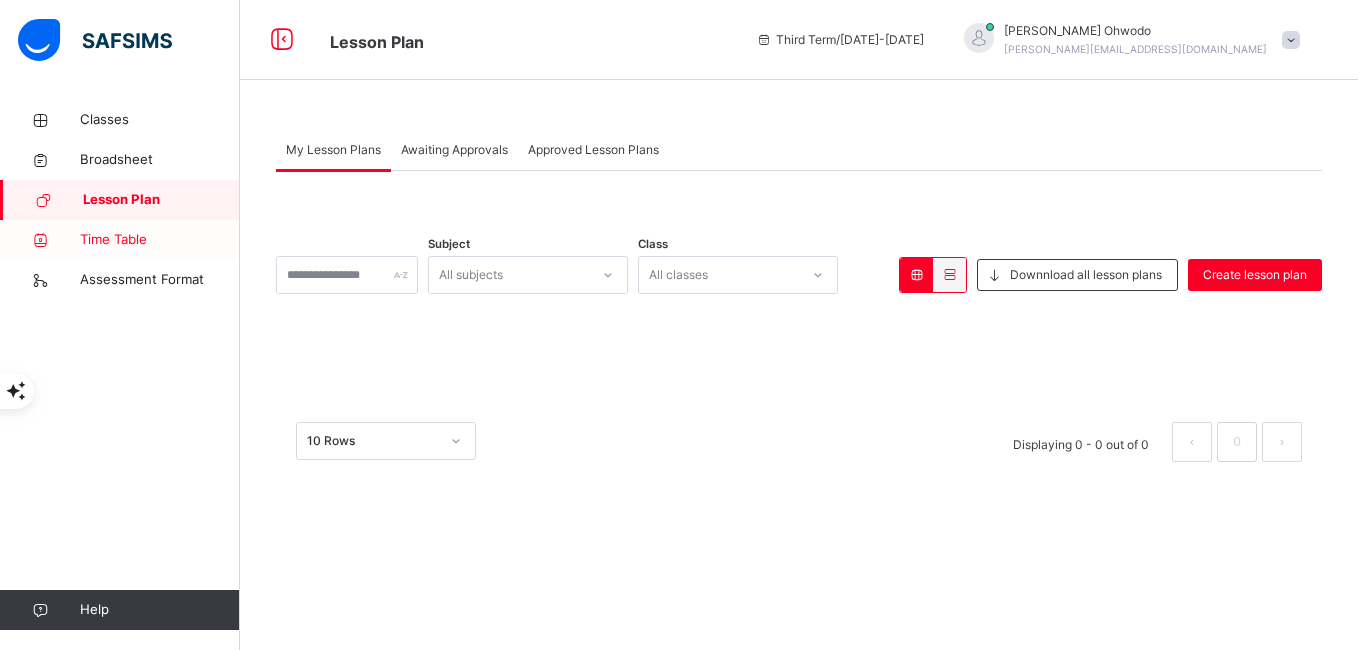 click on "Time Table" at bounding box center (120, 240) 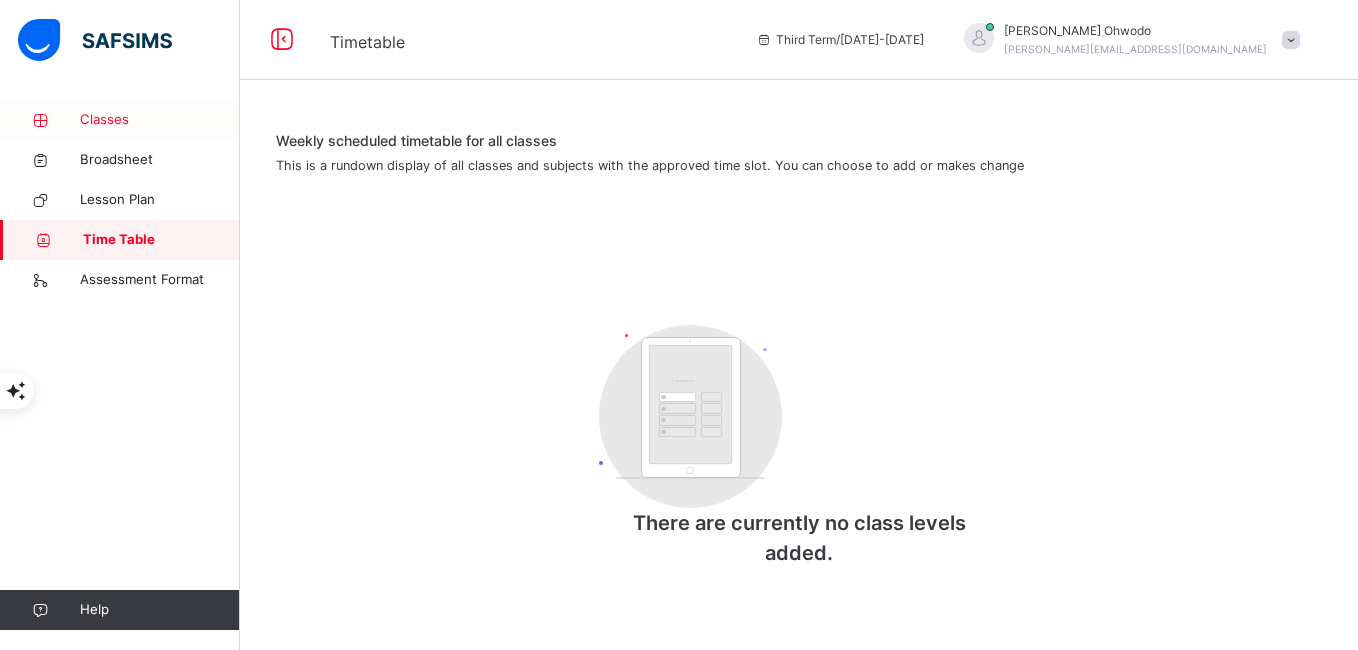 click on "Classes" at bounding box center (160, 120) 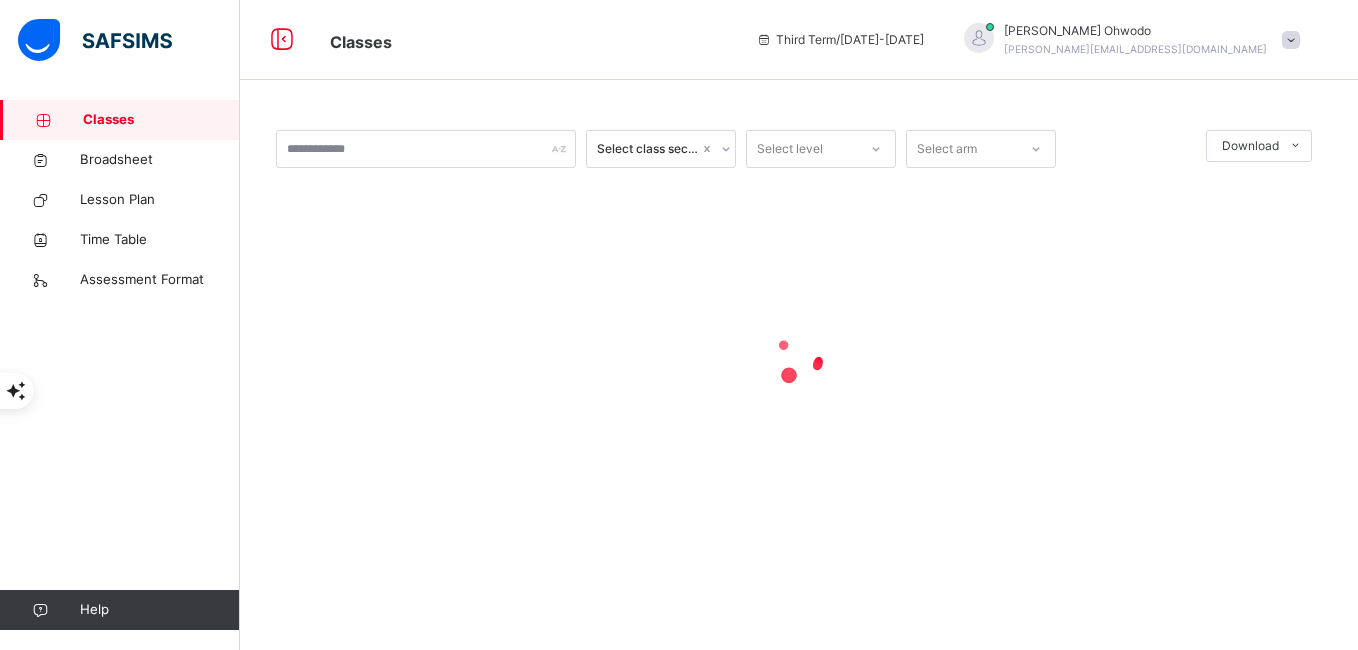 click on "Classes" at bounding box center (161, 120) 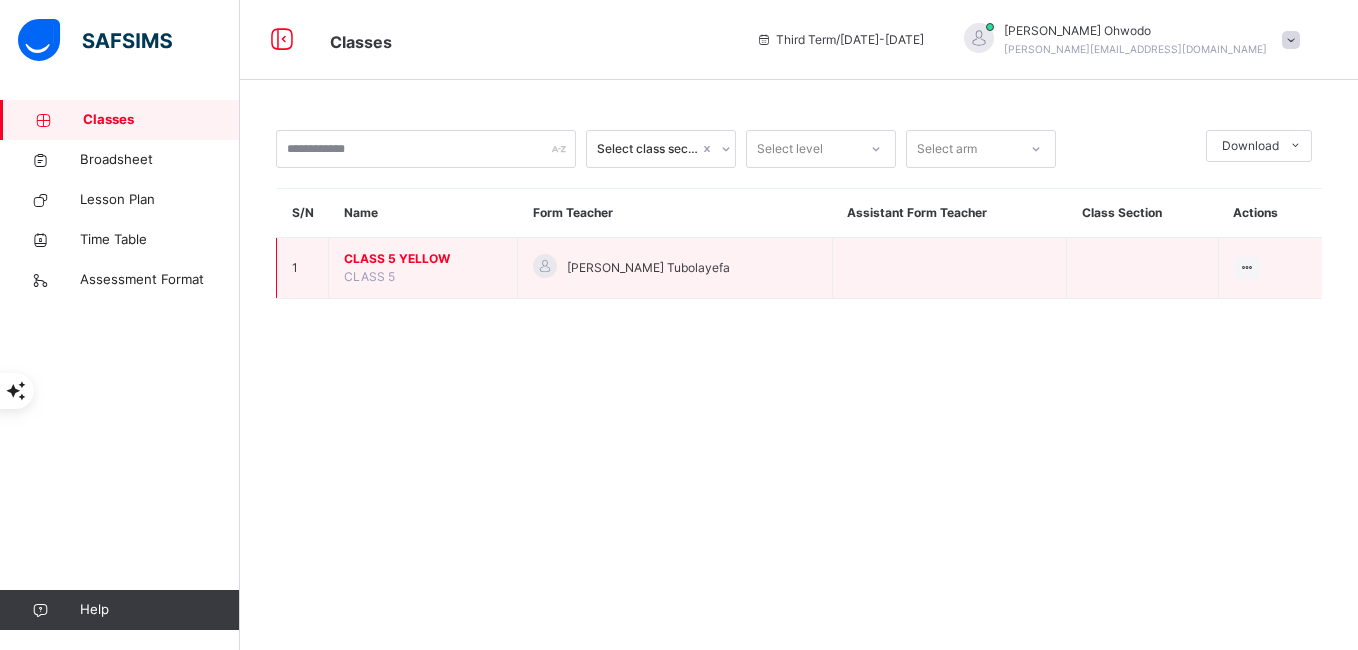 click on "CLASS 5   YELLOW" at bounding box center (423, 259) 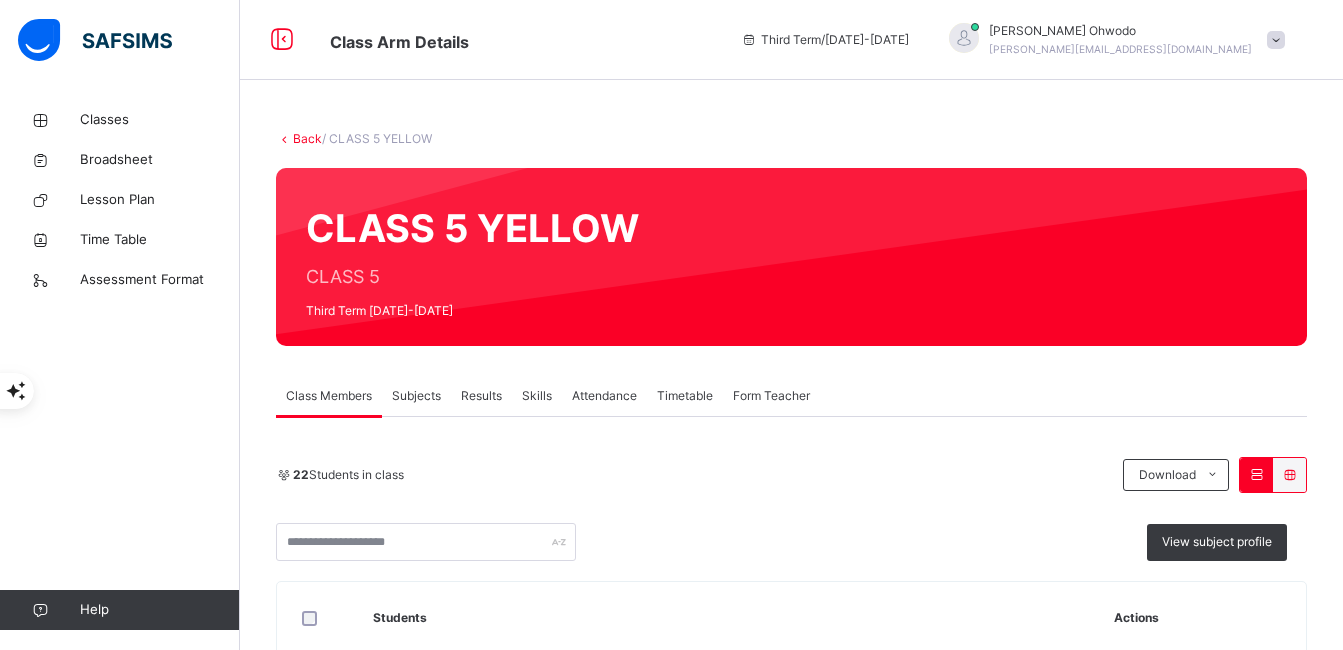click on "Results" at bounding box center (481, 396) 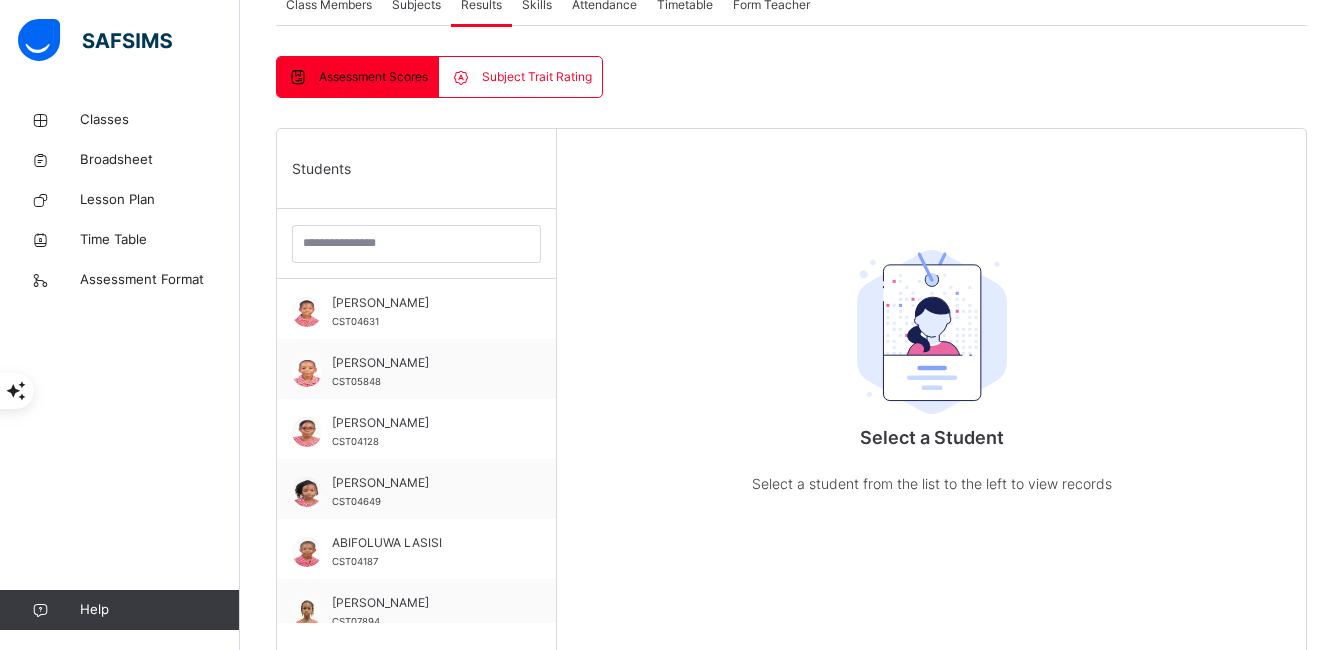 scroll, scrollTop: 426, scrollLeft: 0, axis: vertical 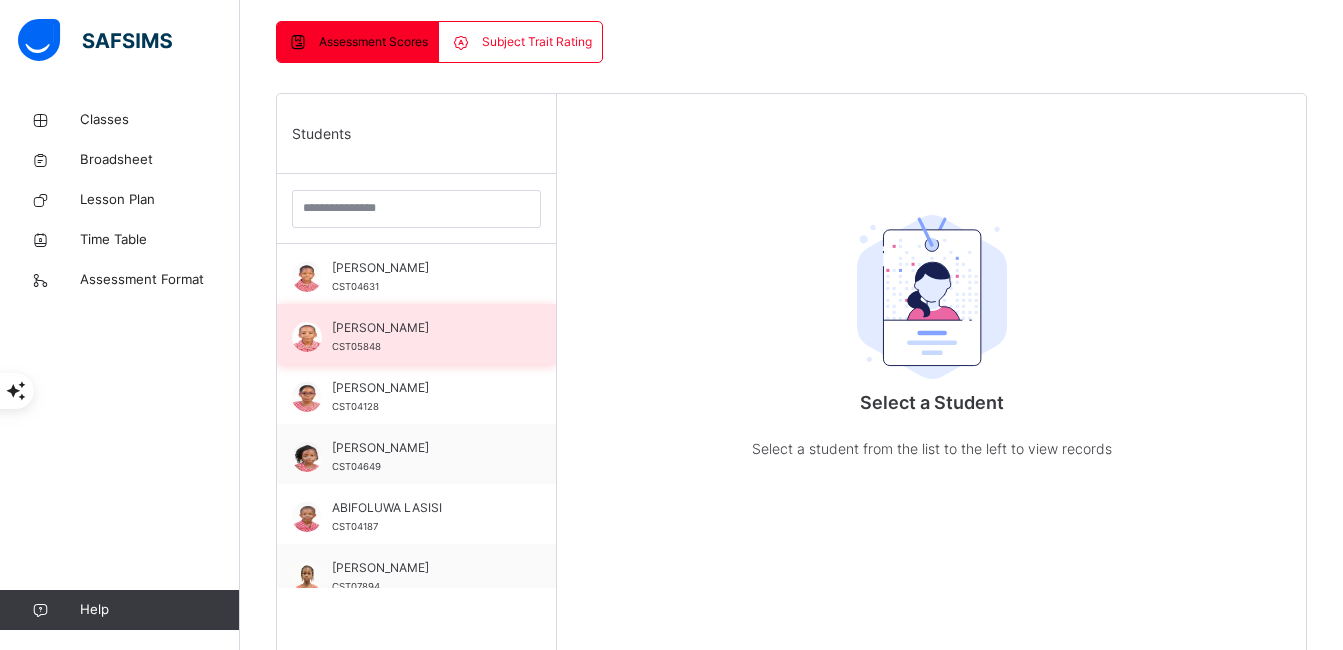 click on "[PERSON_NAME] CST05848" at bounding box center [421, 337] 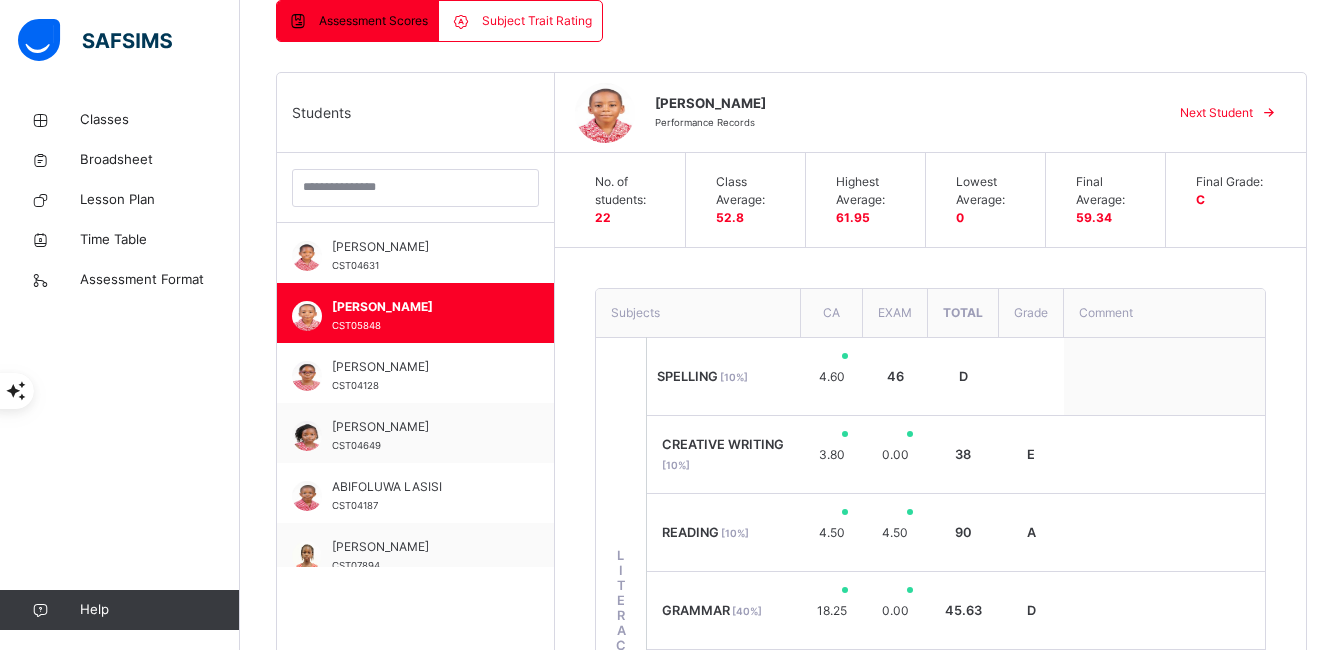 scroll, scrollTop: 426, scrollLeft: 0, axis: vertical 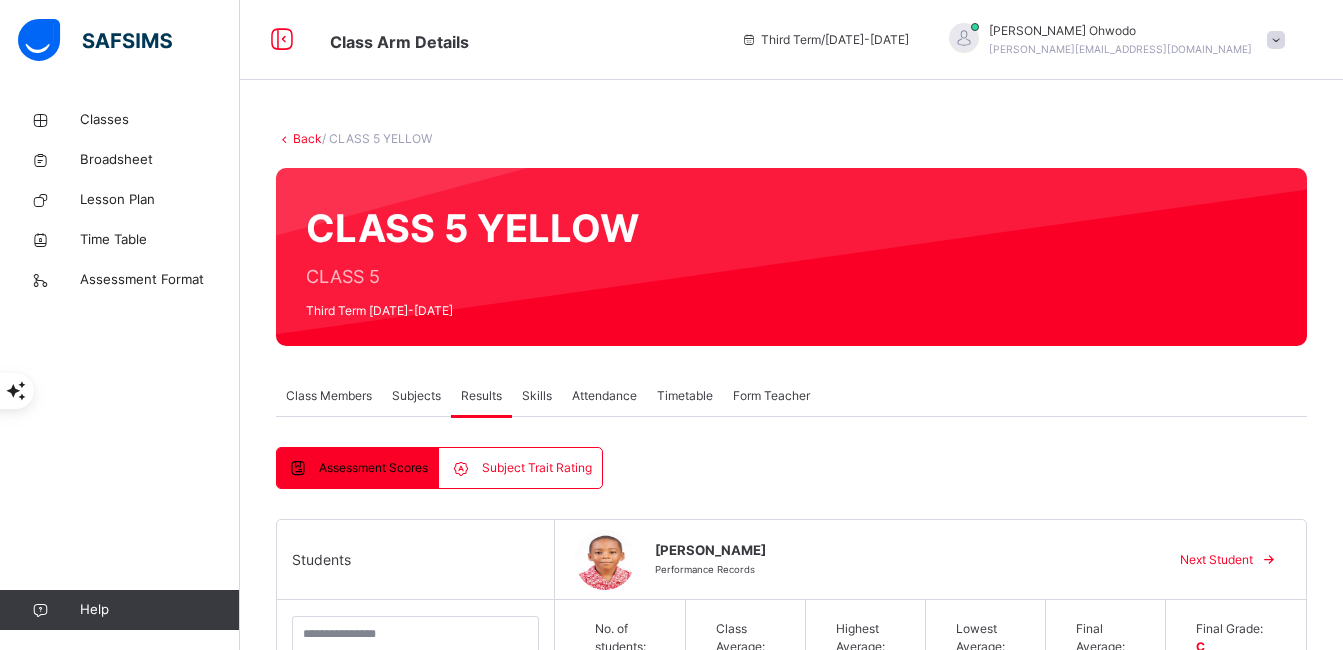 click on "[PERSON_NAME] [PERSON_NAME][EMAIL_ADDRESS][DOMAIN_NAME]" at bounding box center (1112, 40) 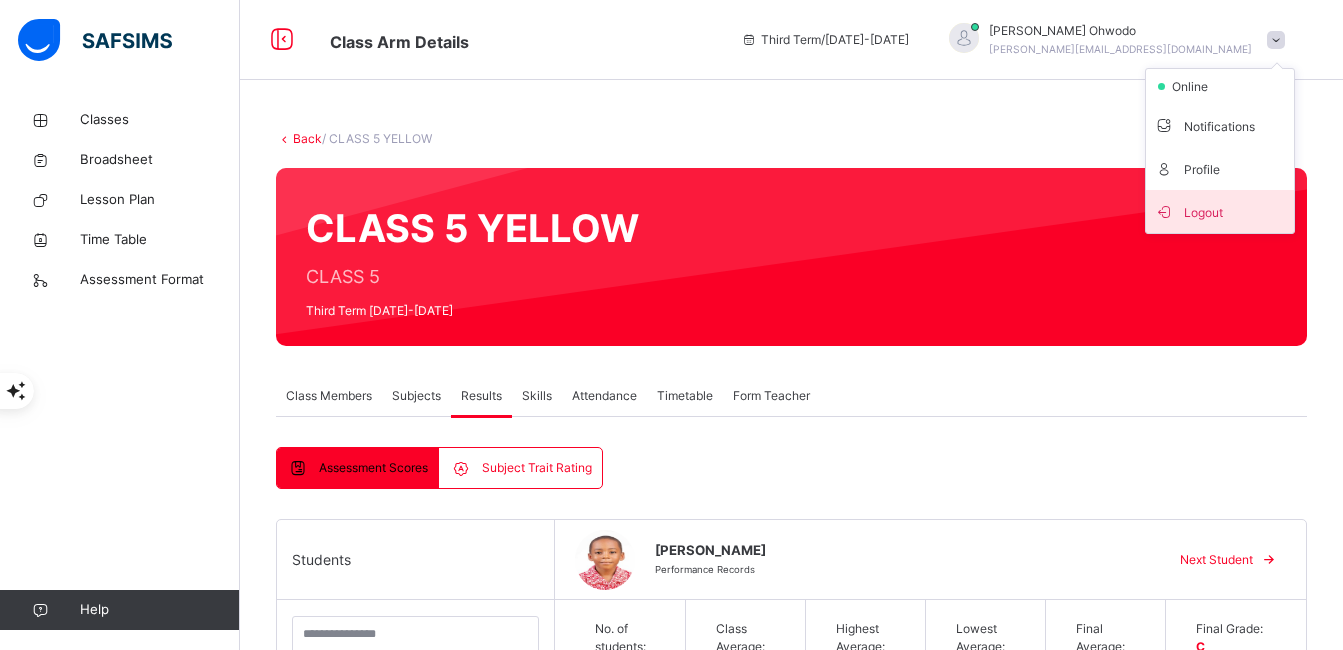 click on "Logout" at bounding box center [1220, 211] 